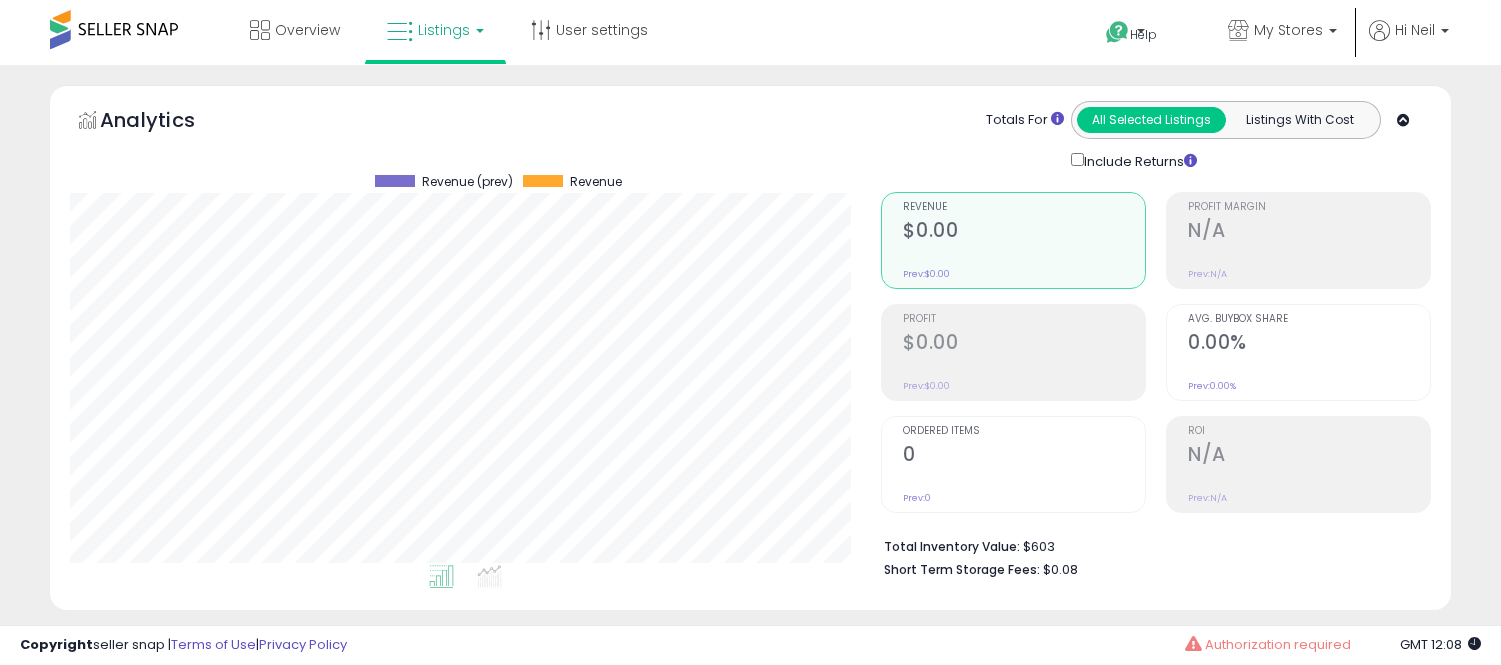 select on "**" 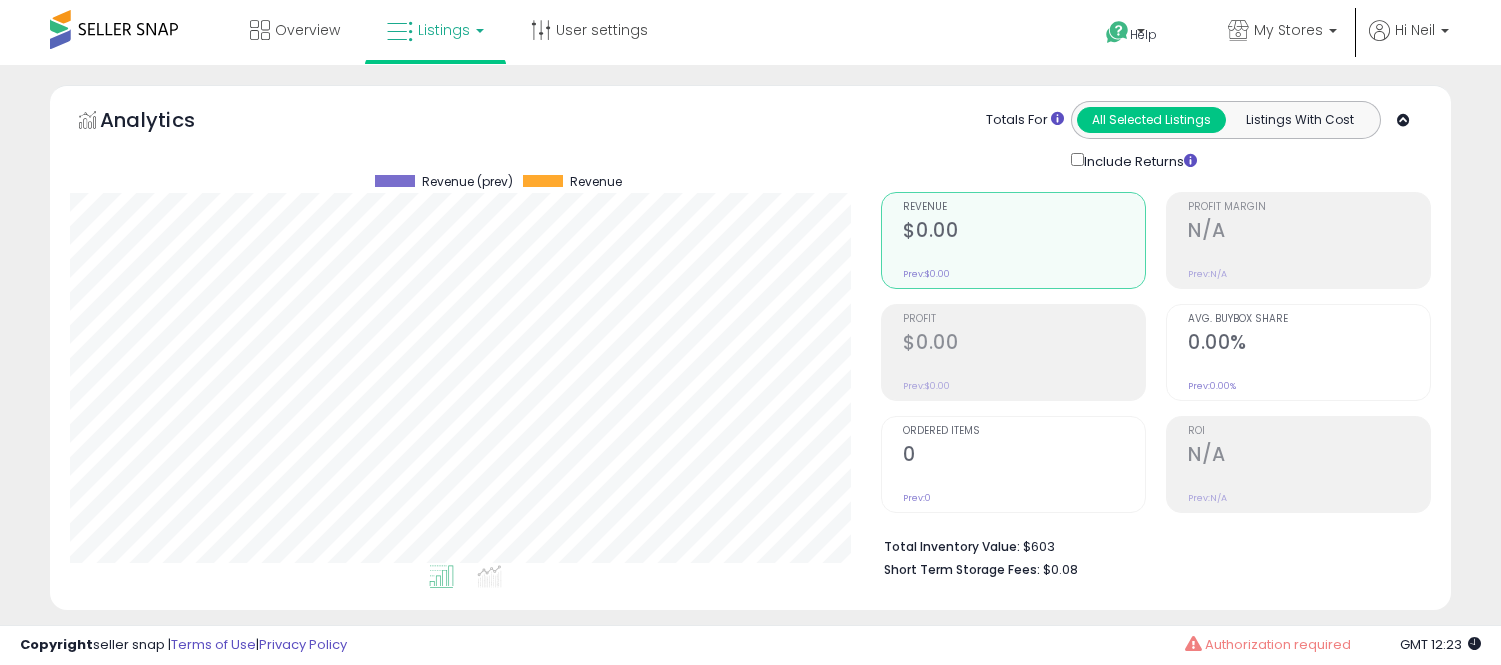 scroll, scrollTop: 578, scrollLeft: 0, axis: vertical 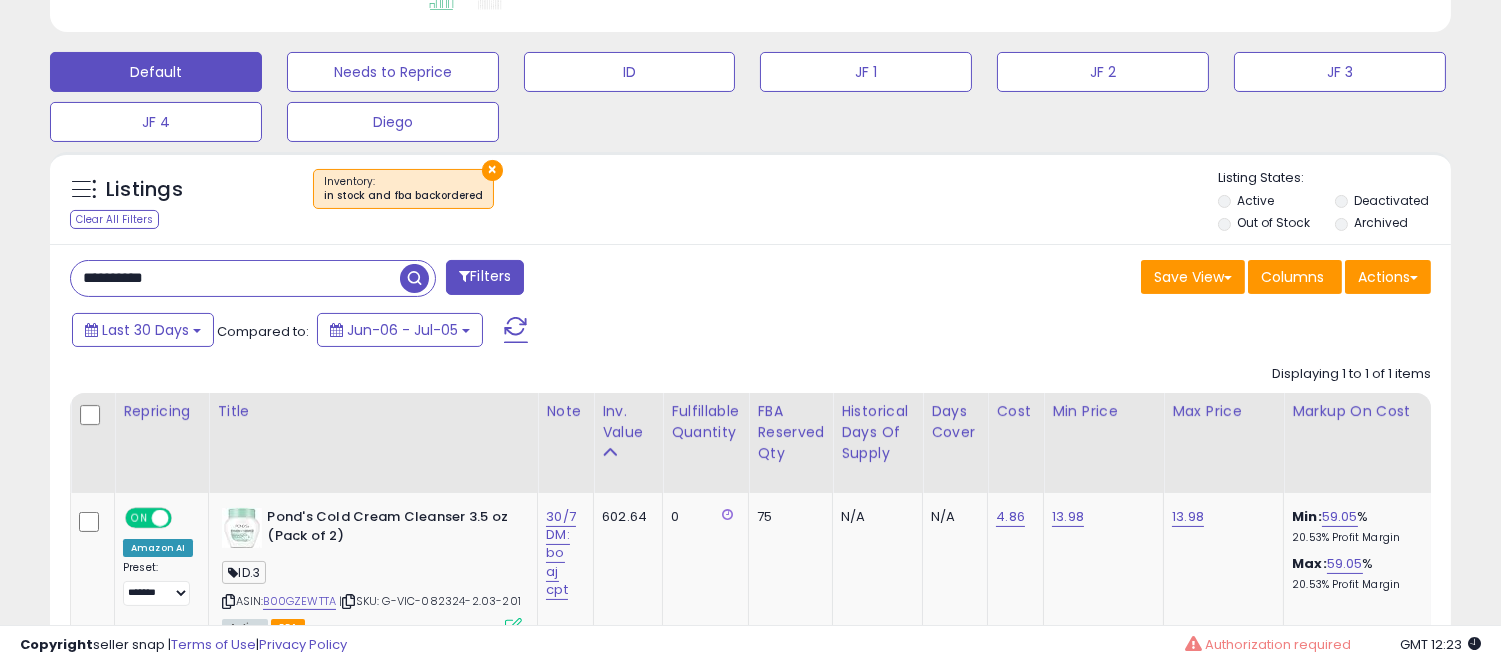 click on "**********" at bounding box center [235, 278] 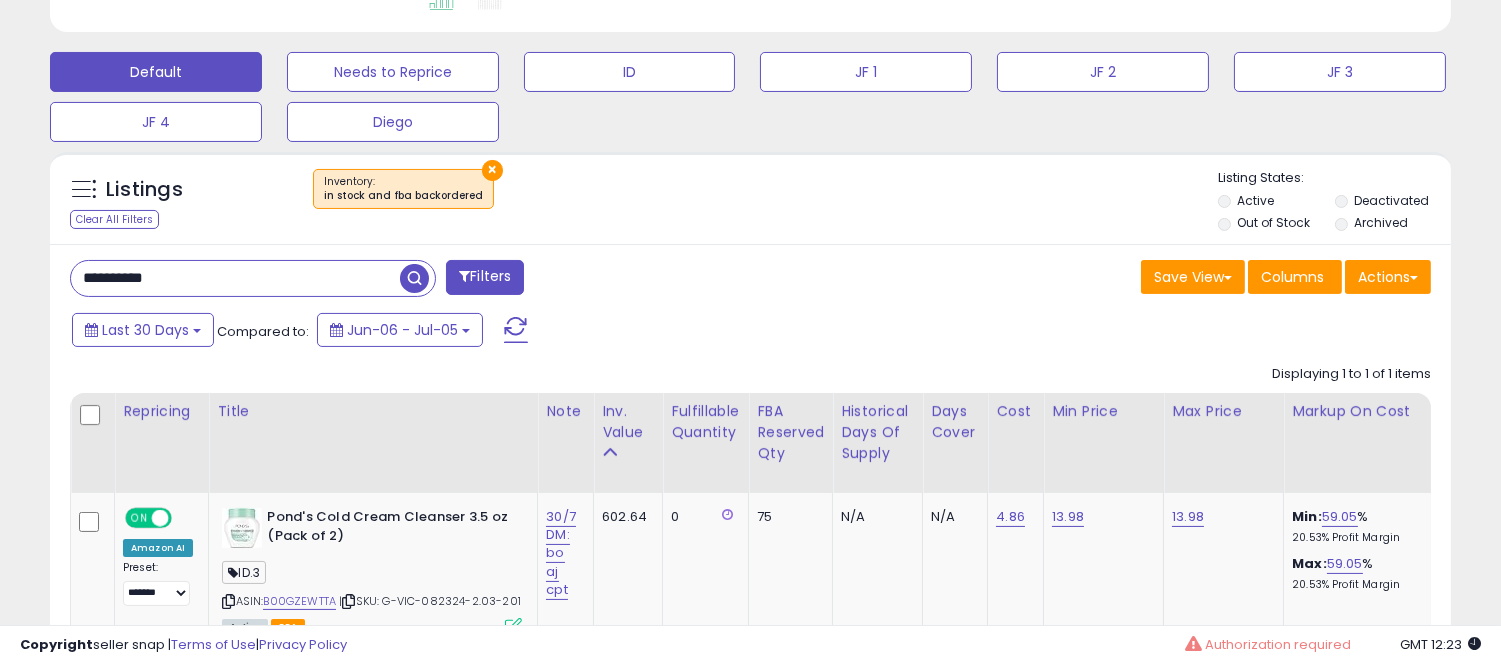 paste 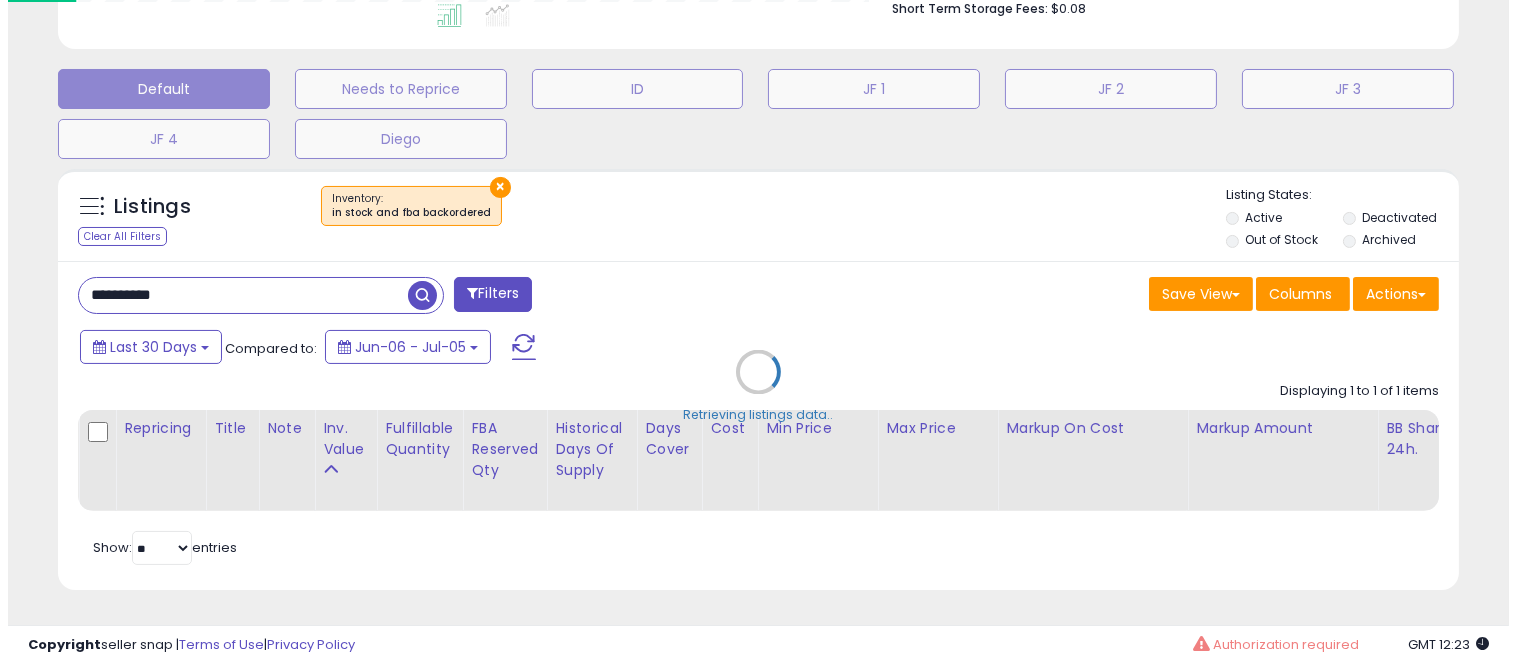 scroll, scrollTop: 999590, scrollLeft: 999178, axis: both 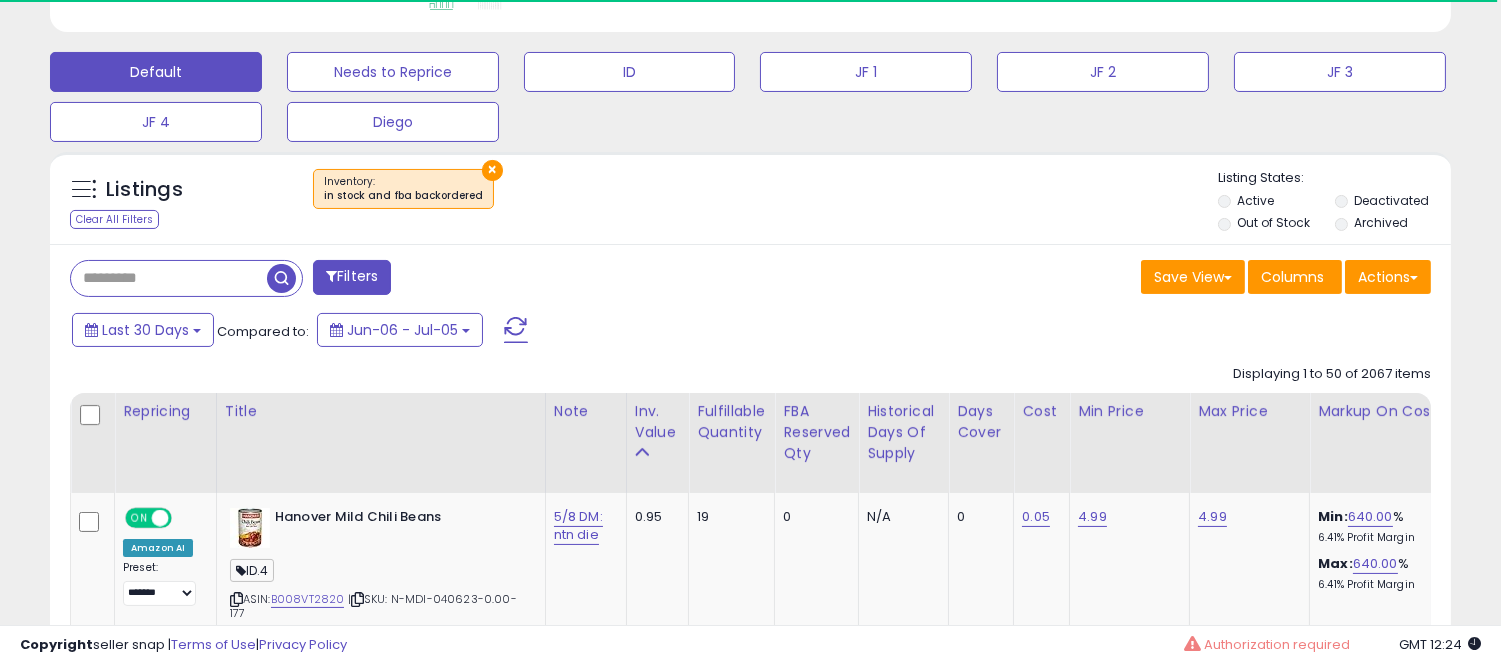click at bounding box center (169, 278) 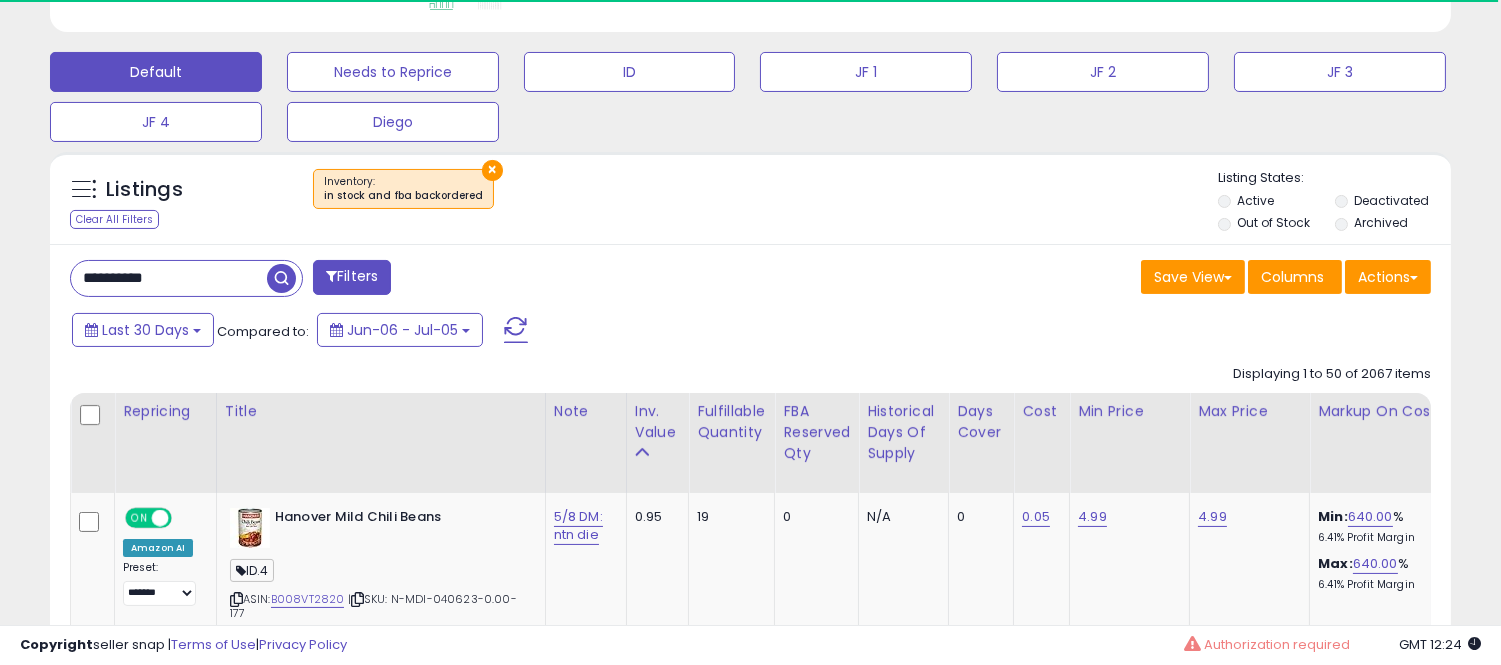 click at bounding box center [281, 278] 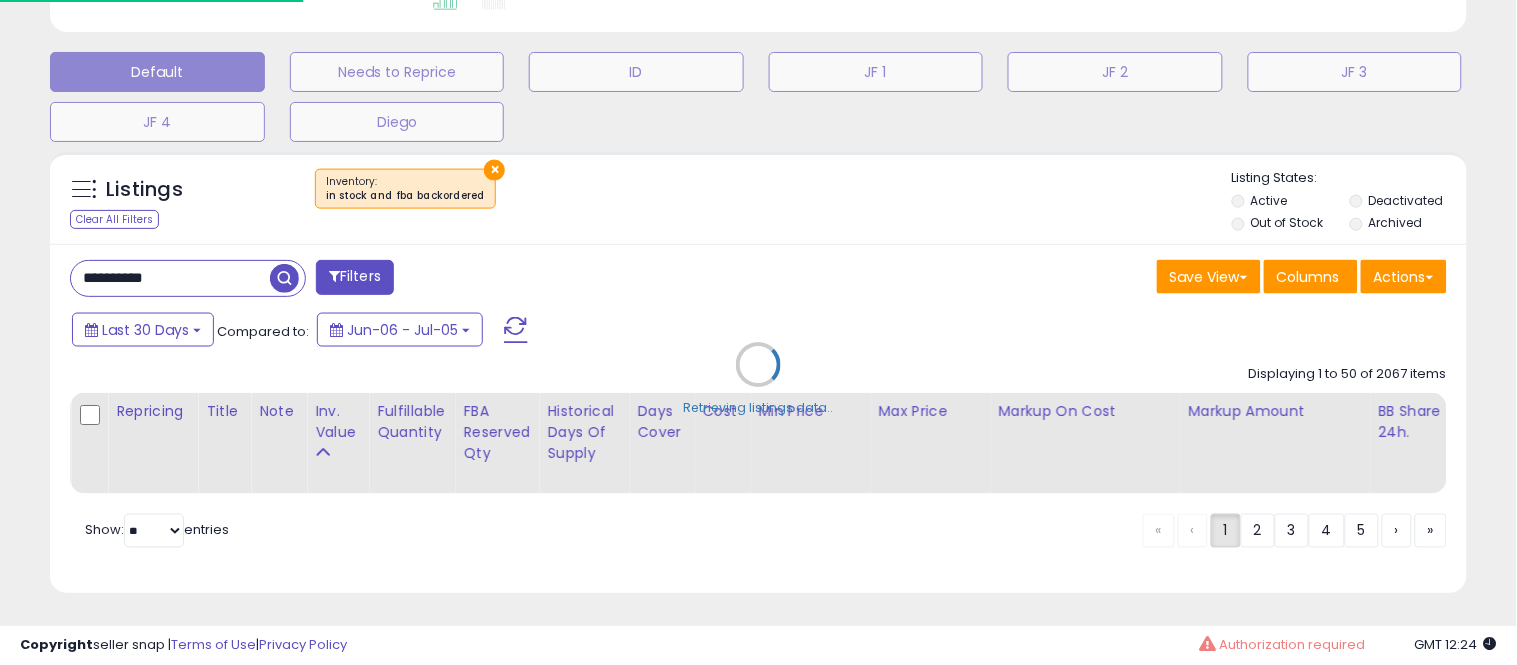 scroll, scrollTop: 999590, scrollLeft: 999178, axis: both 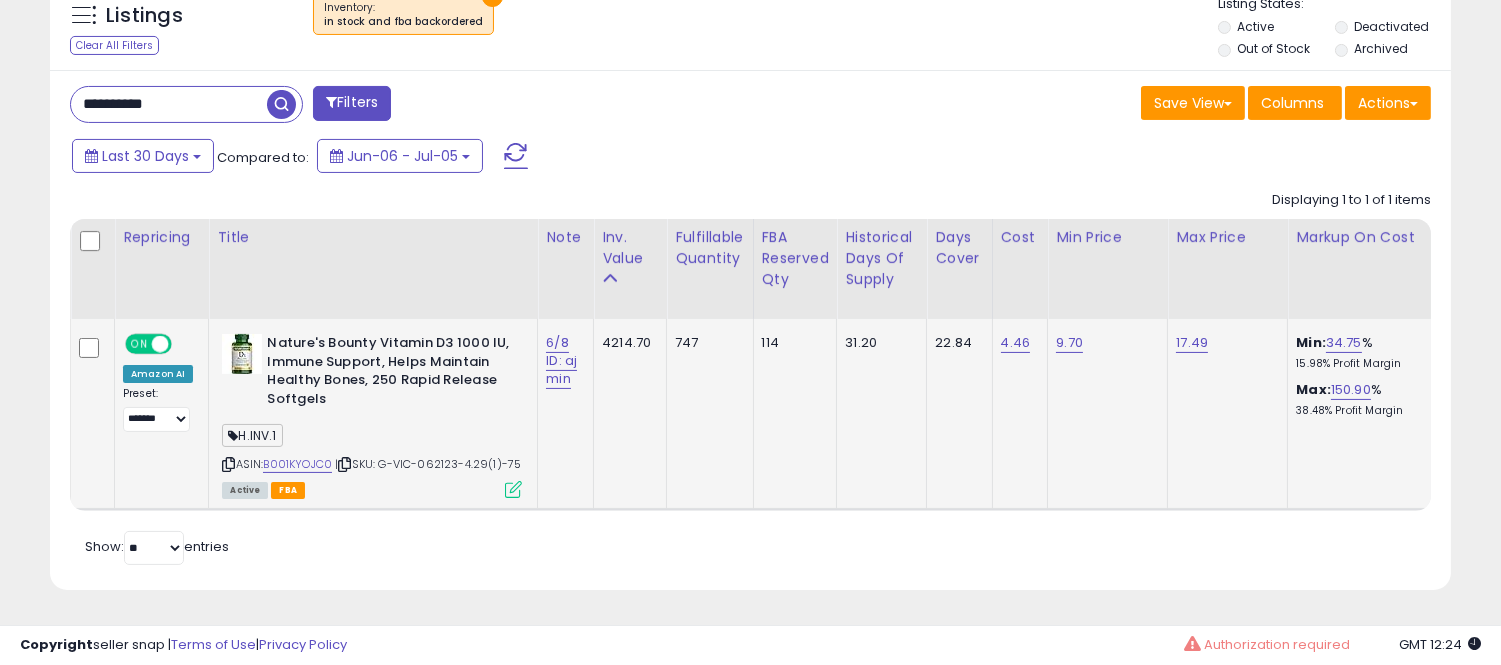 click at bounding box center [513, 489] 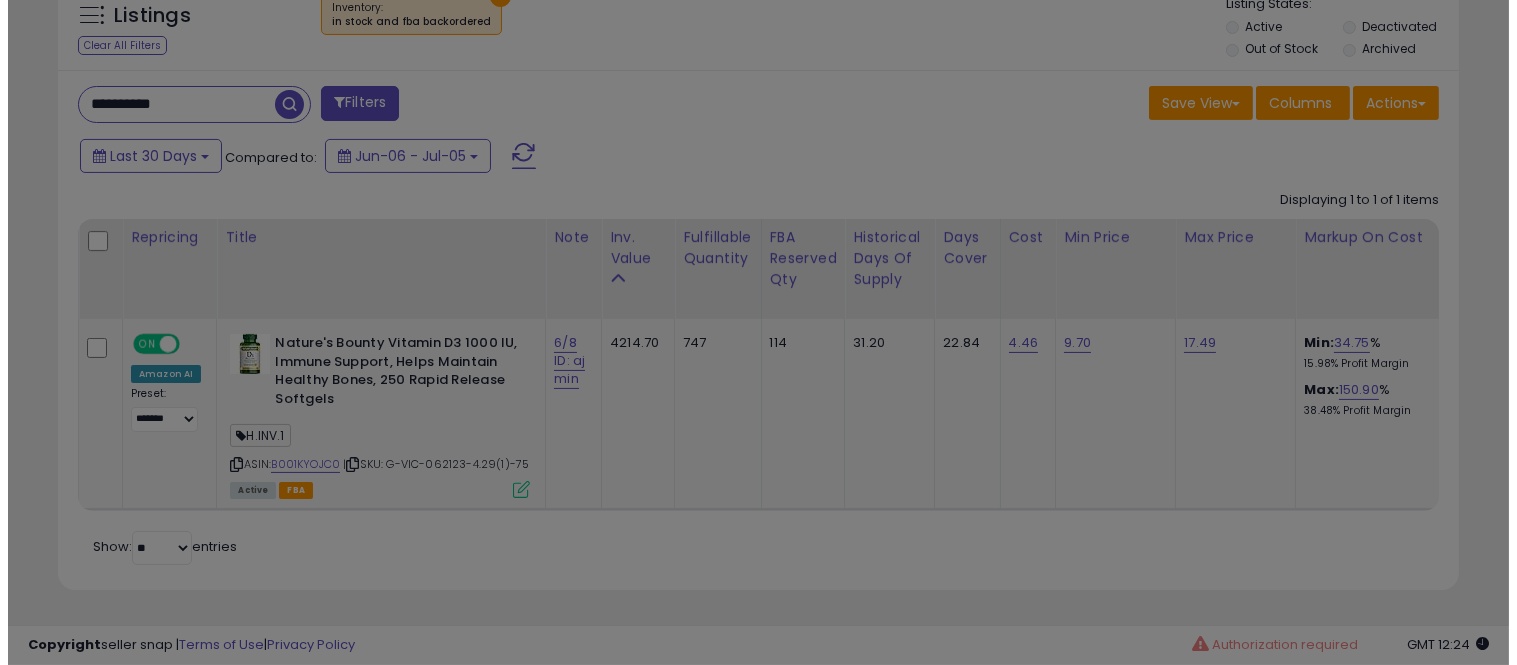 scroll, scrollTop: 999590, scrollLeft: 999178, axis: both 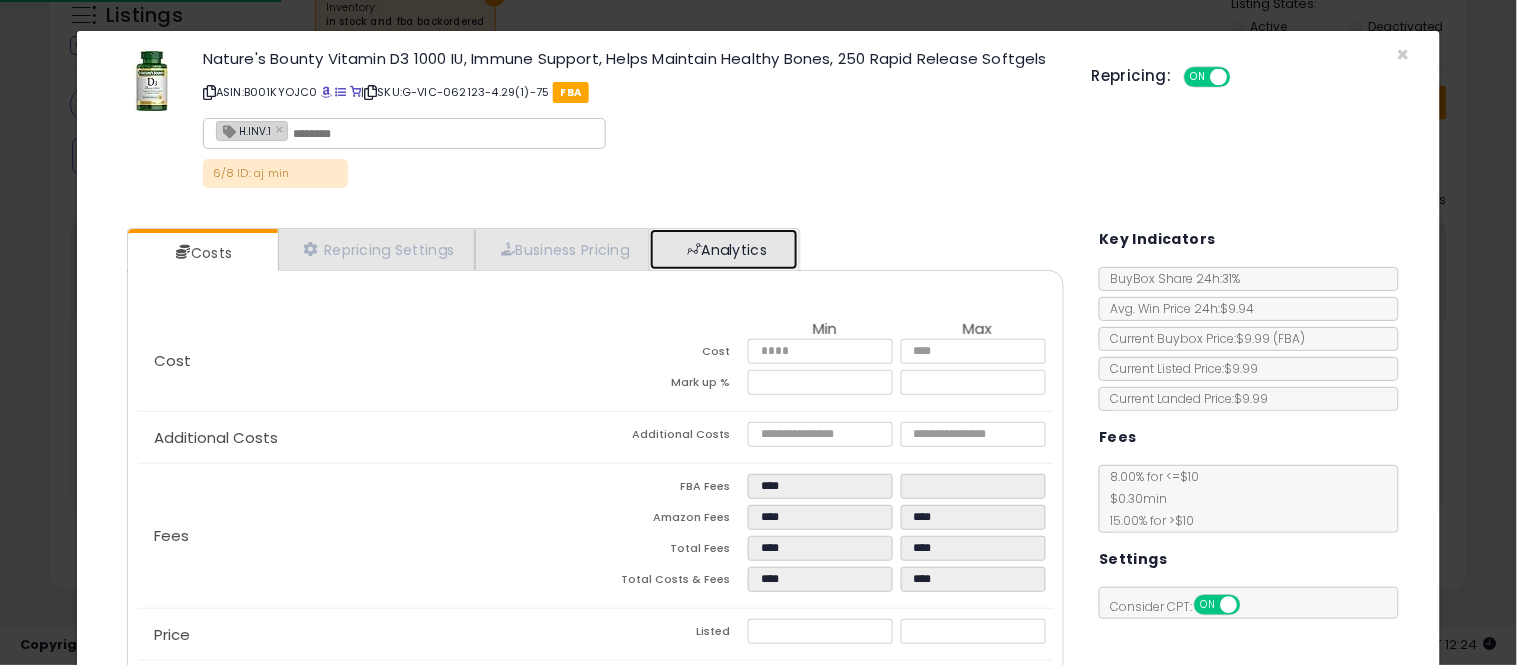 click on "Analytics" at bounding box center (724, 249) 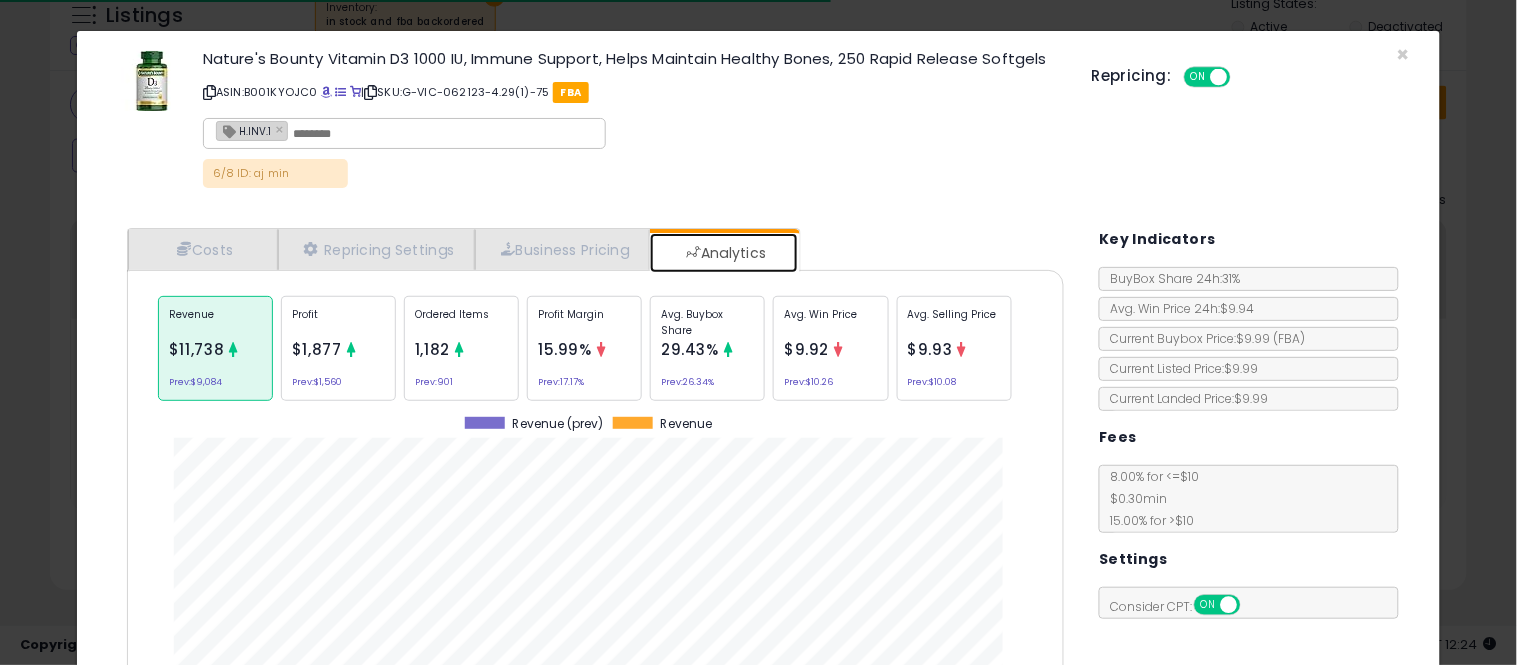 scroll, scrollTop: 999384, scrollLeft: 999033, axis: both 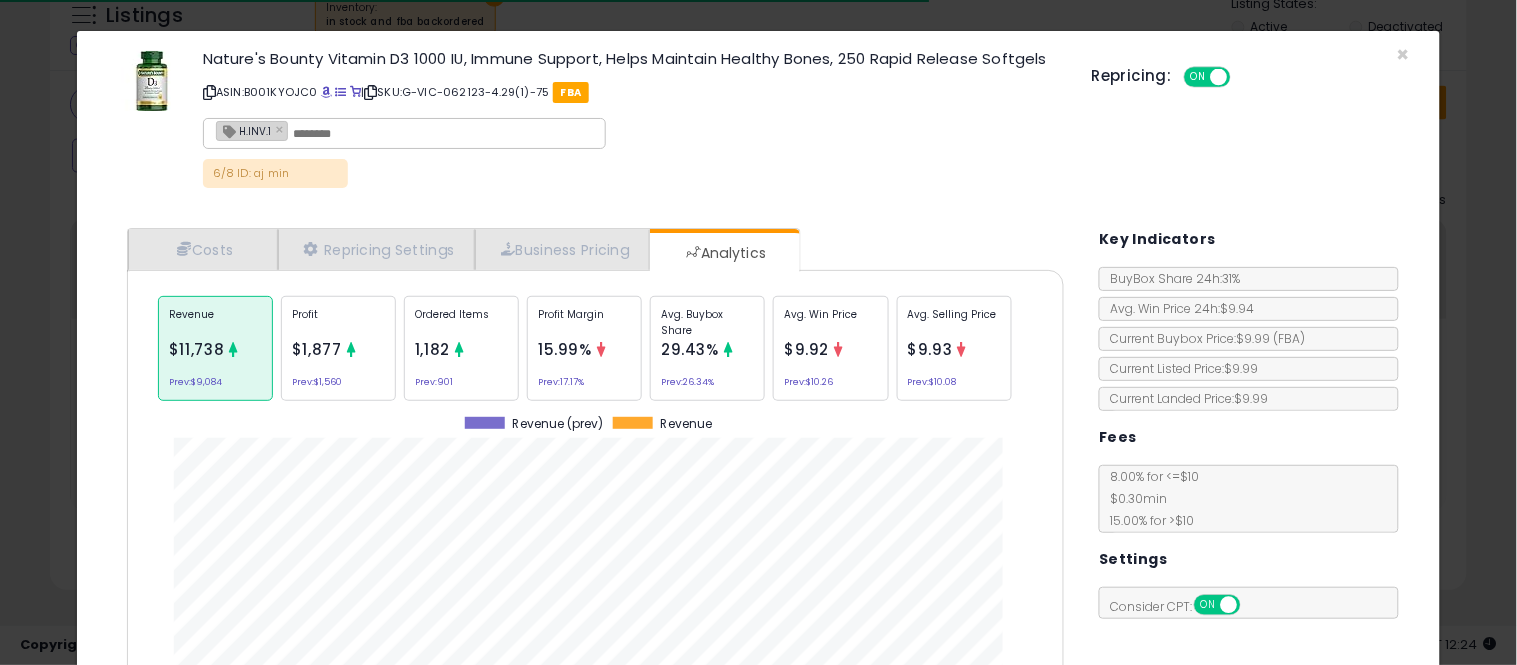 click on "Avg. Buybox Share" at bounding box center [707, 322] 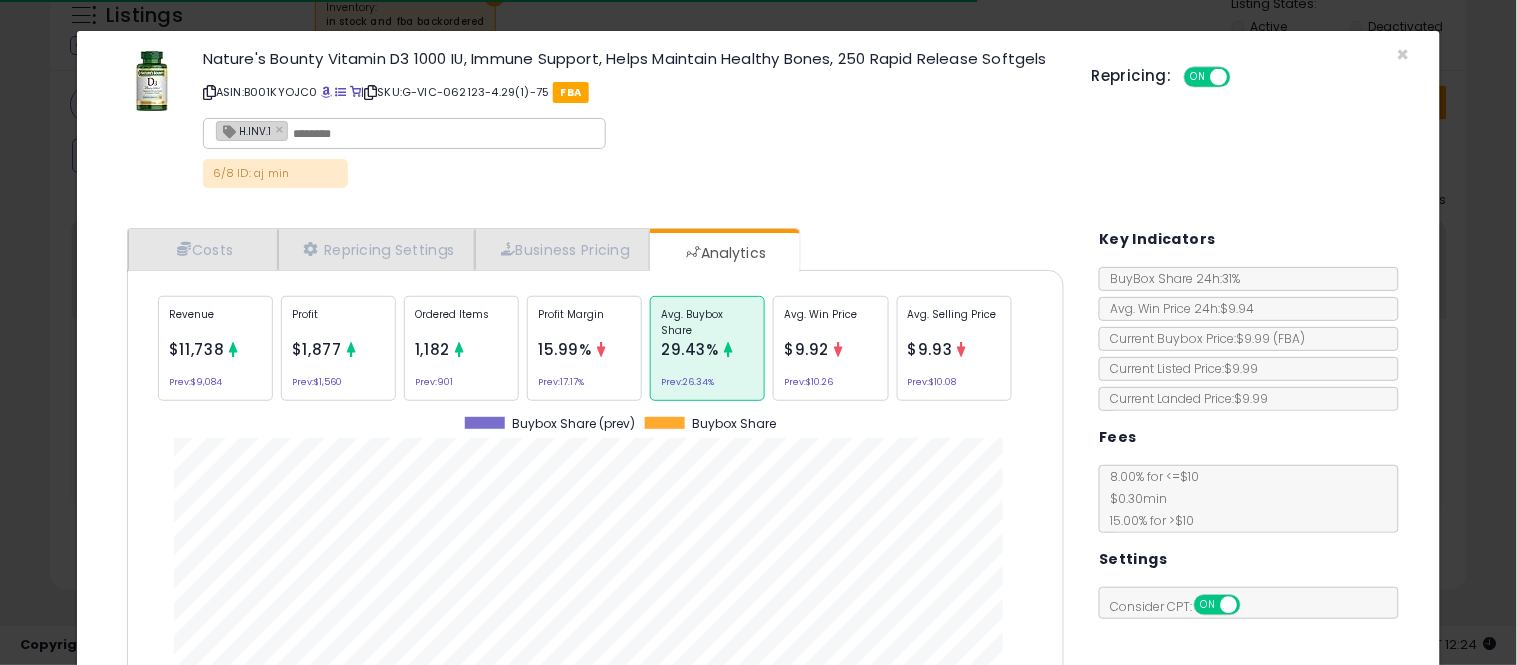 scroll, scrollTop: 999384, scrollLeft: 999033, axis: both 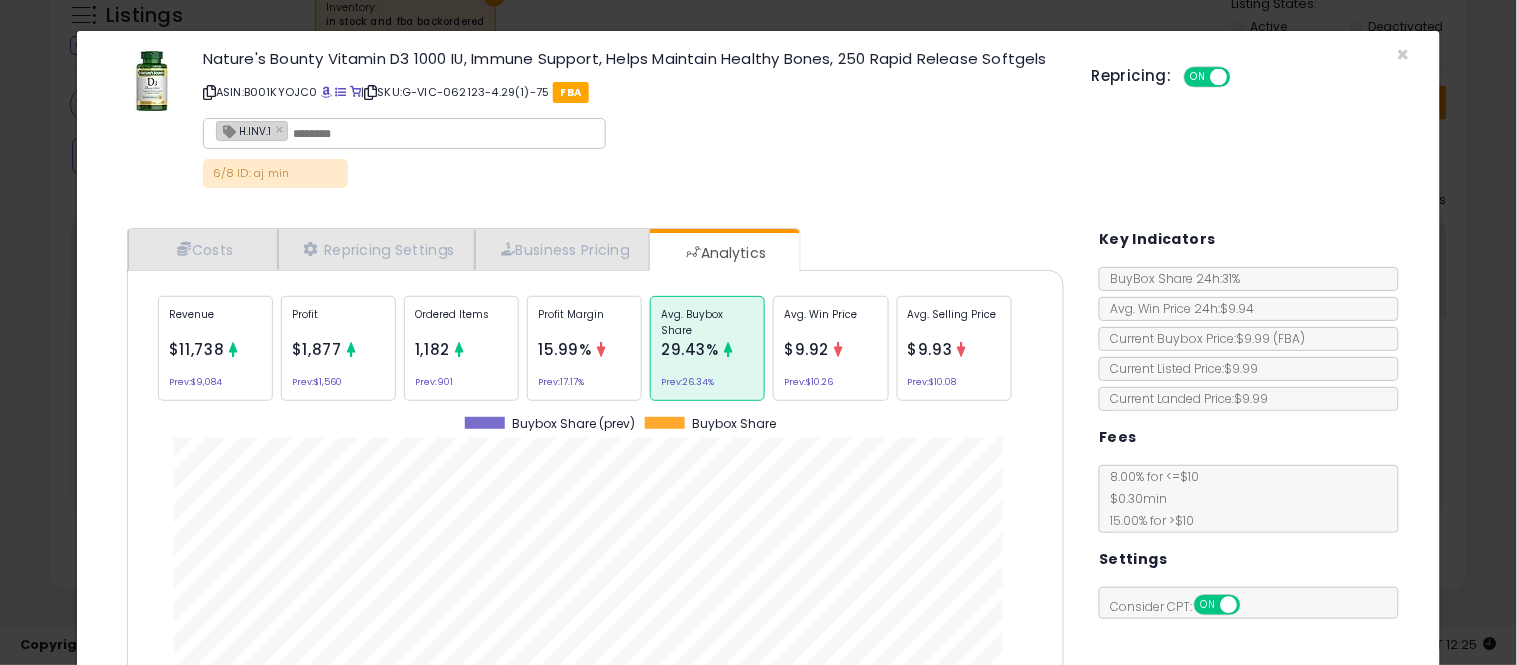 click on "× Close
Nature's Bounty Vitamin D3 1000 IU, Immune Support, Helps Maintain Healthy Bones, 250 Rapid Release Softgels
ASIN:  B001KYOJC0
|
SKU:  G-VIC-062123-4.29(1)-75
FBA
H.INV.1 ×
6/8 ID: aj min
Repricing:
ON   OFF" 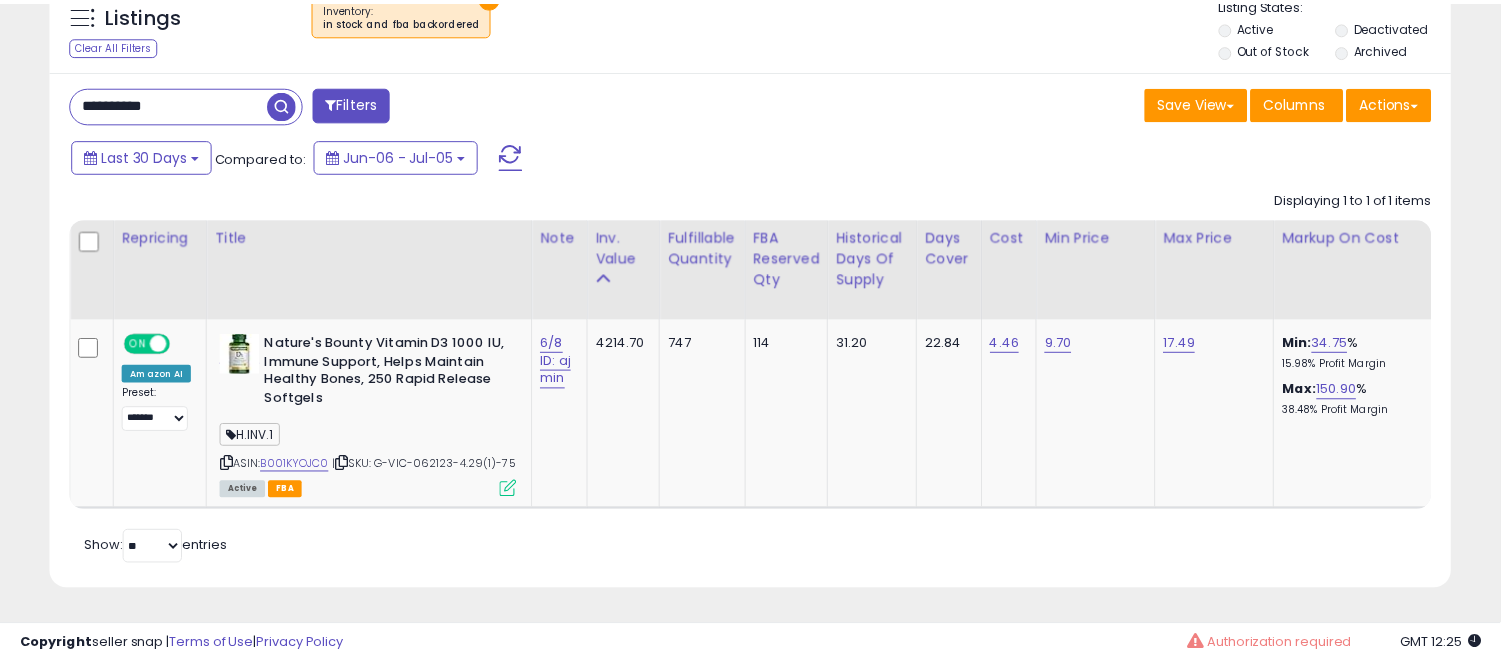 scroll, scrollTop: 410, scrollLeft: 812, axis: both 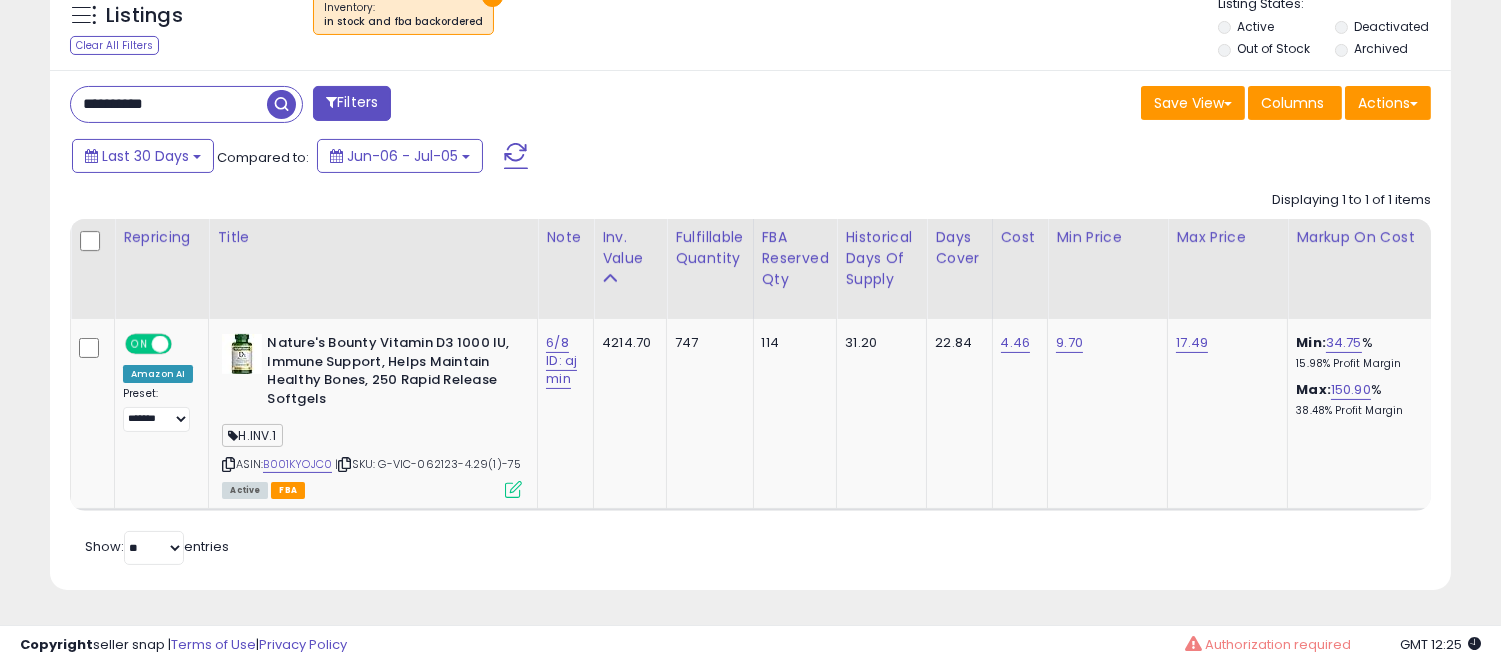 click on "**********" at bounding box center [169, 104] 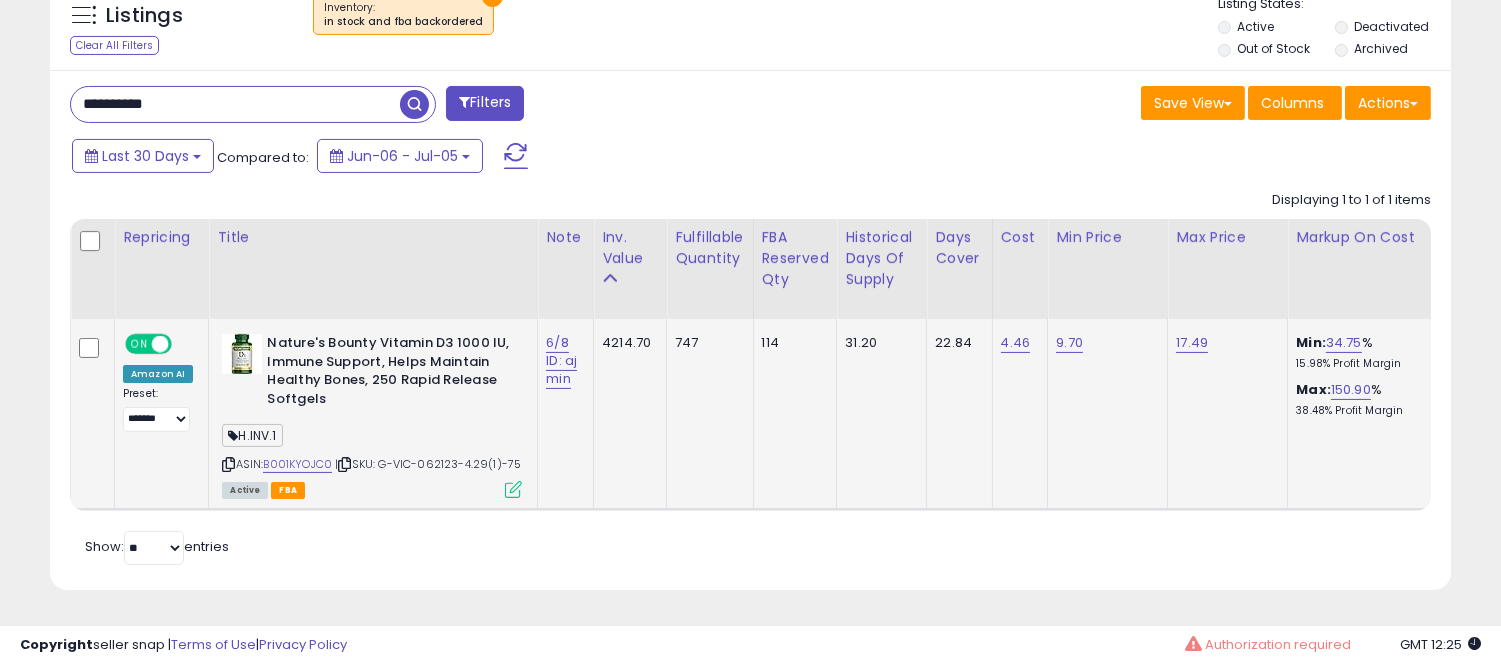 click at bounding box center (513, 489) 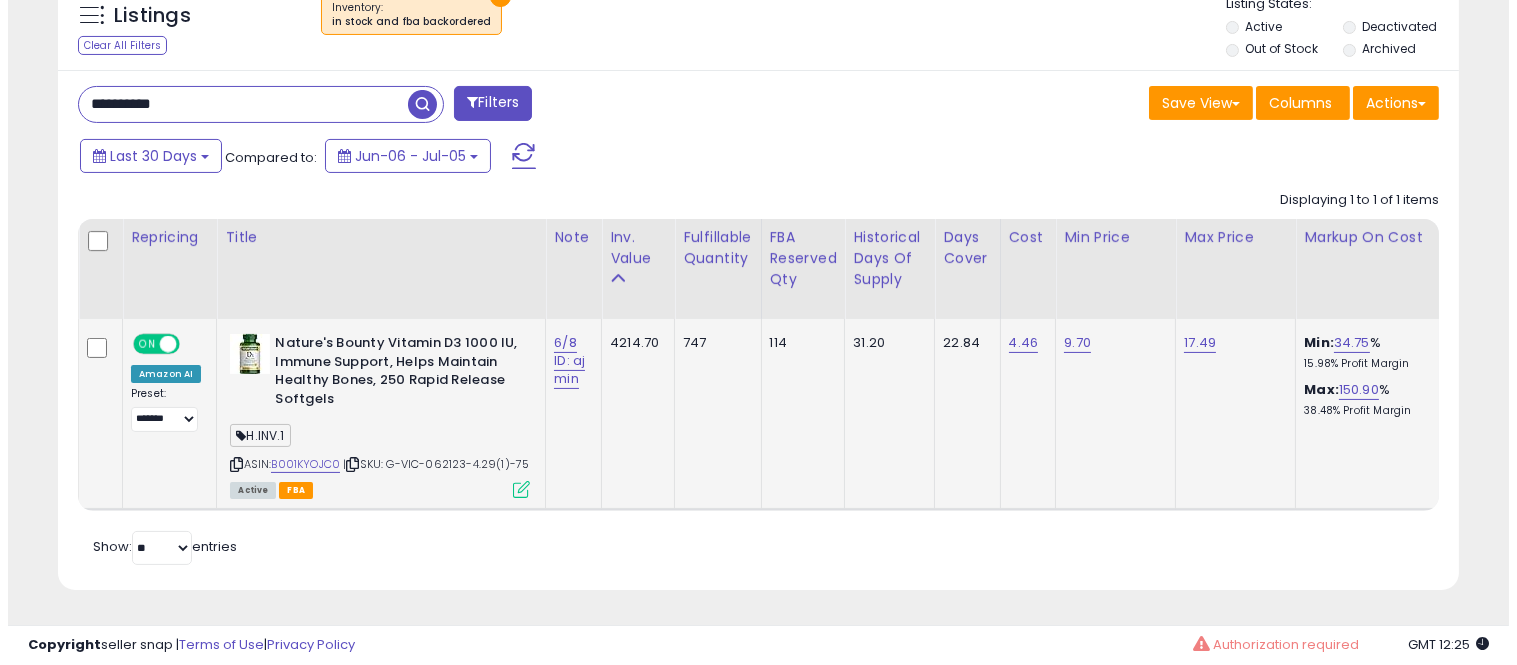 scroll, scrollTop: 999590, scrollLeft: 999178, axis: both 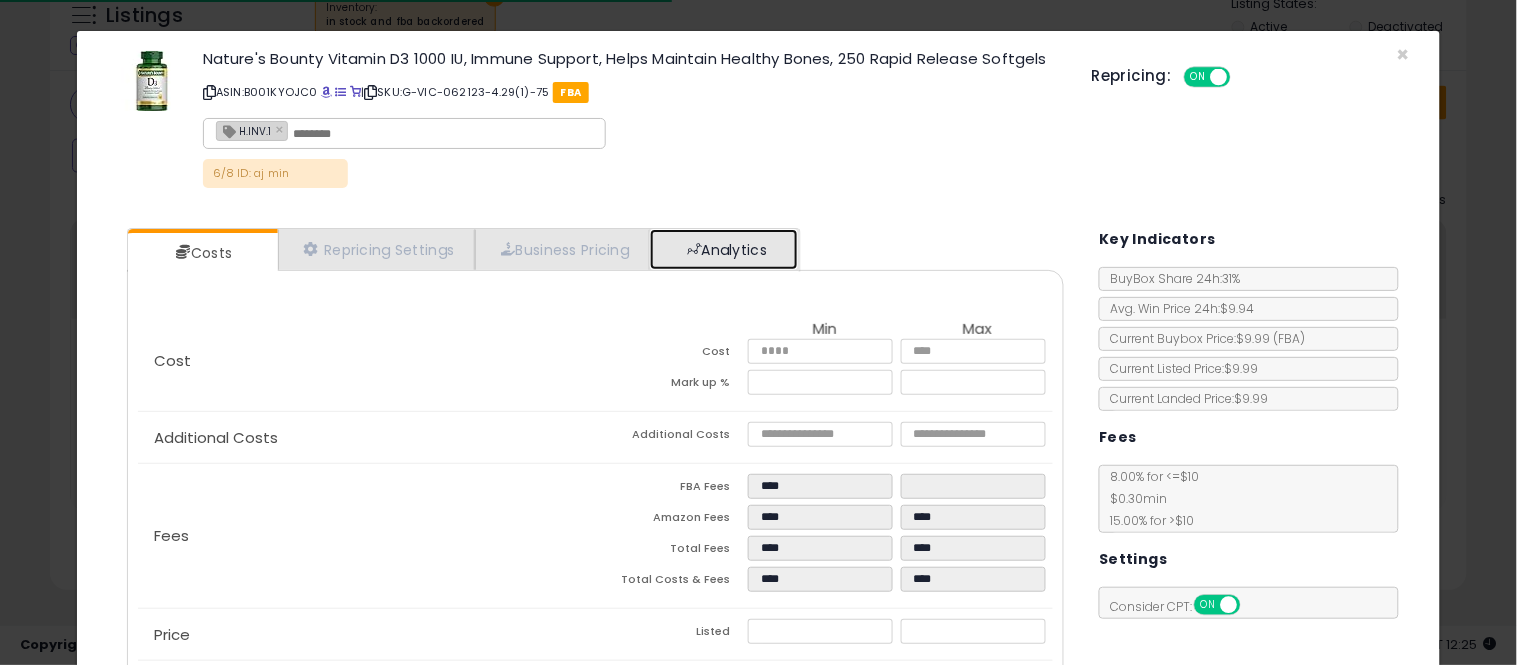 click on "Analytics" at bounding box center (724, 249) 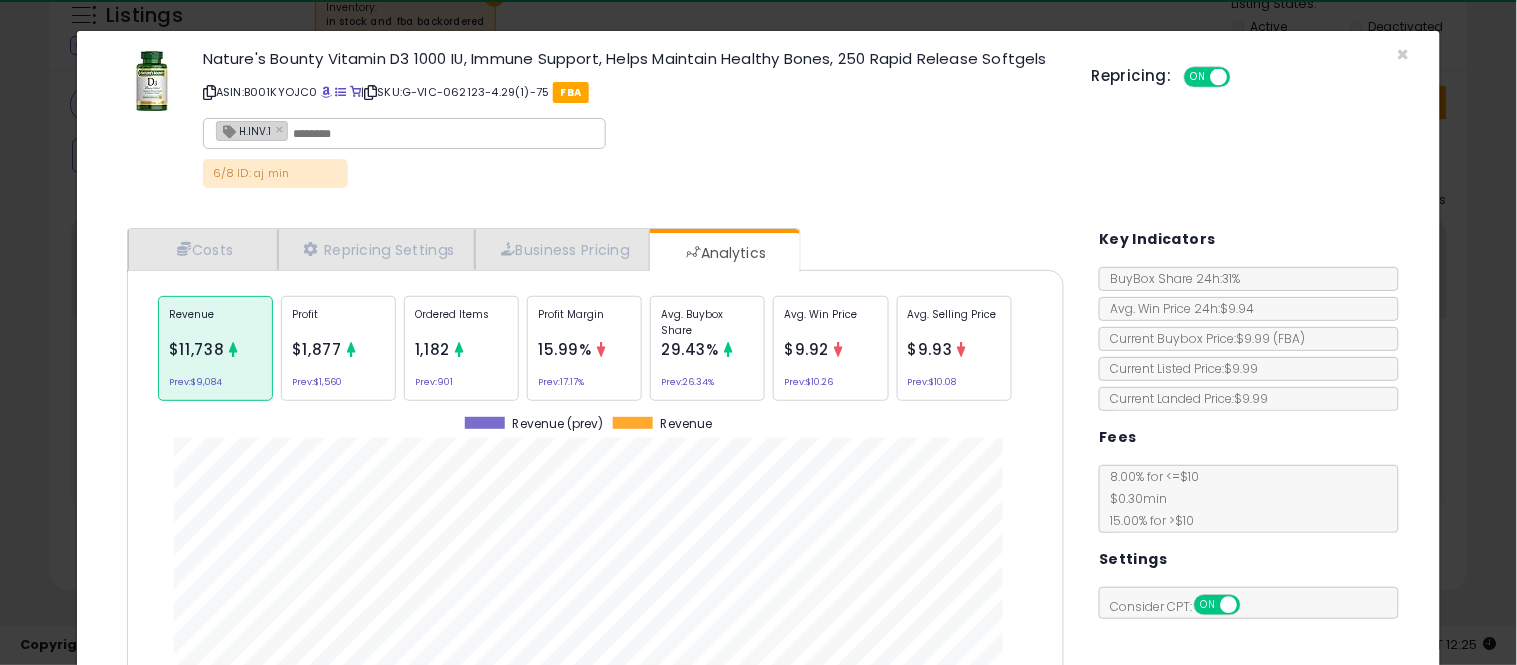 scroll, scrollTop: 999384, scrollLeft: 999033, axis: both 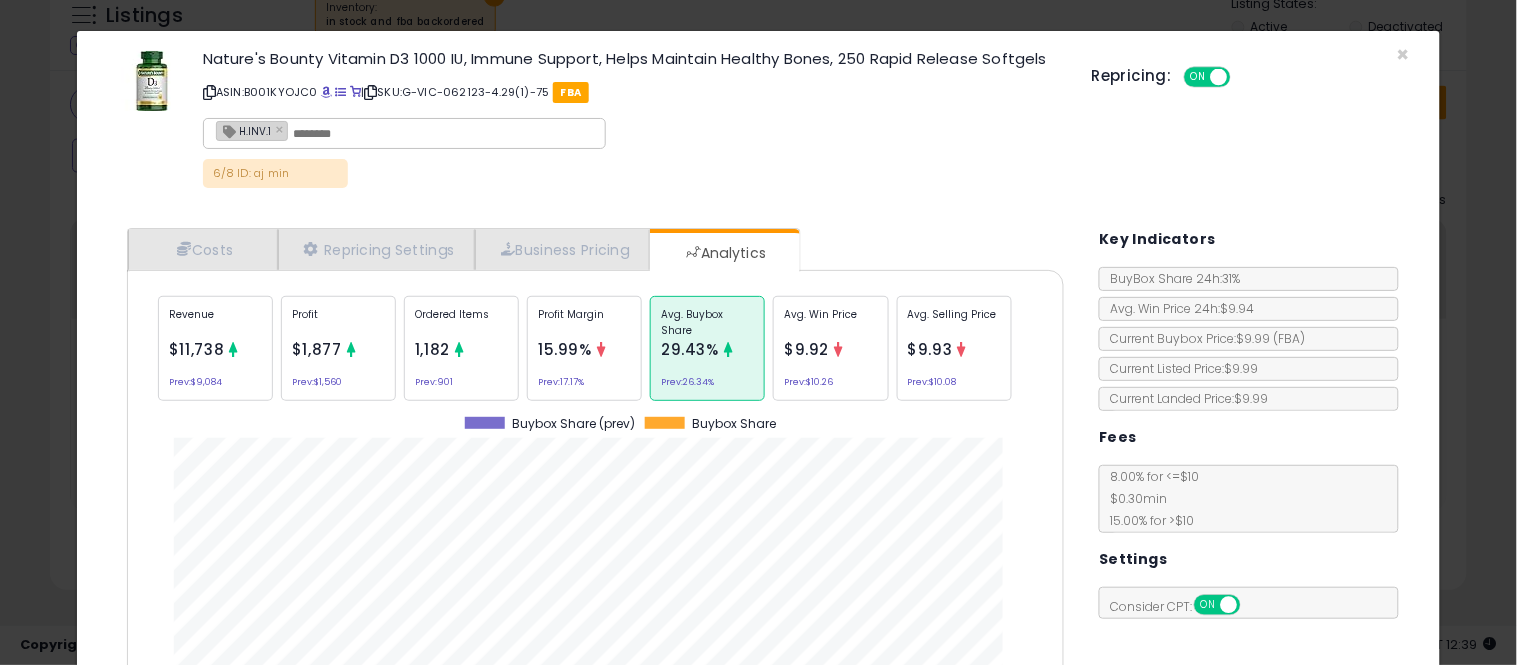 click on "× Close
Nature's Bounty Vitamin D3 1000 IU, Immune Support, Helps Maintain Healthy Bones, 250 Rapid Release Softgels
ASIN:  B001KYOJC0
|
SKU:  G-VIC-062123-4.29(1)-75
FBA
H.INV.1 ×
6/8 ID: aj min
Repricing:
ON   OFF" 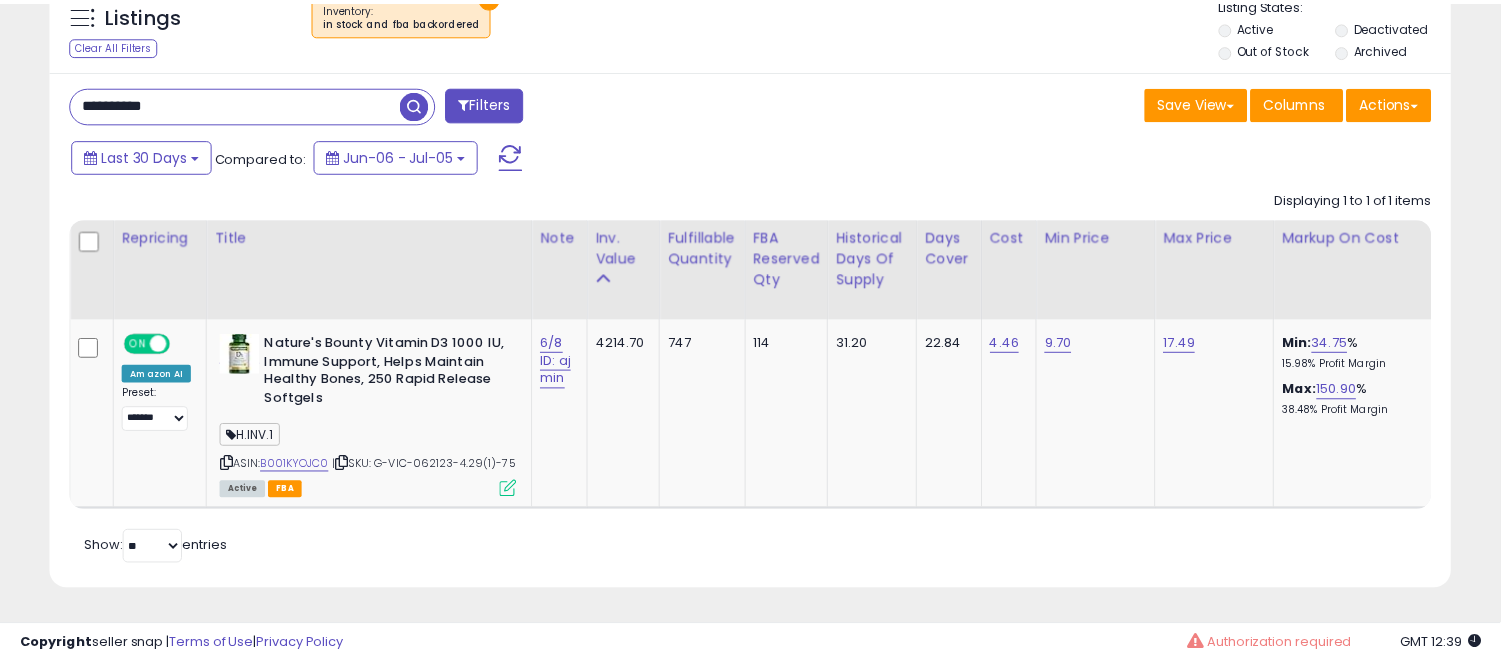 scroll, scrollTop: 410, scrollLeft: 812, axis: both 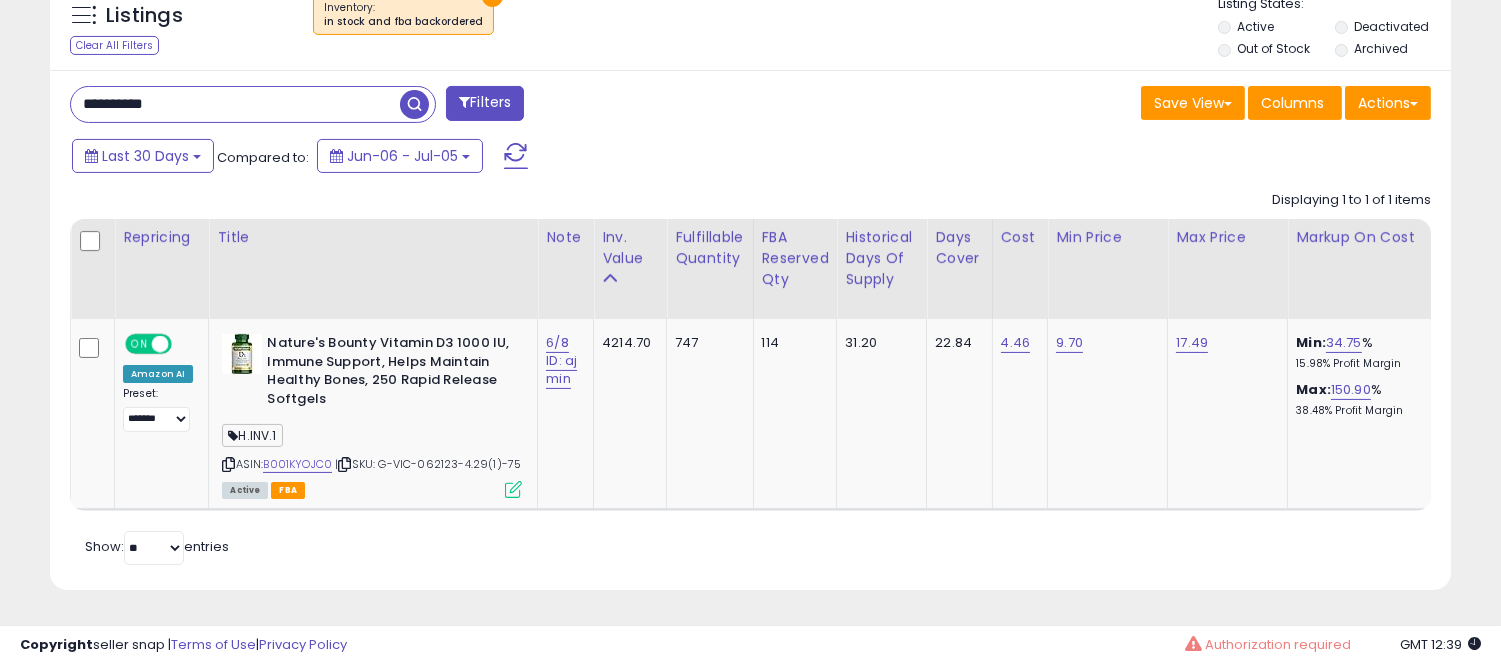 click on "**********" at bounding box center [235, 104] 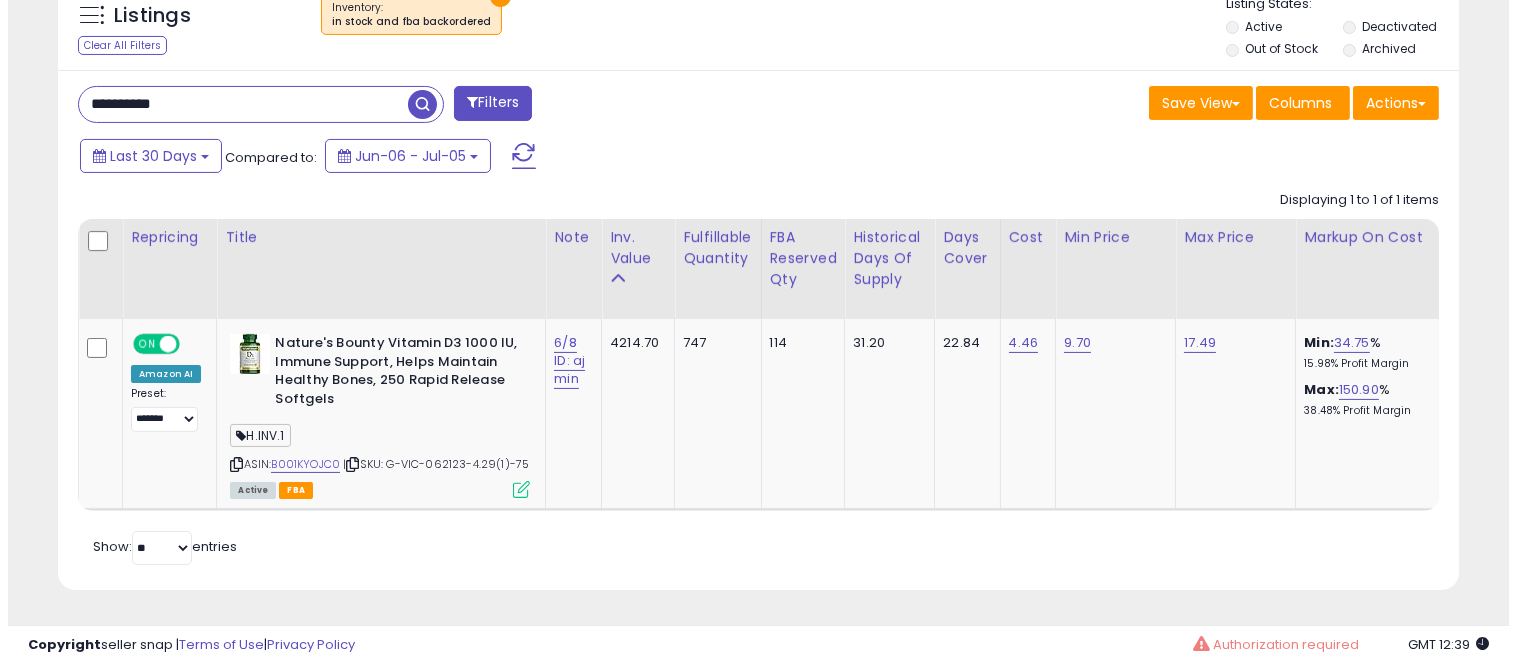 scroll, scrollTop: 578, scrollLeft: 0, axis: vertical 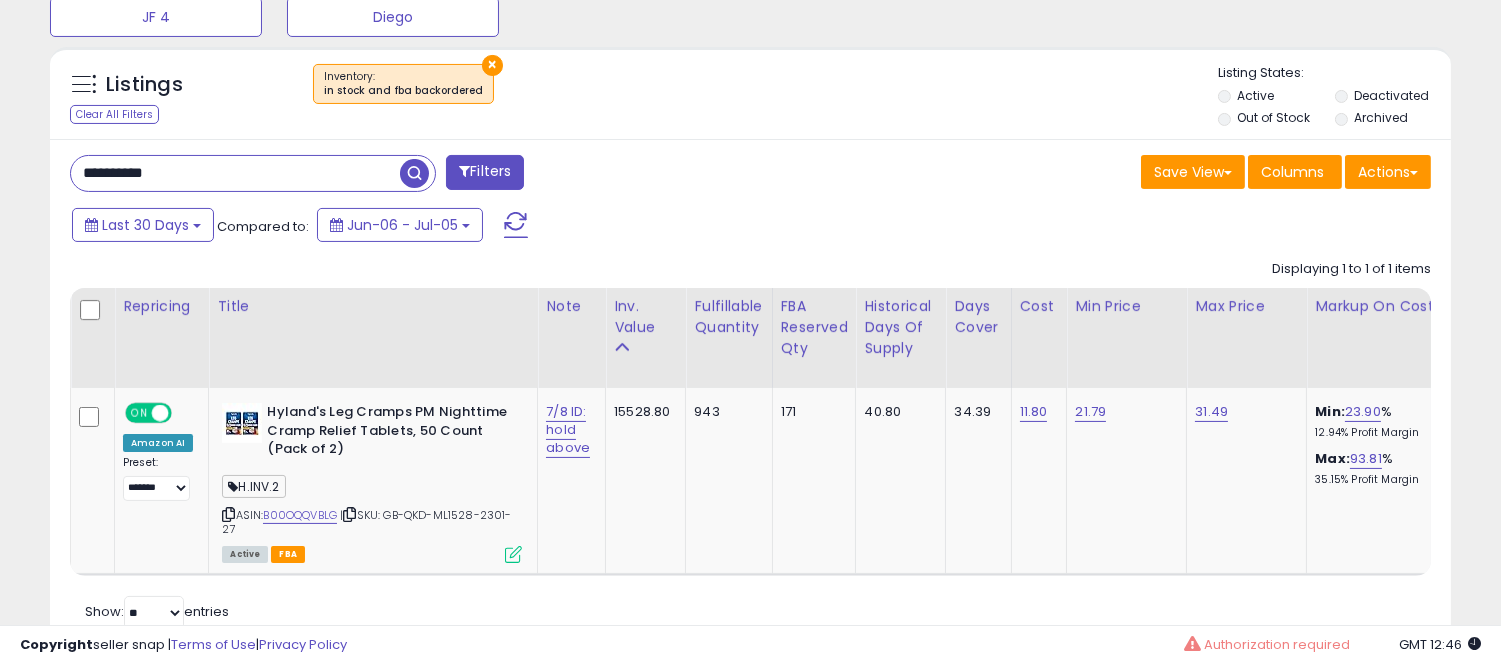click on "**********" at bounding box center (235, 173) 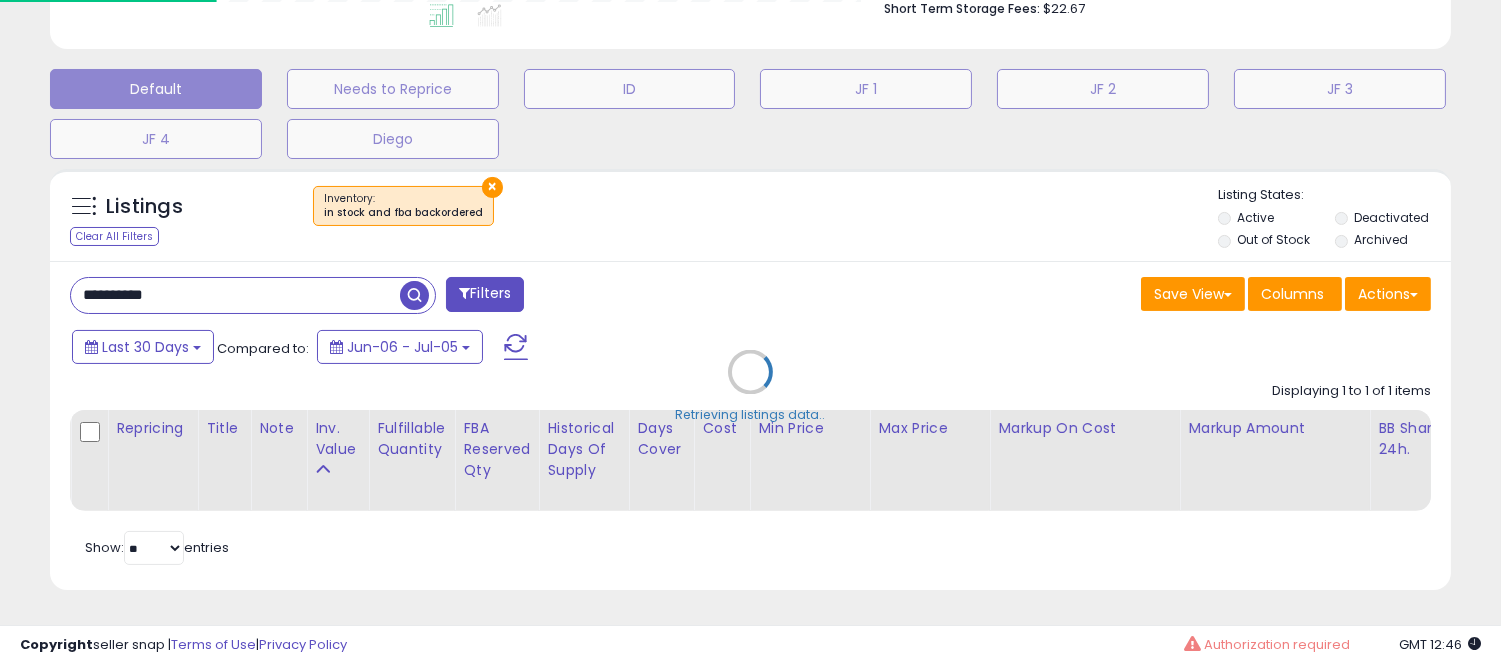 scroll, scrollTop: 999590, scrollLeft: 999178, axis: both 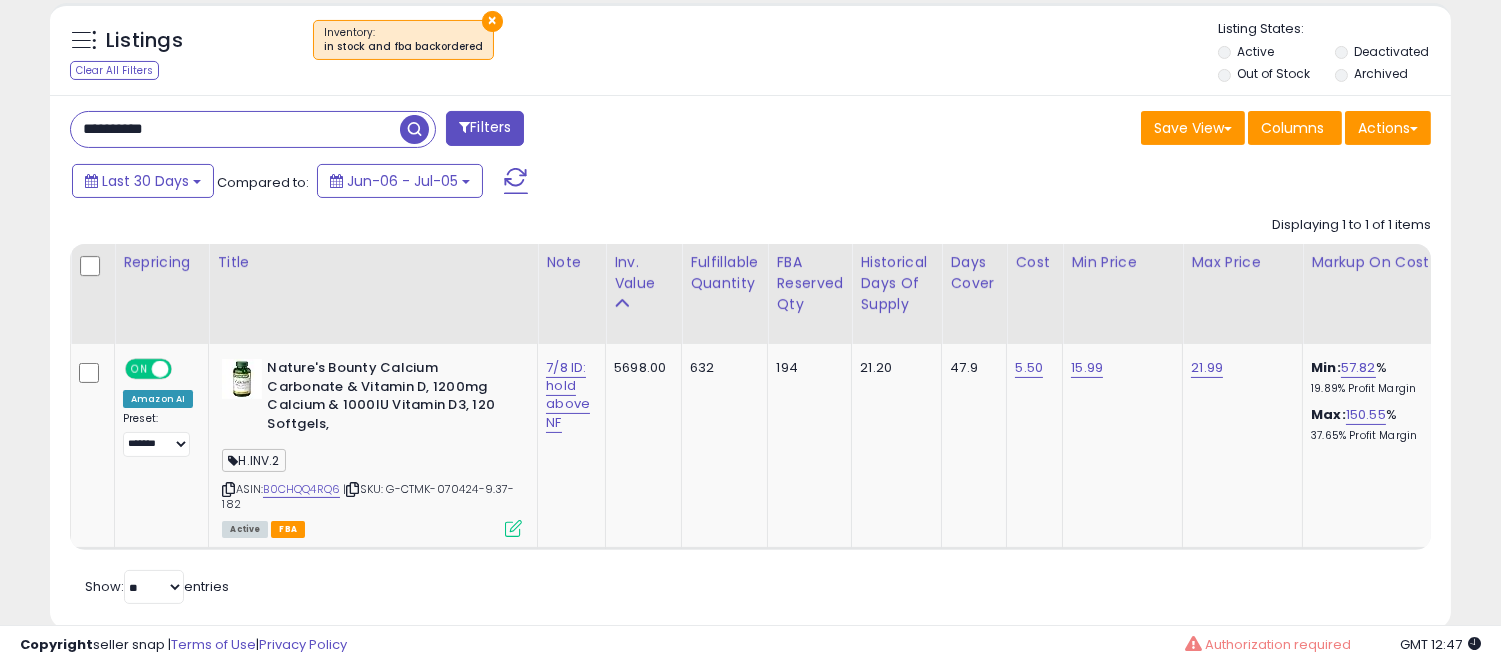 type 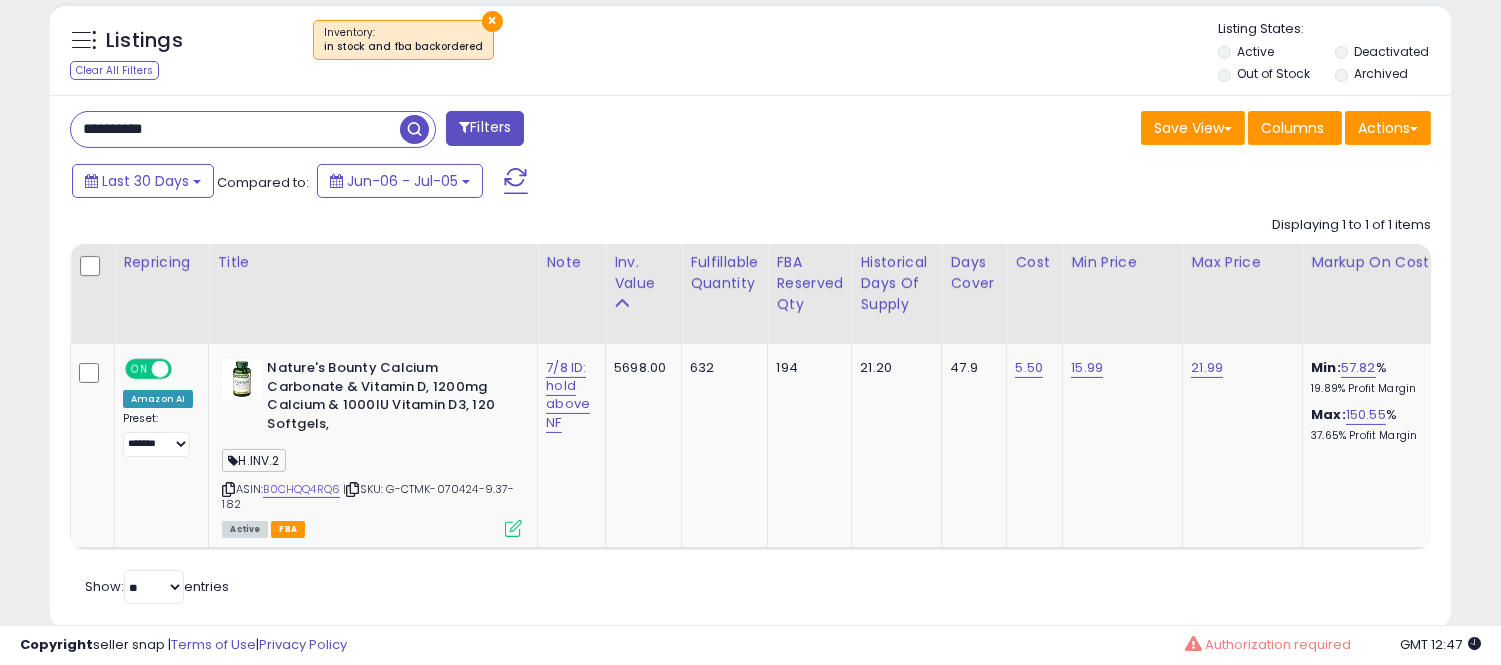 click on "**********" at bounding box center [235, 129] 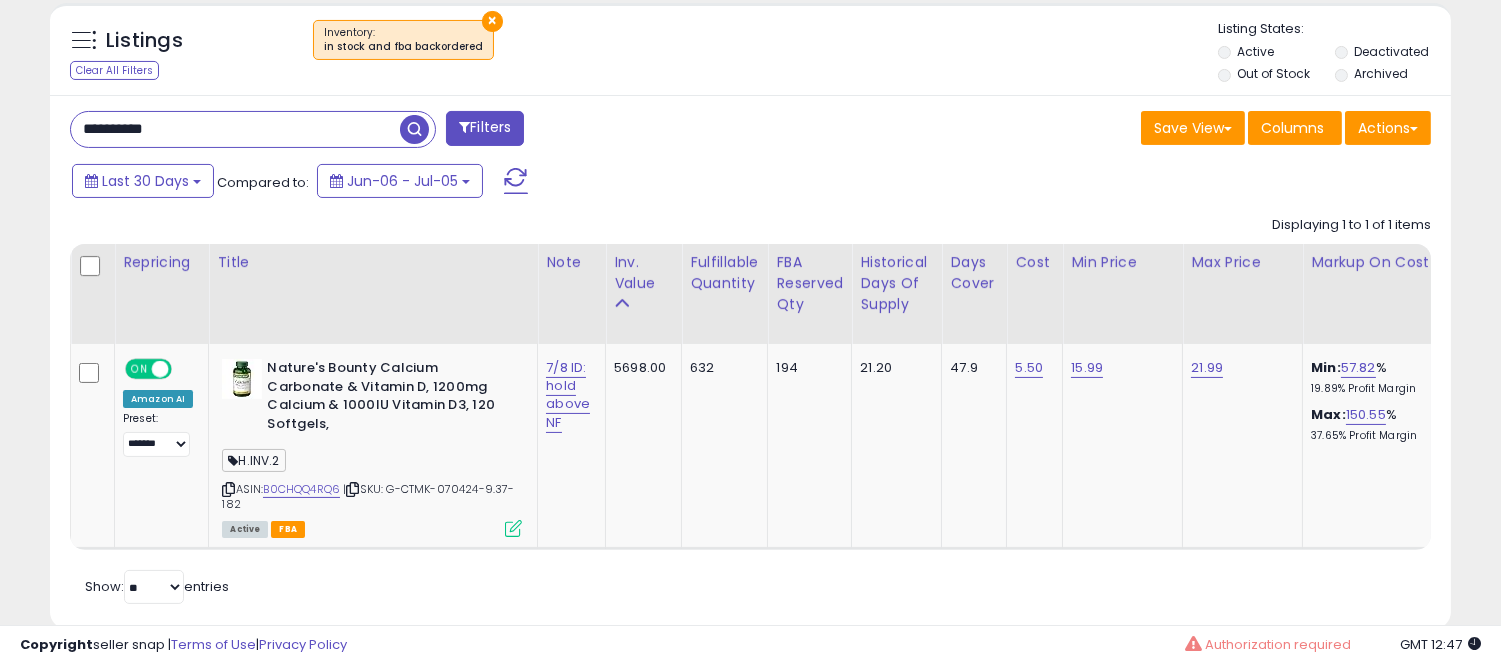 paste 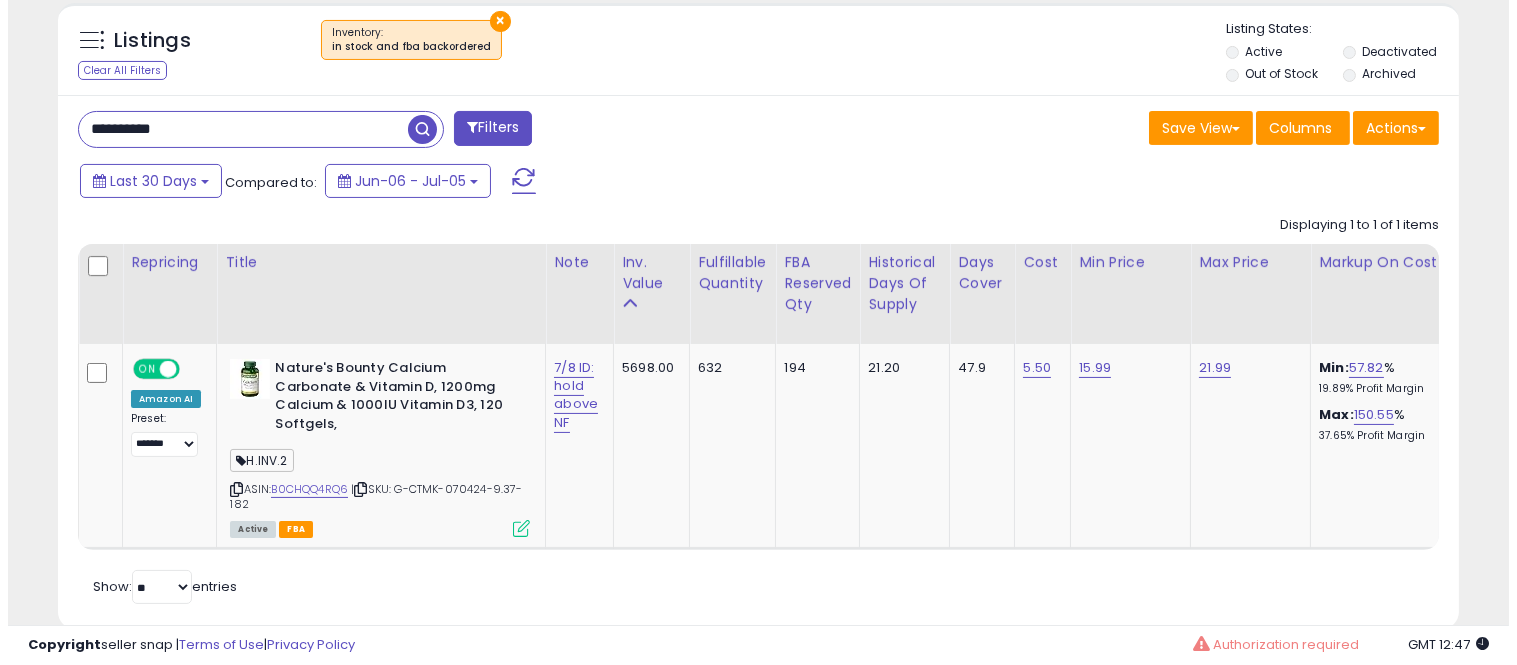 scroll, scrollTop: 578, scrollLeft: 0, axis: vertical 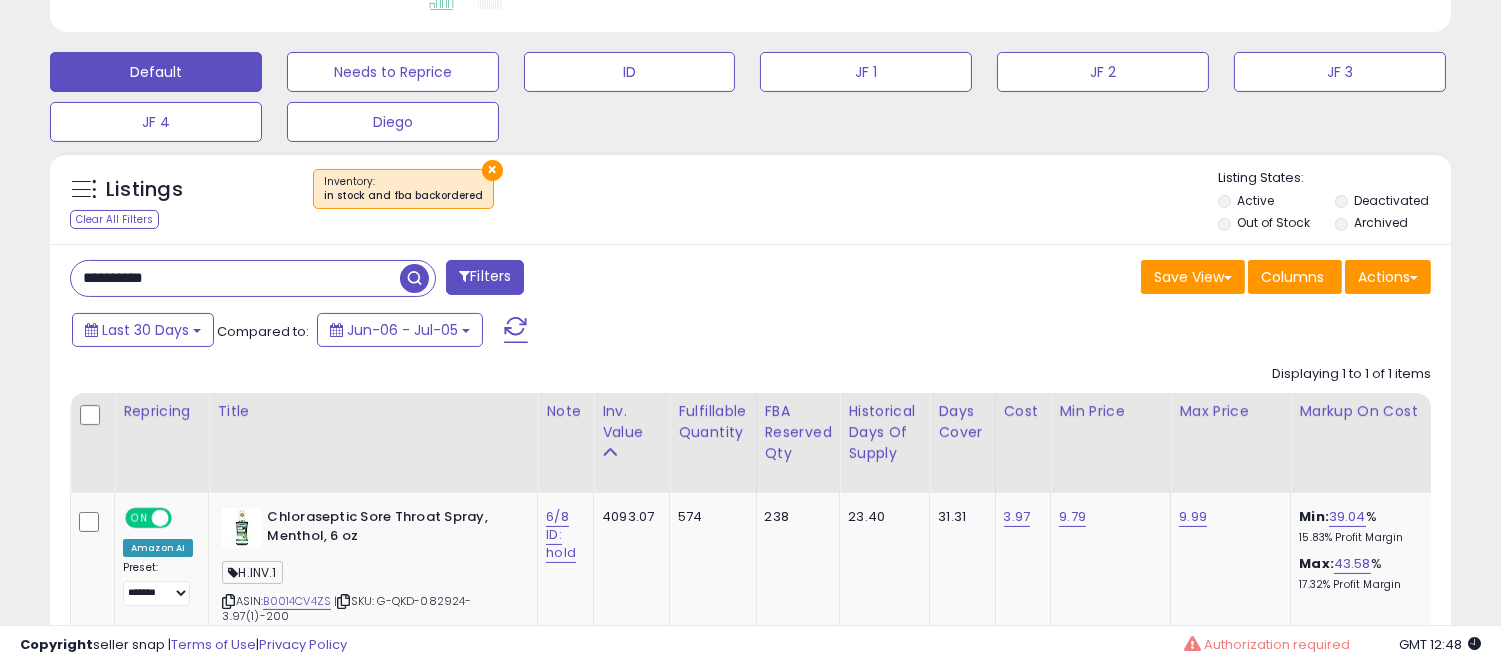 click at bounding box center [414, 278] 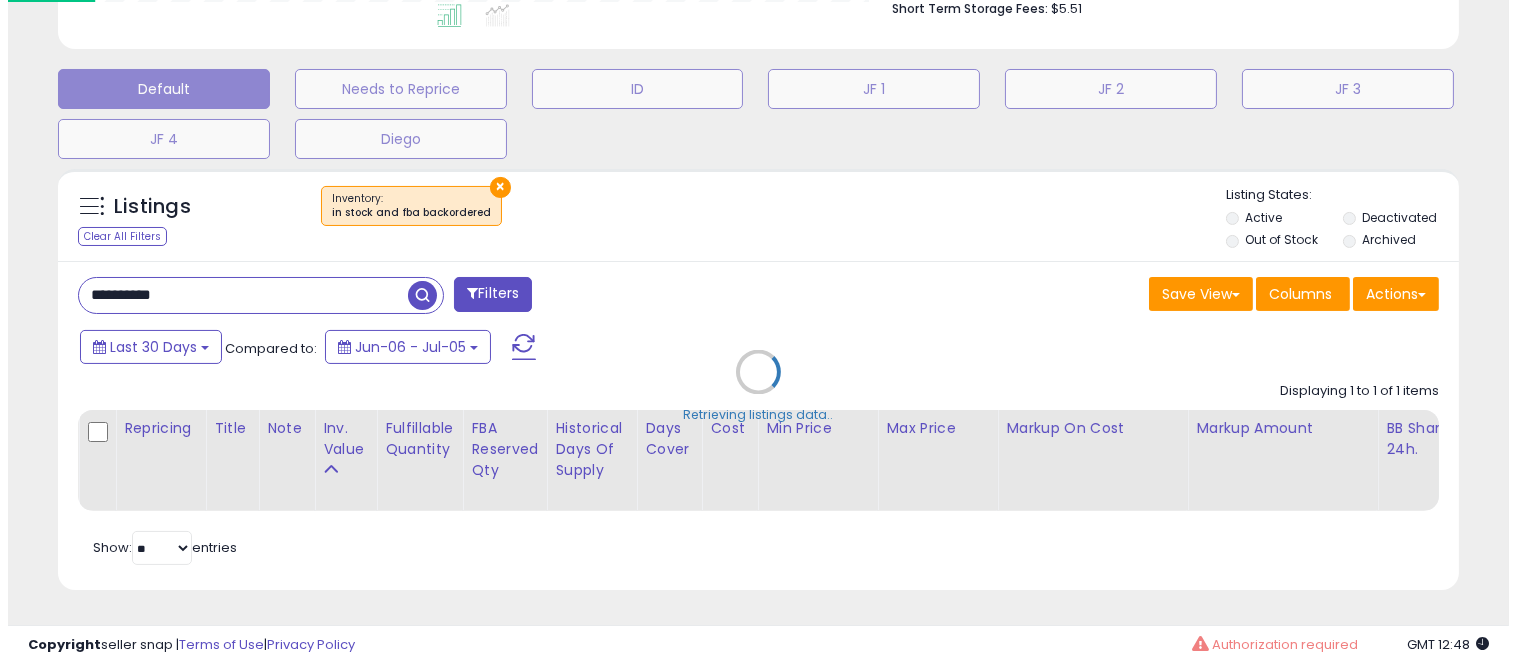 scroll, scrollTop: 999590, scrollLeft: 999178, axis: both 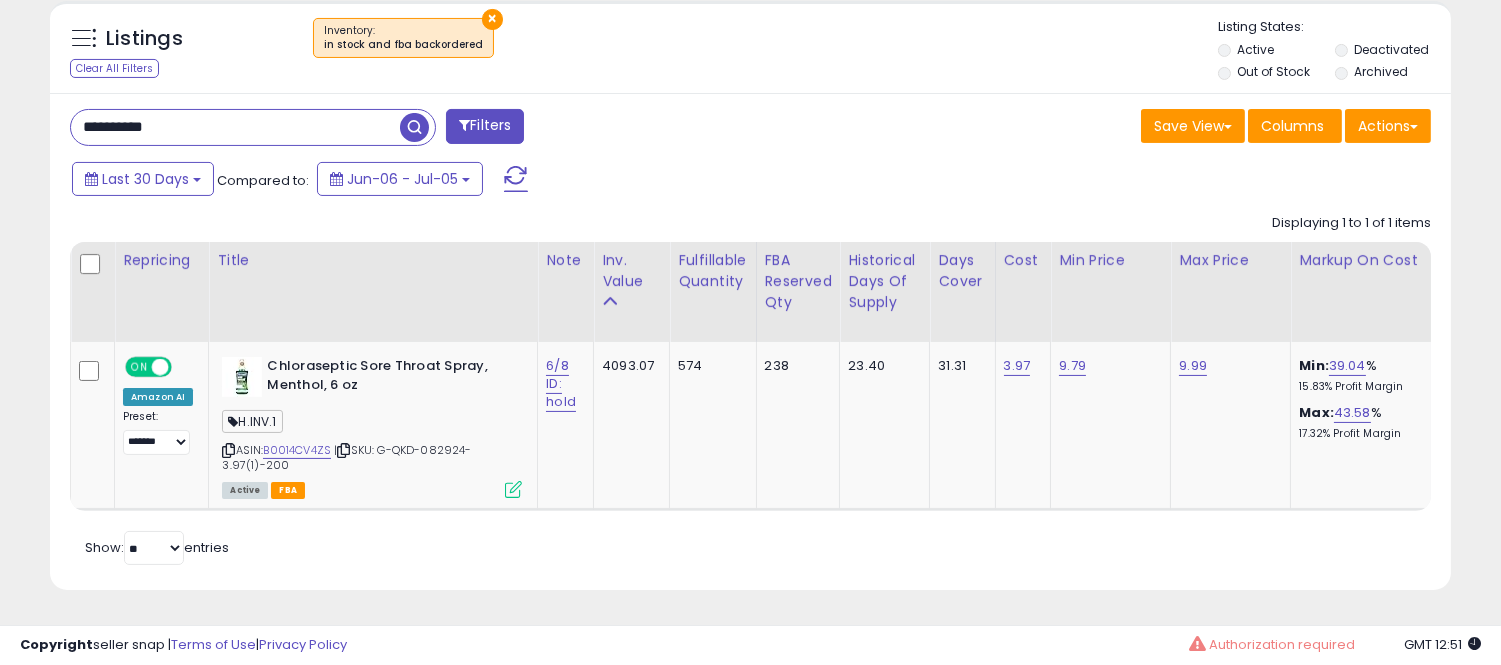 click on "**********" at bounding box center (235, 127) 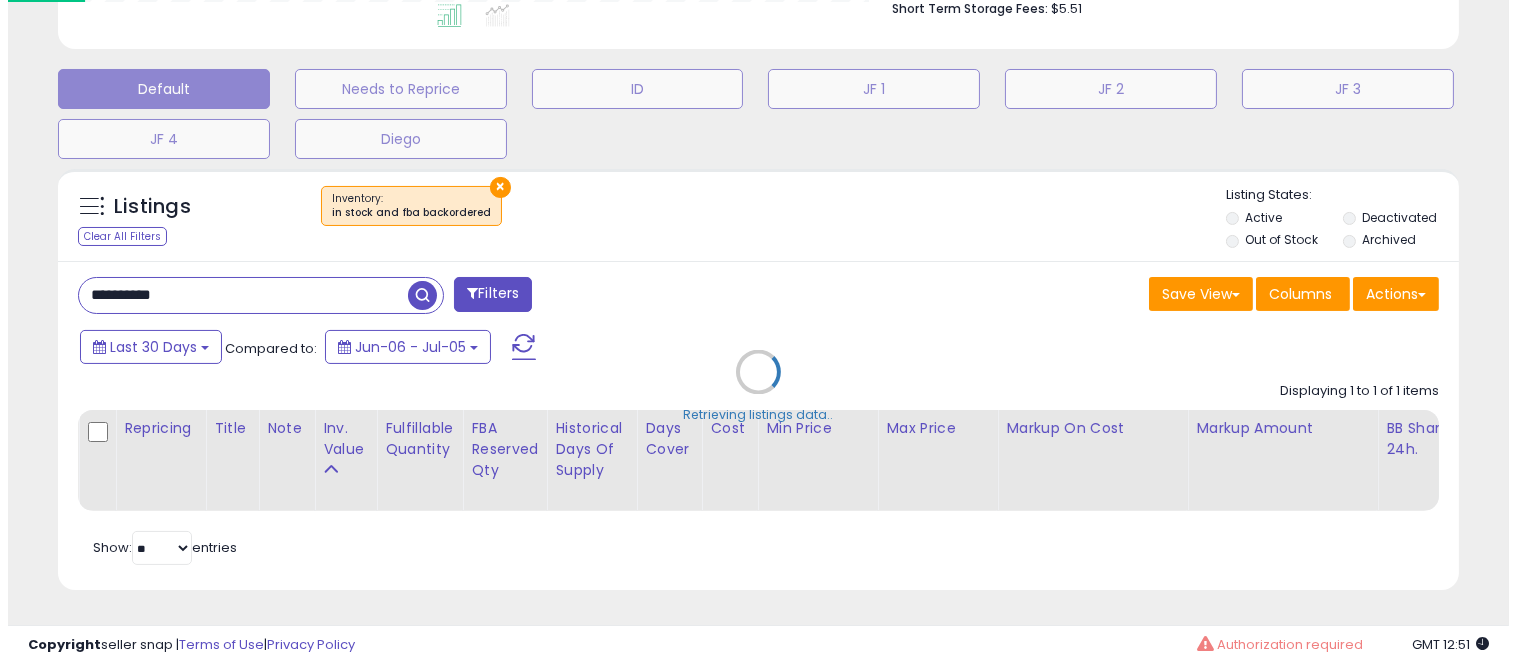 scroll, scrollTop: 578, scrollLeft: 0, axis: vertical 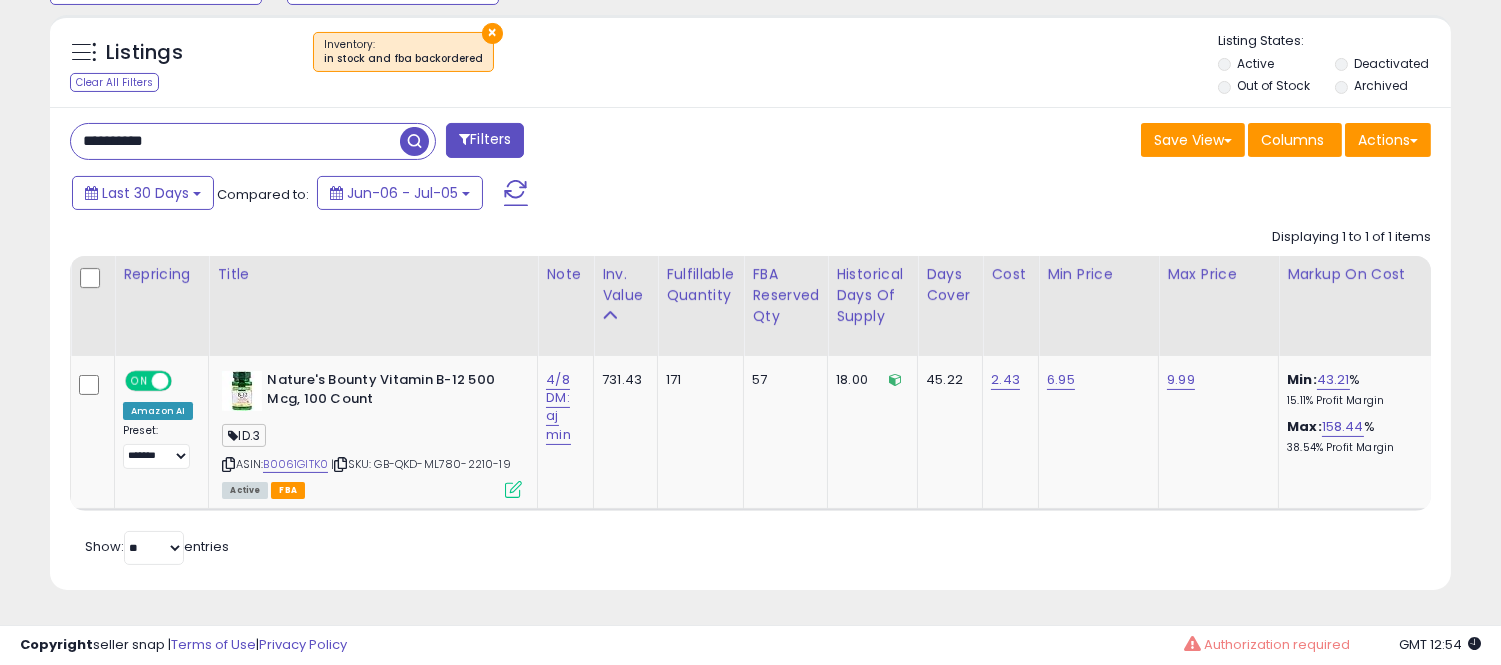 click on "**********" at bounding box center [235, 141] 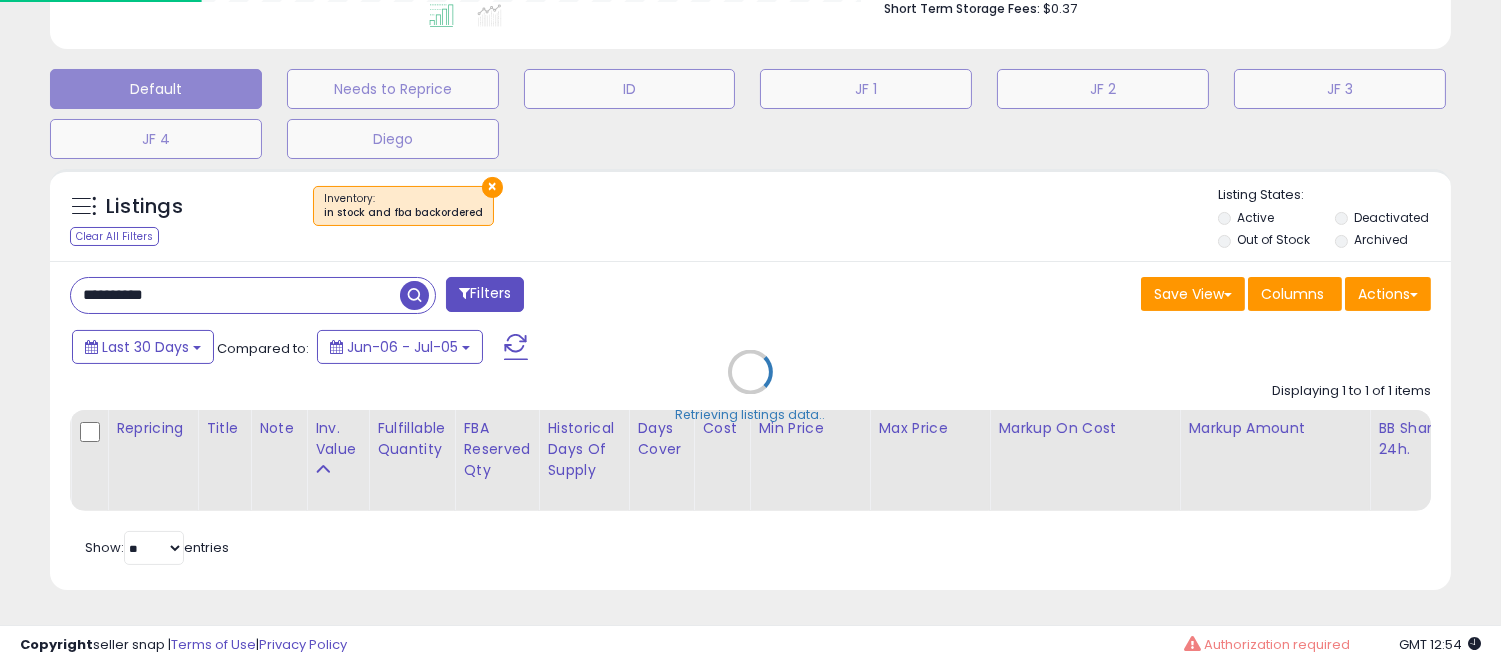 scroll, scrollTop: 999590, scrollLeft: 999178, axis: both 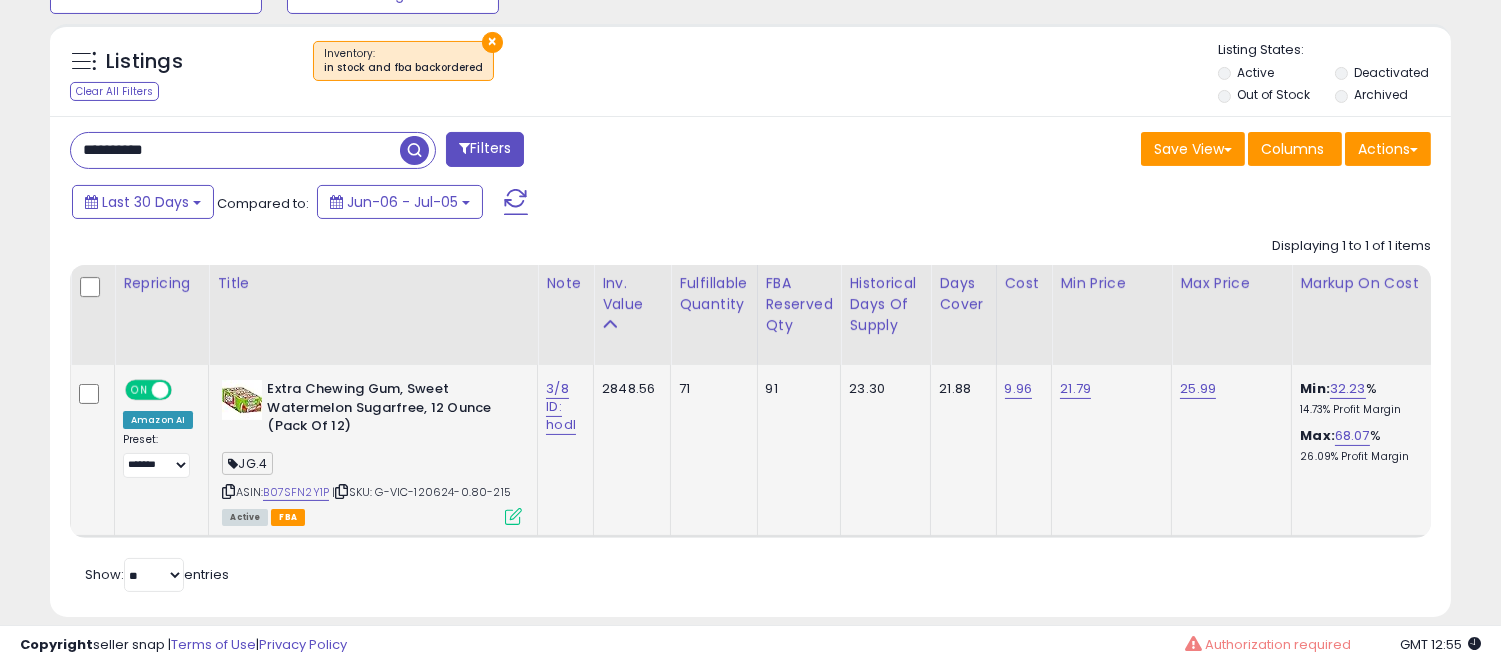 click on "Active FBA" at bounding box center (372, 516) 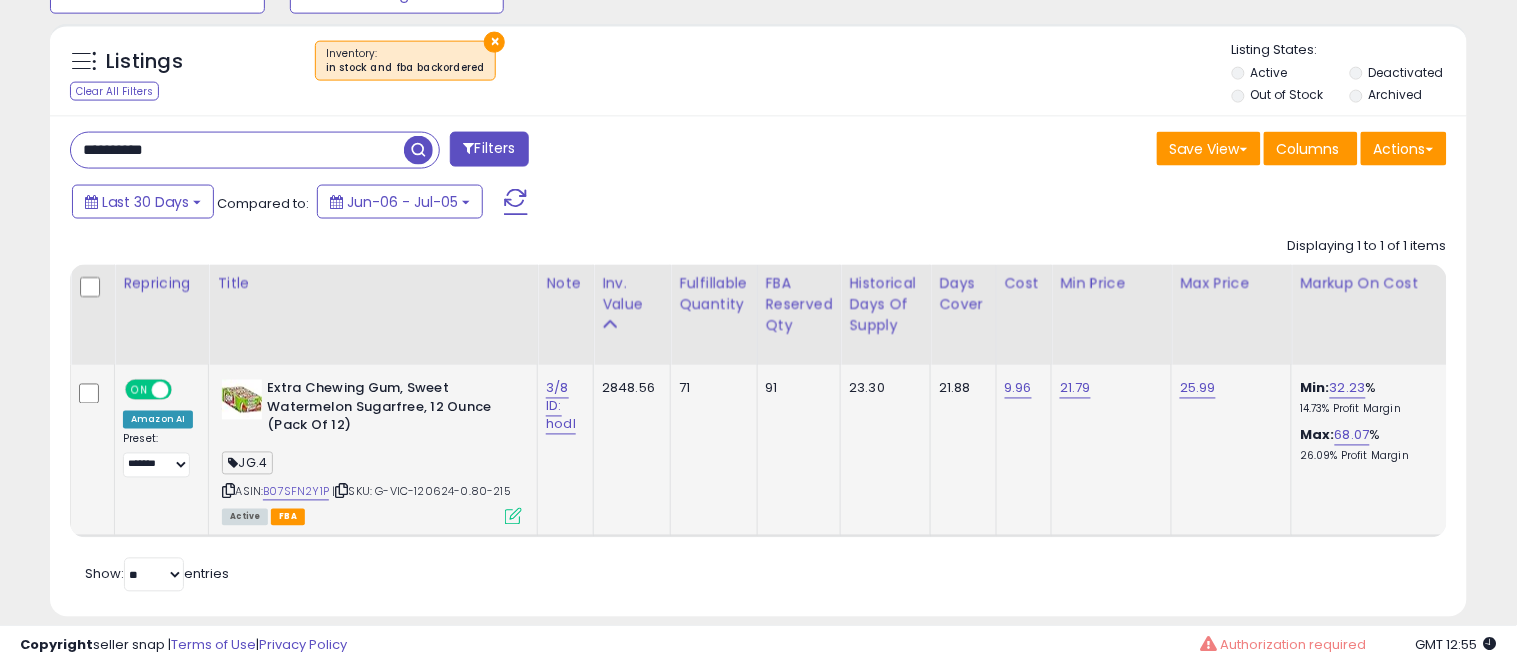 scroll, scrollTop: 999590, scrollLeft: 999178, axis: both 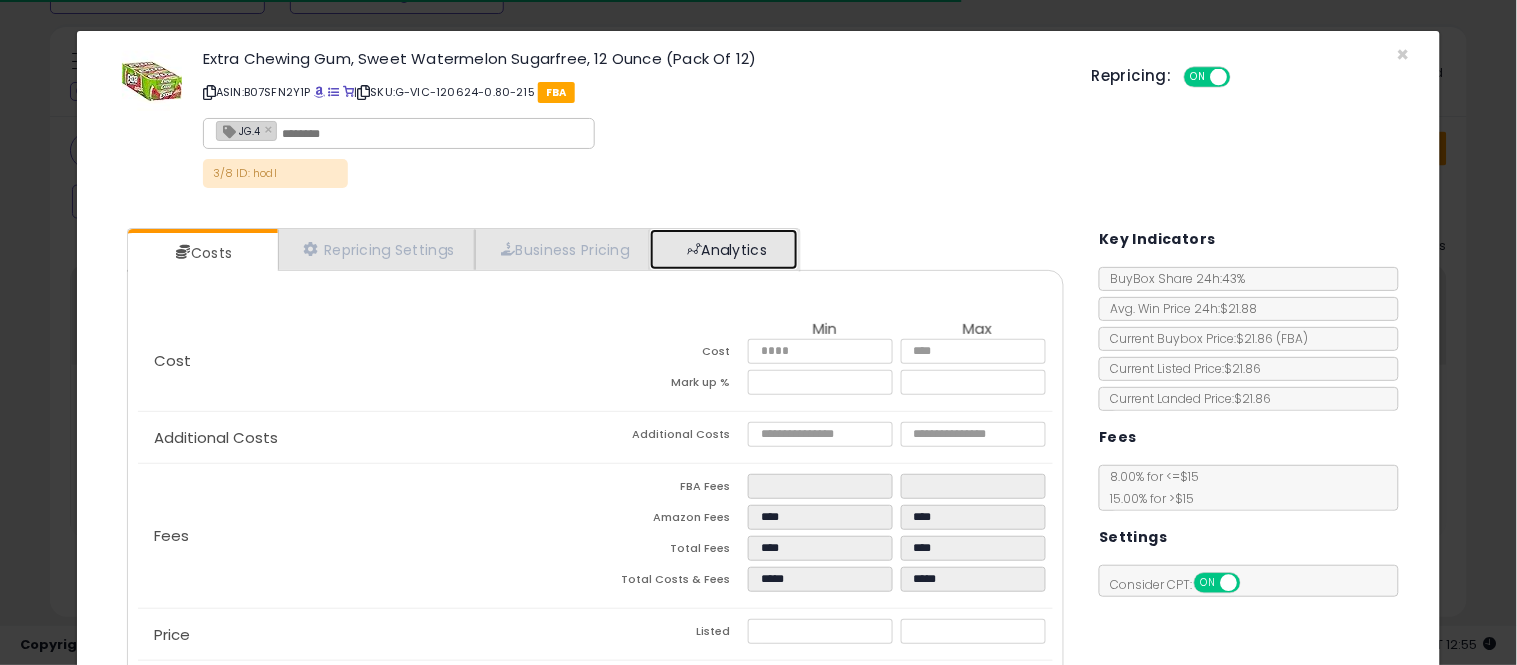 click on "Analytics" at bounding box center (724, 249) 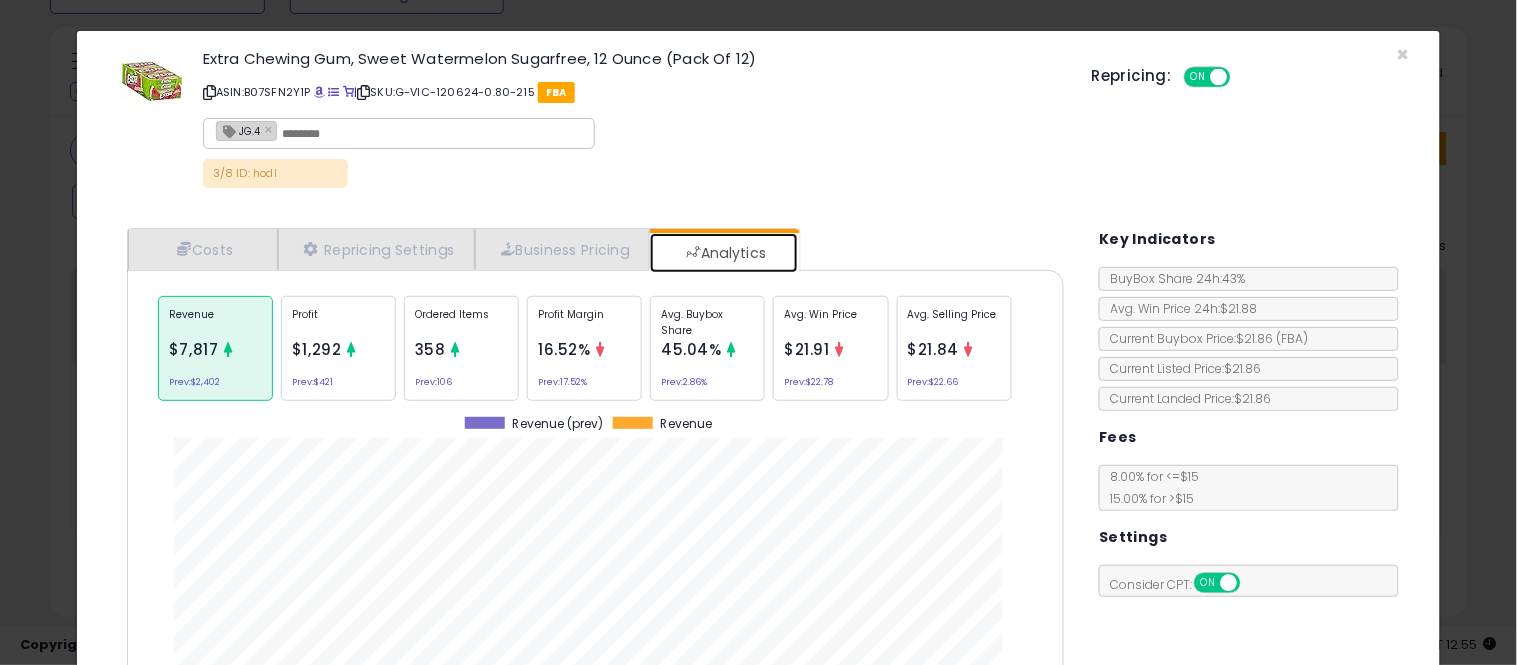scroll, scrollTop: 999384, scrollLeft: 999033, axis: both 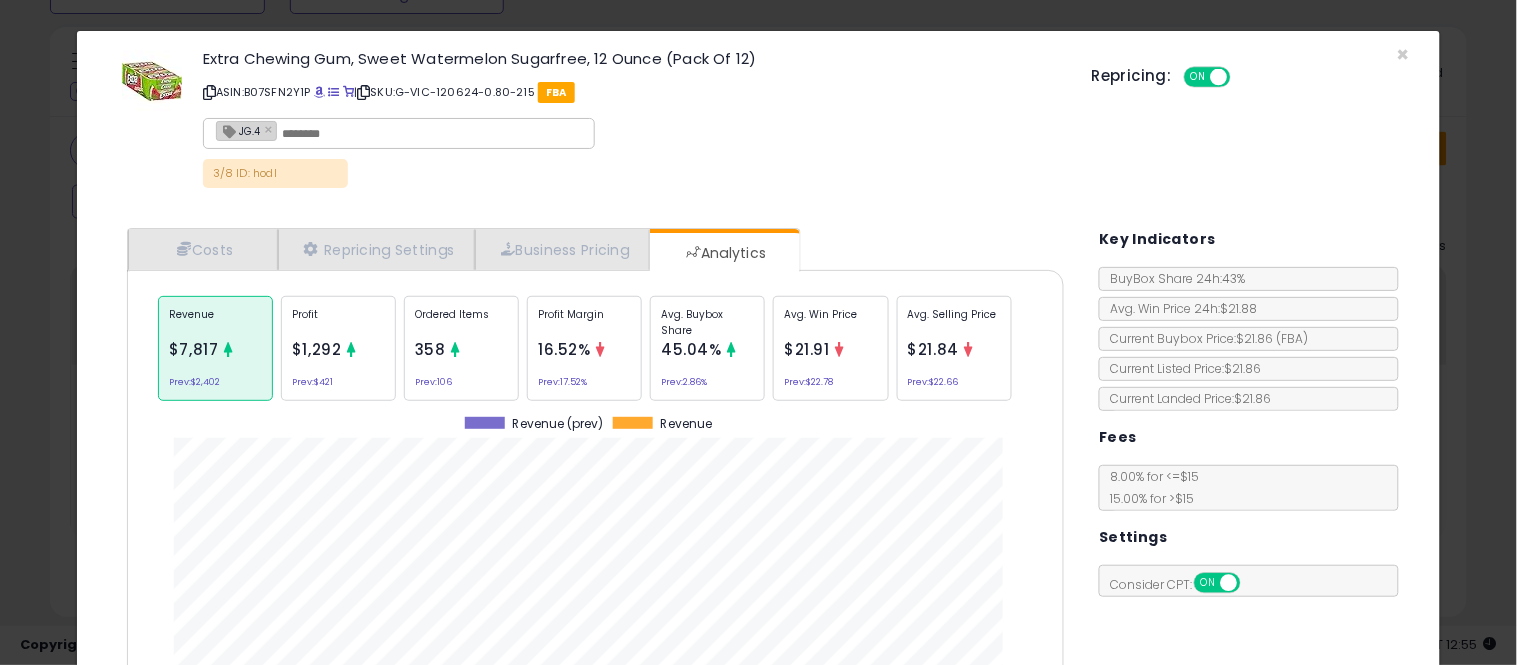 click on "Avg. Buybox Share
45.04%
Prev:  2.86%" 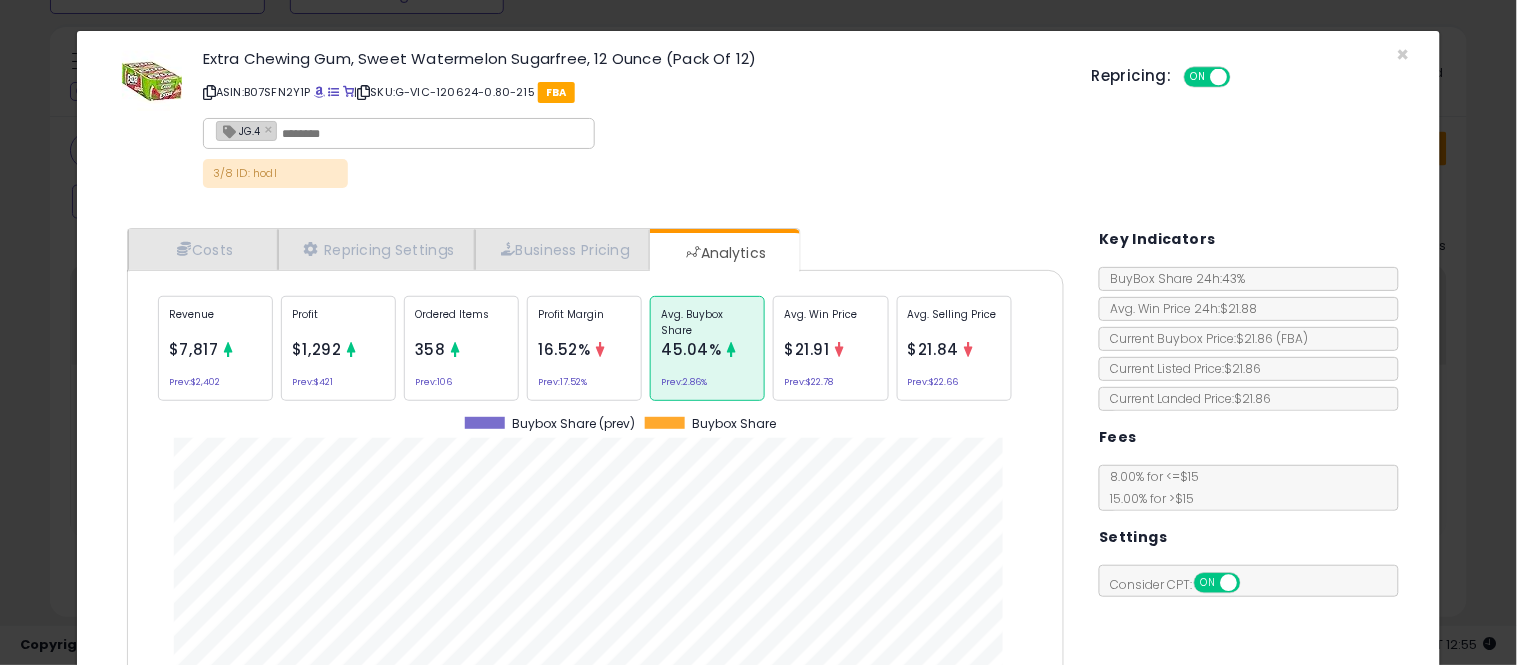 scroll, scrollTop: 999384, scrollLeft: 999033, axis: both 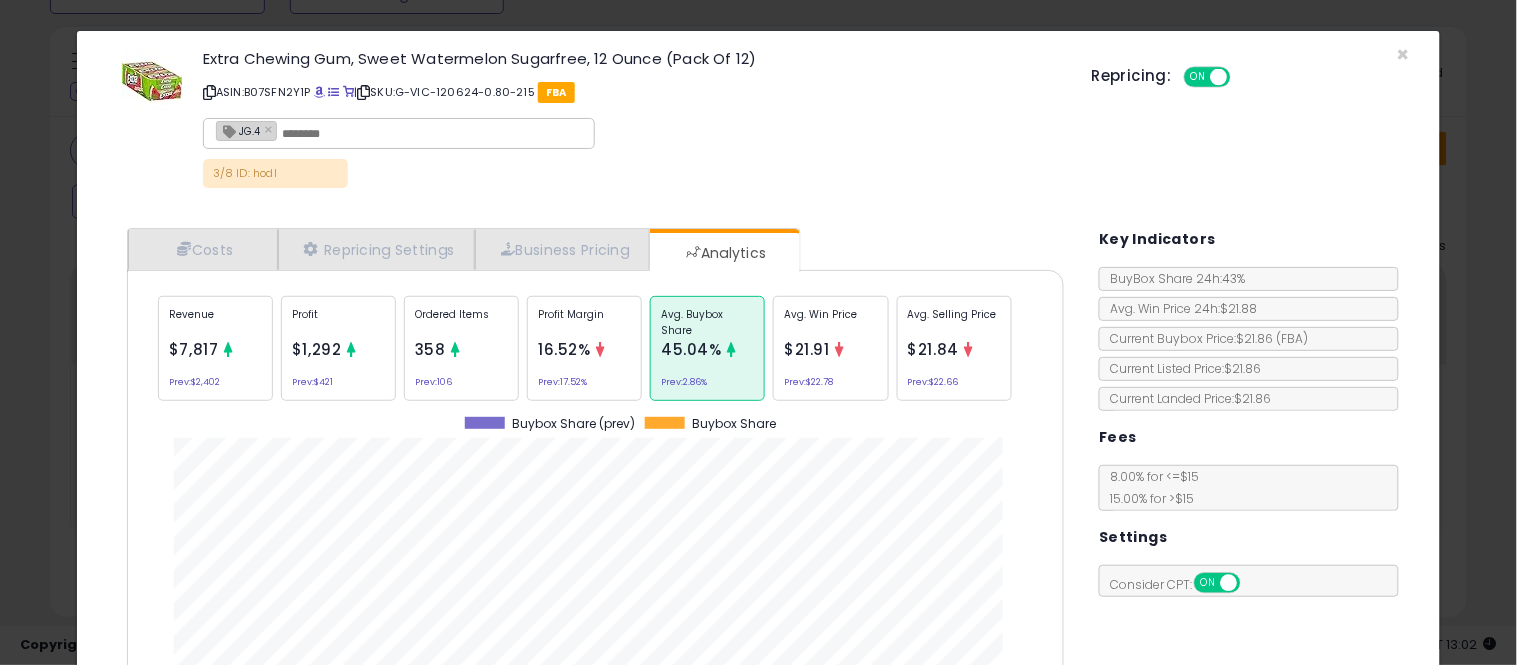 click on "× Close
Extra Chewing Gum, Sweet Watermelon Sugarfree, 12 Ounce (Pack Of 12)
ASIN:  B07SFN2Y1P
|
SKU:  G-VIC-120624-0.80-215
FBA
JG.4 ×
3/8 ID: hodl
Repricing:
ON   OFF" 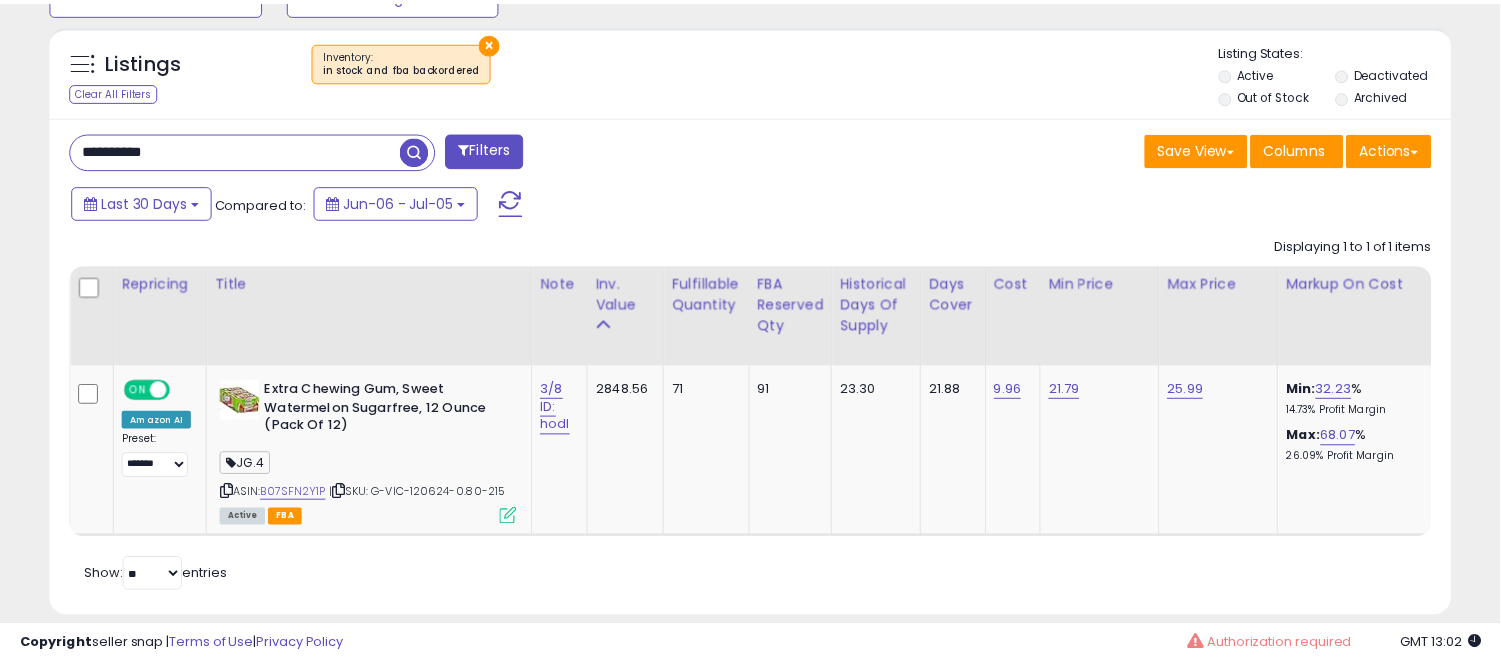 scroll, scrollTop: 410, scrollLeft: 812, axis: both 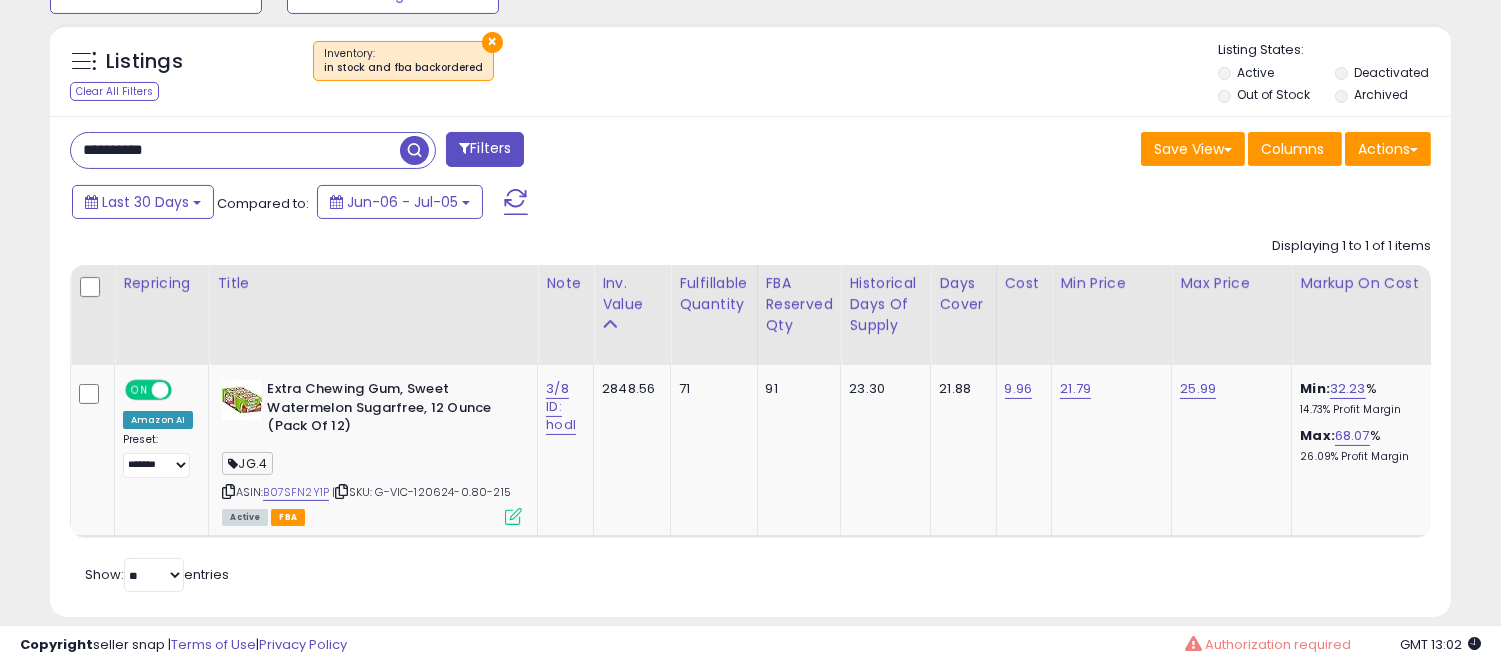 click on "**********" at bounding box center [235, 150] 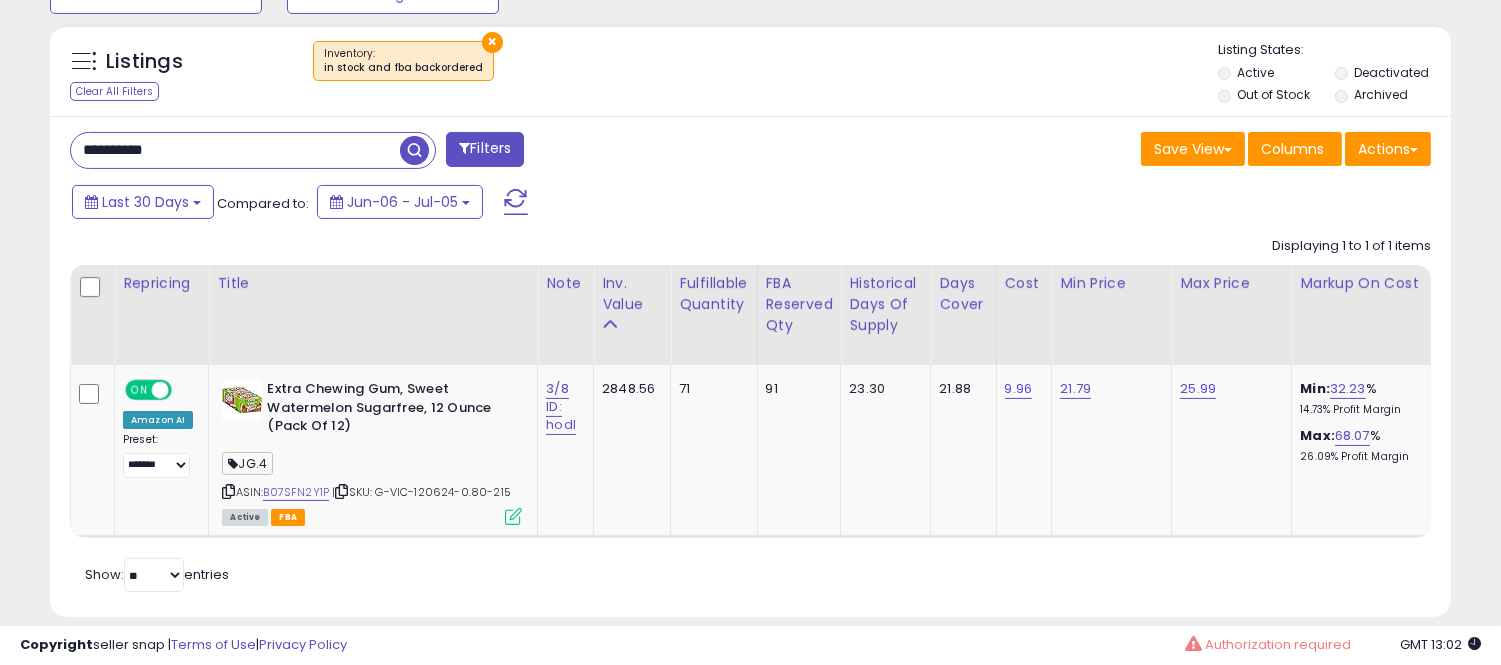 paste 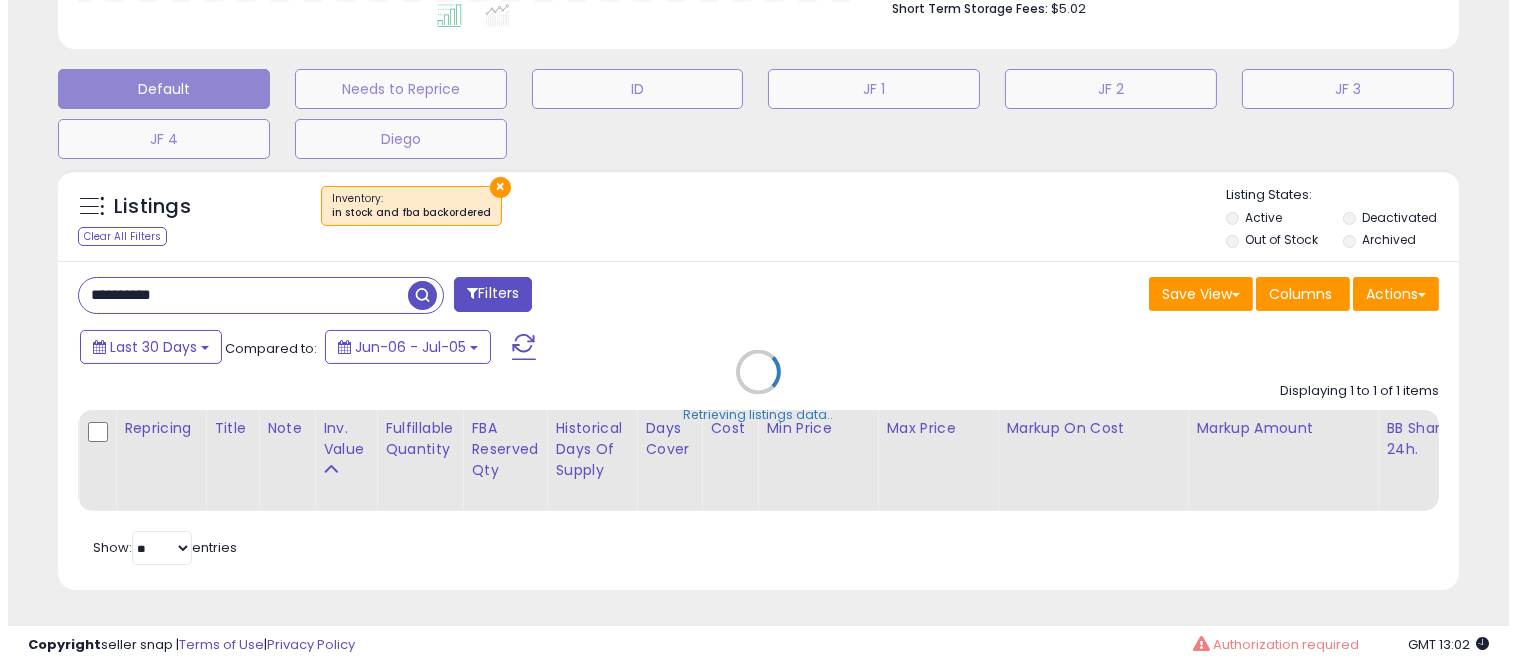 scroll, scrollTop: 578, scrollLeft: 0, axis: vertical 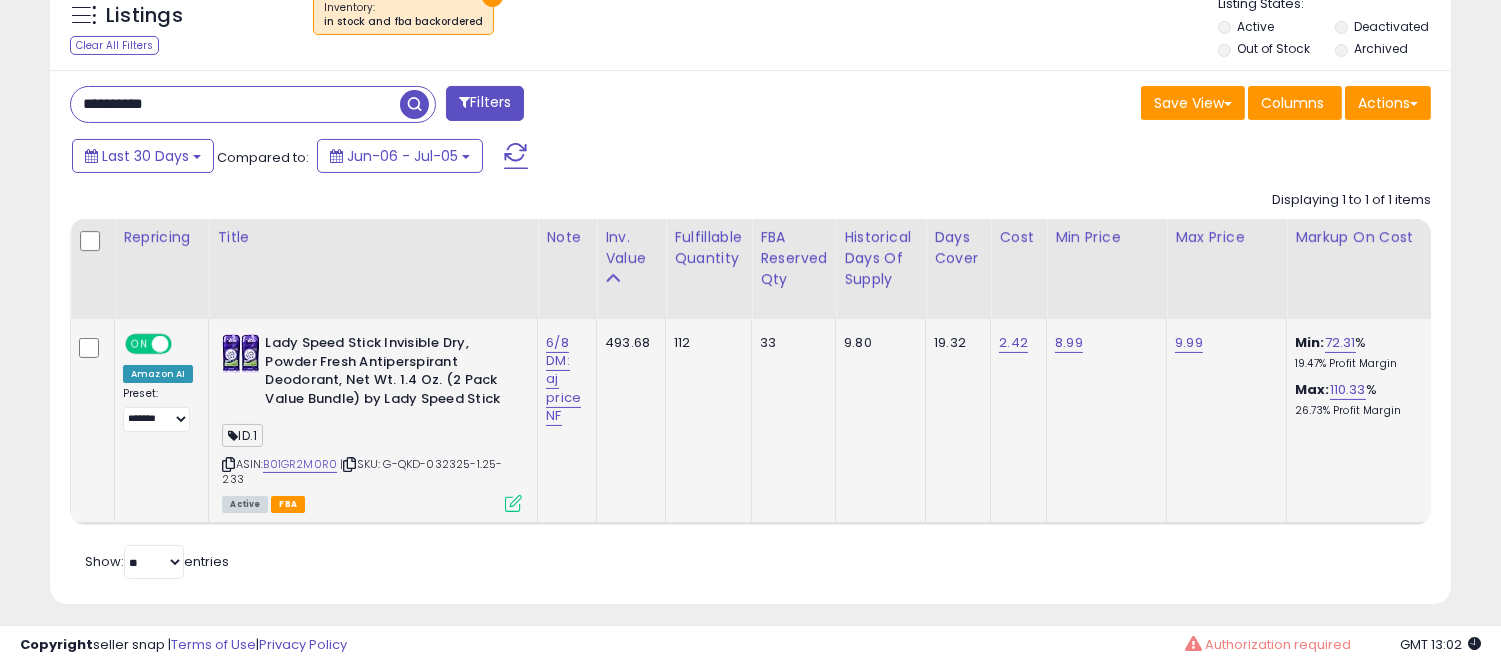 click at bounding box center [513, 503] 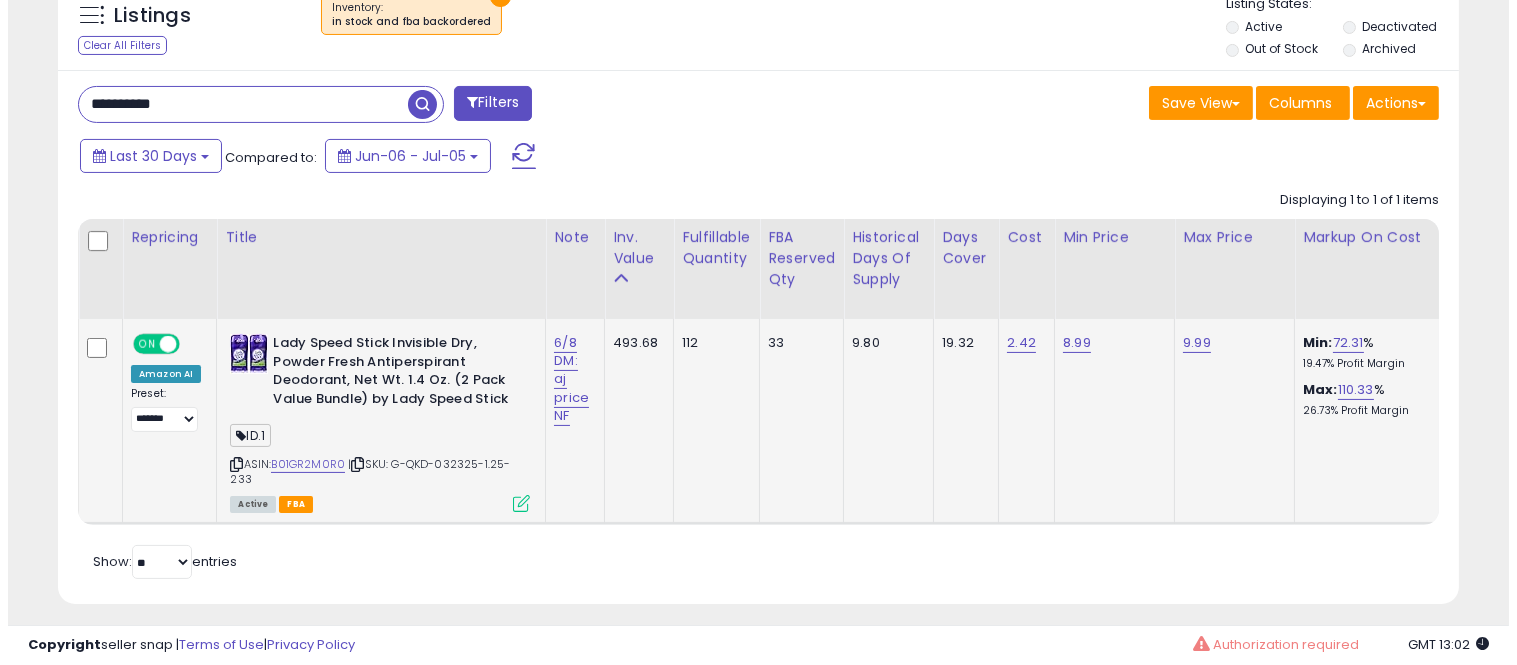 scroll, scrollTop: 999590, scrollLeft: 999178, axis: both 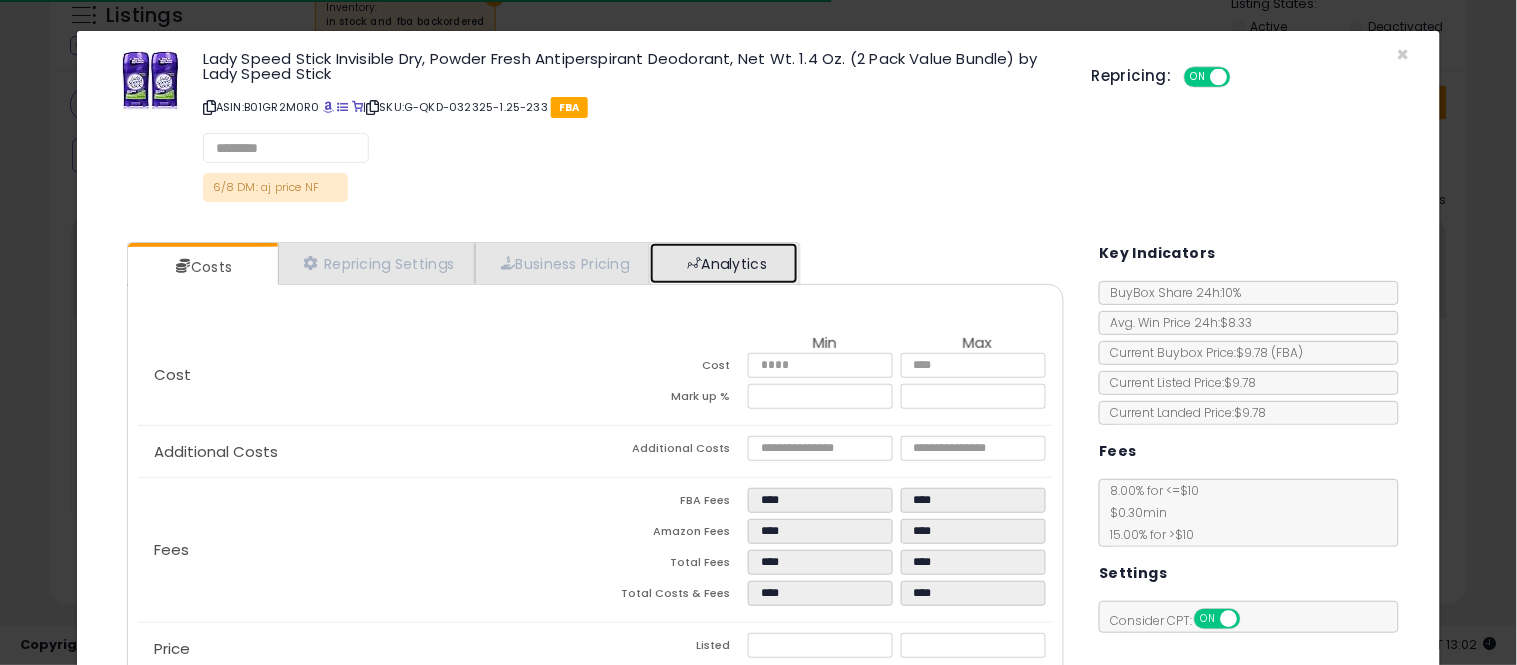 click at bounding box center (694, 263) 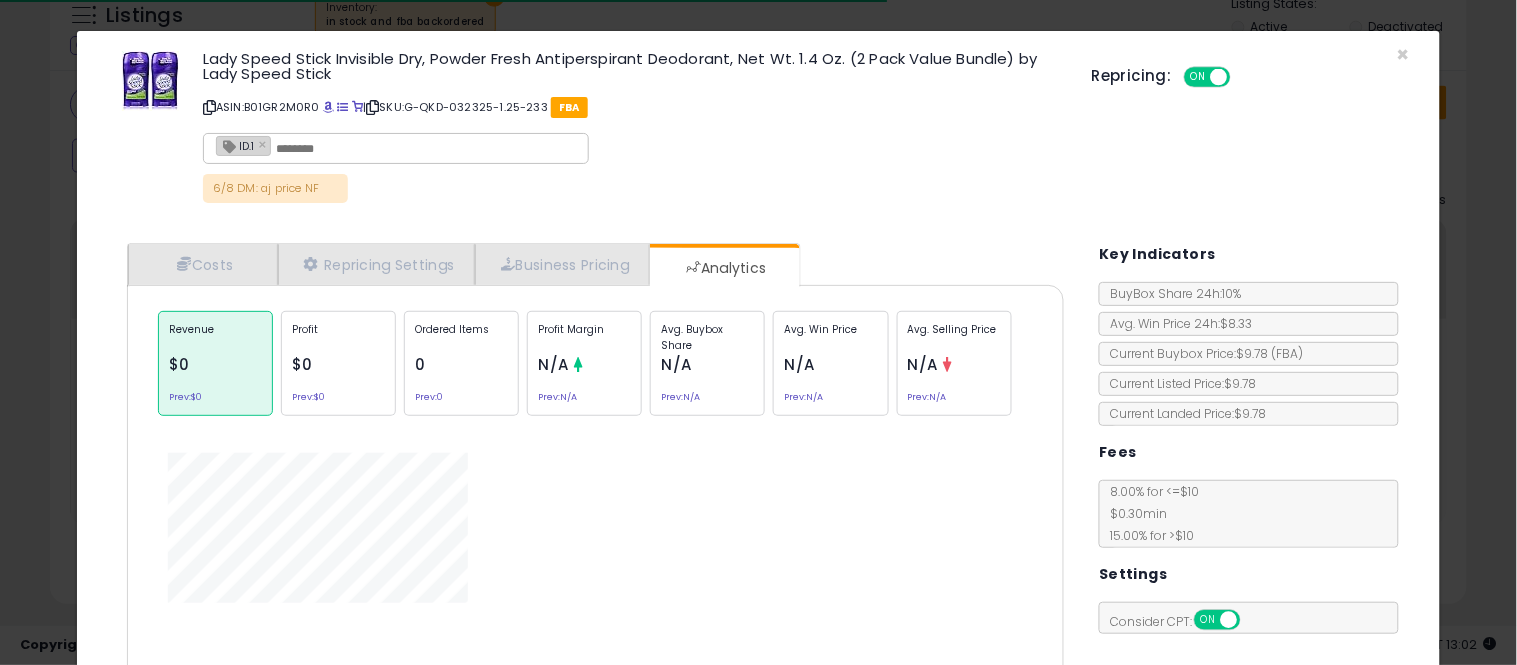 click on "Avg. Buybox Share
N/A
Prev:  N/A" 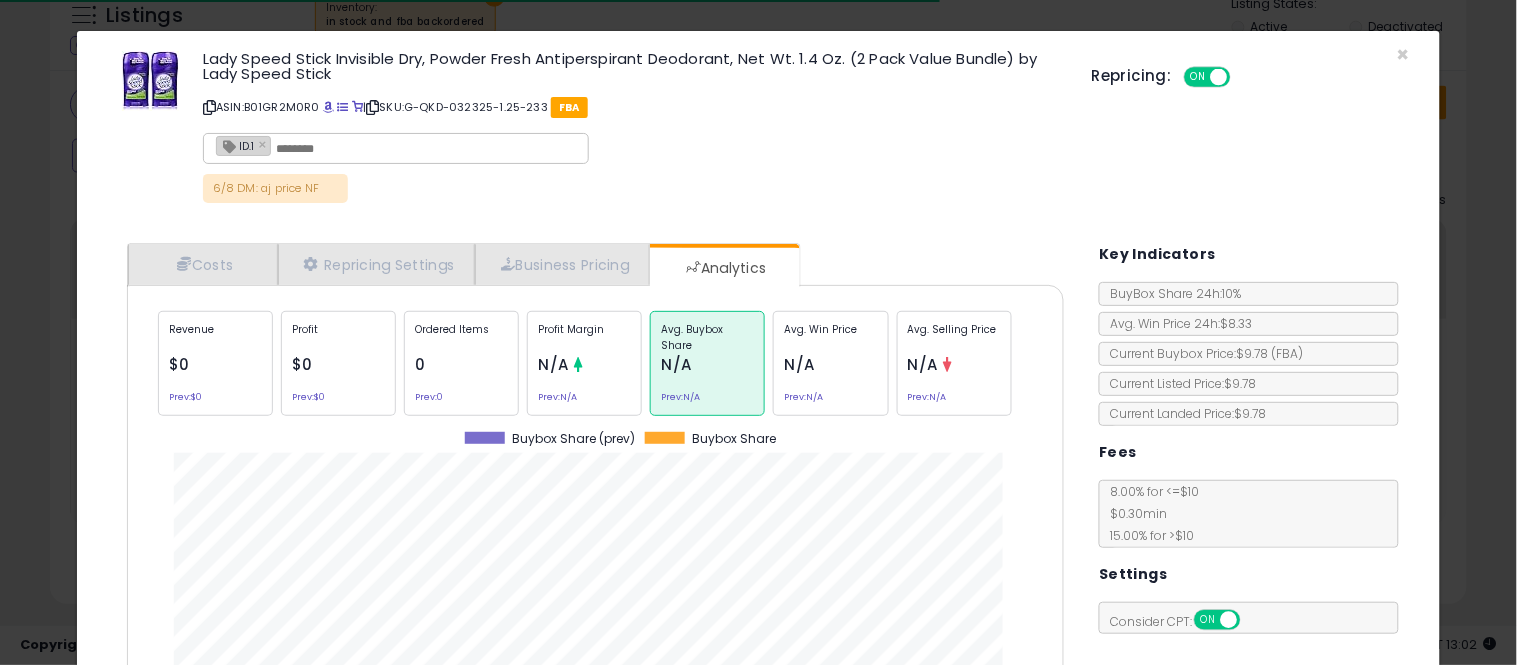 scroll, scrollTop: 999384, scrollLeft: 999033, axis: both 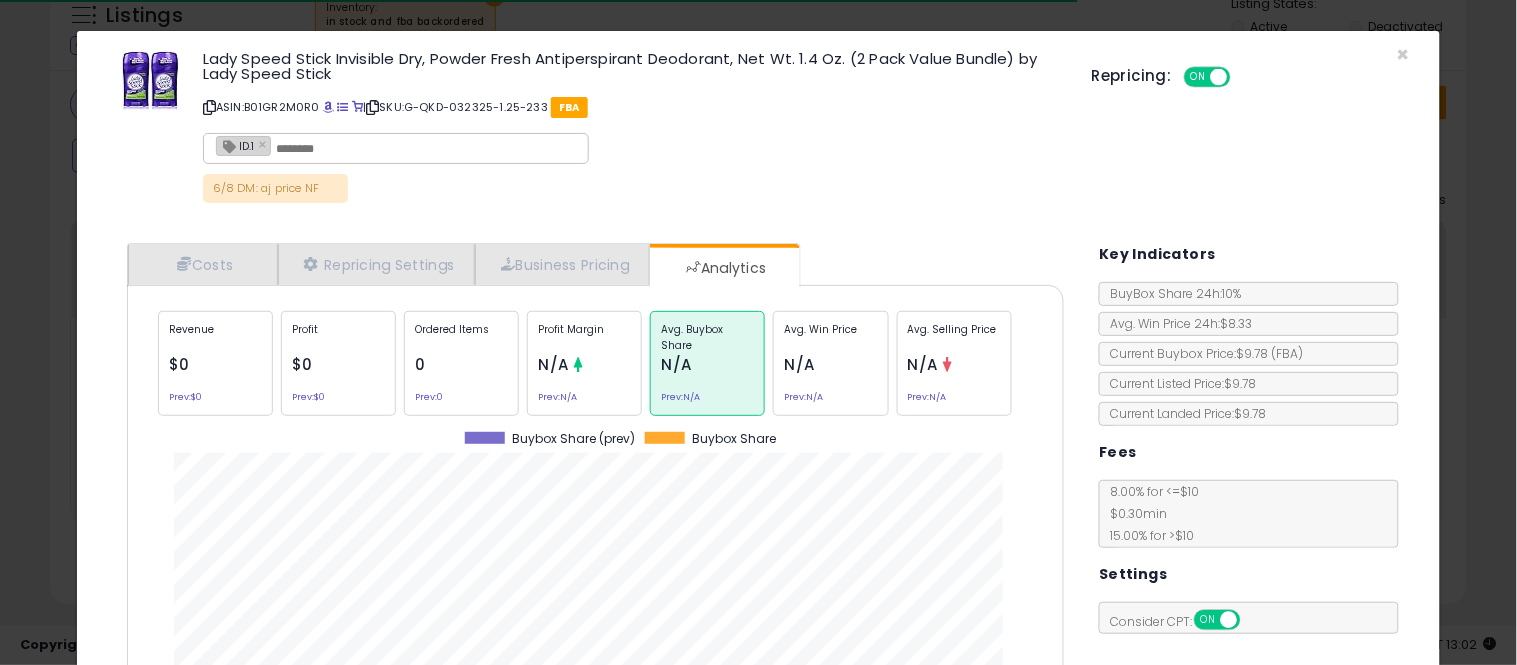 click on "Prev:  N/A" at bounding box center [680, 397] 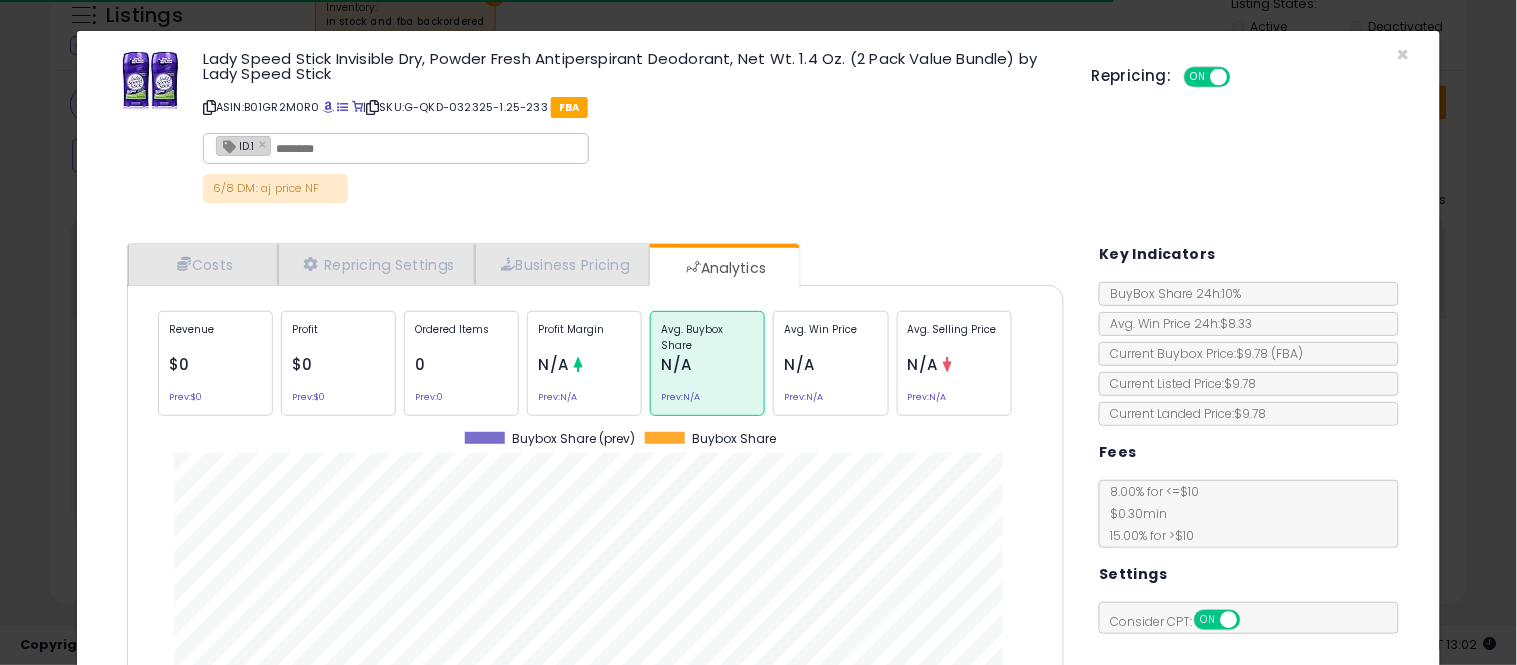 scroll, scrollTop: 999384, scrollLeft: 999033, axis: both 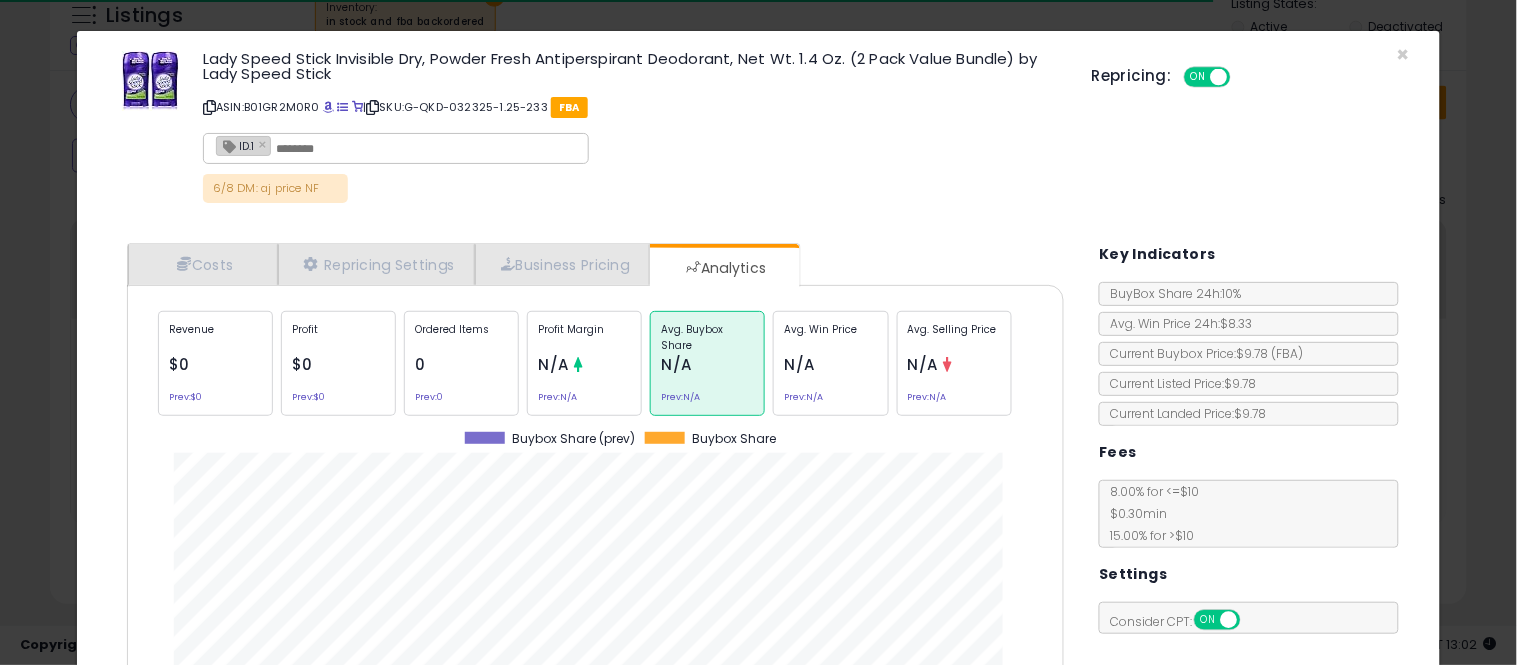 click on "Avg. Buybox Share
N/A
Prev:  N/A" 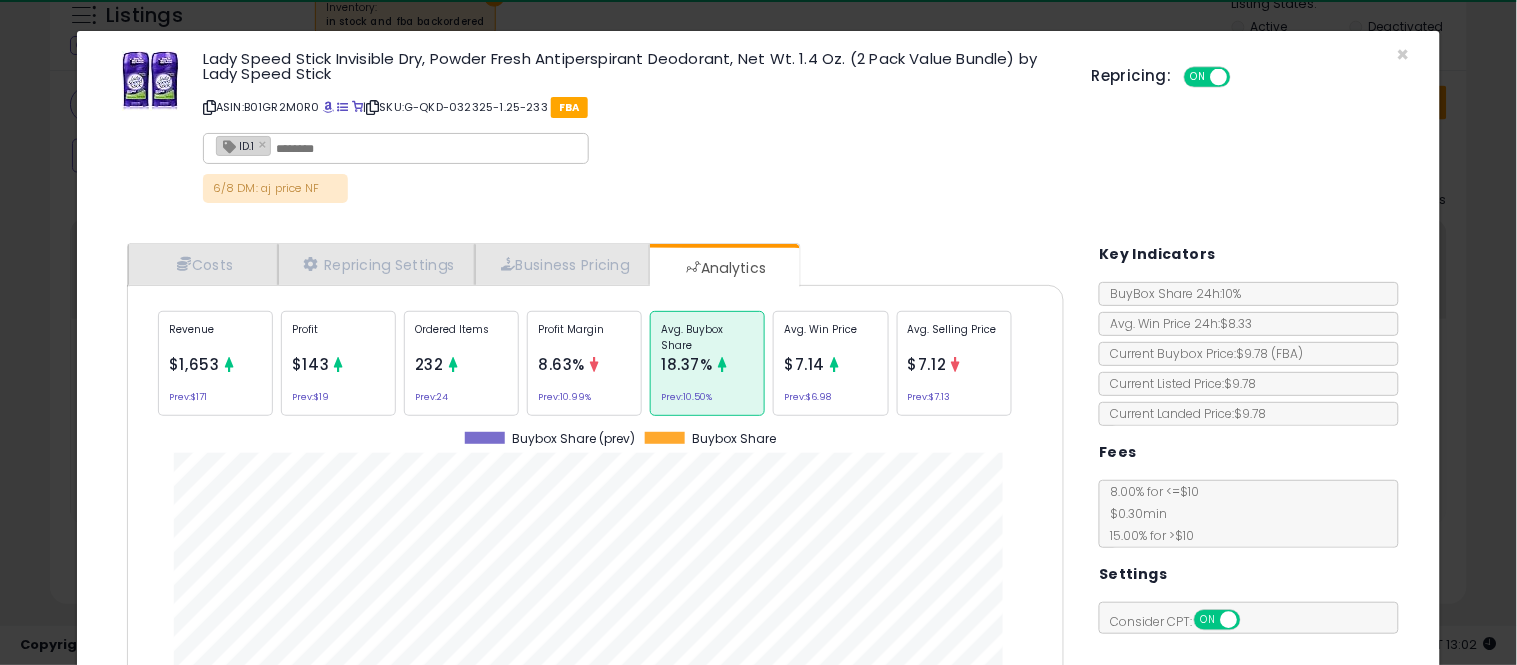 scroll, scrollTop: 999384, scrollLeft: 999033, axis: both 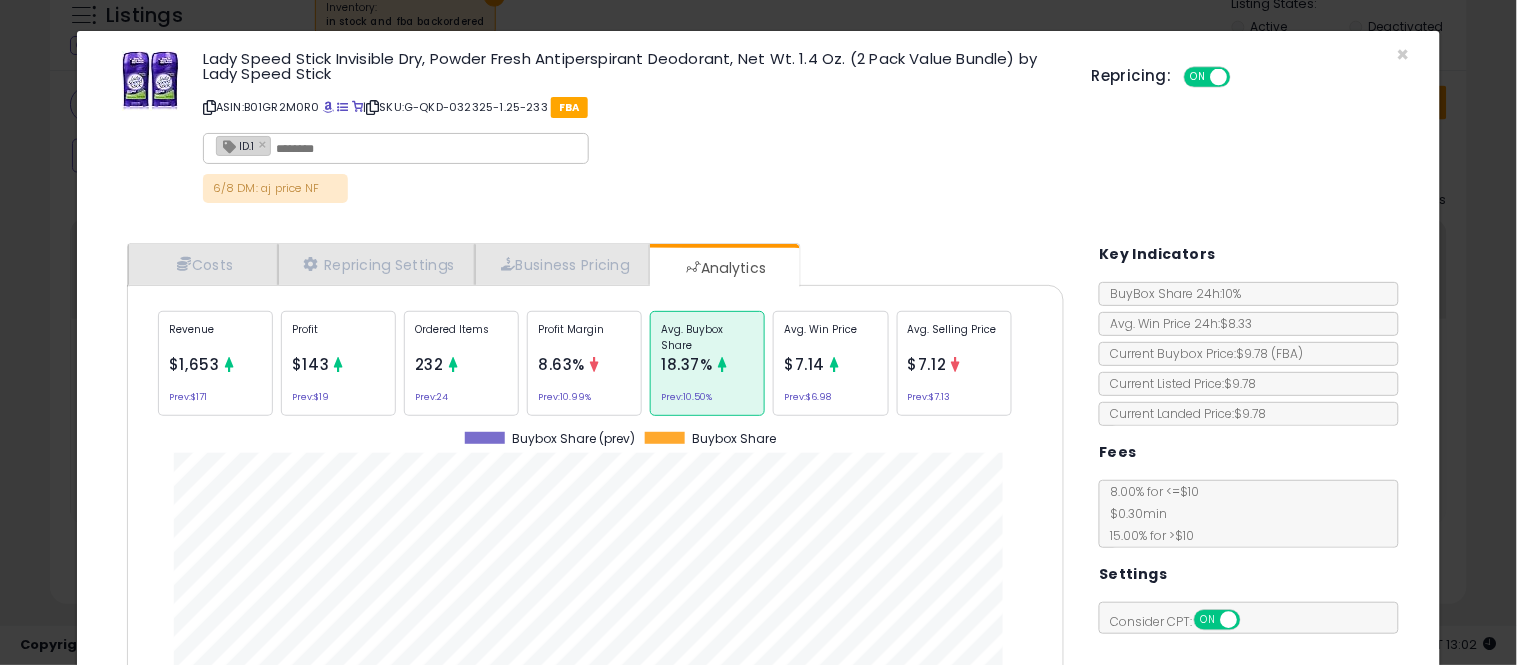 click on "Avg. Buybox Share
18.37%
Prev:  10.50%" 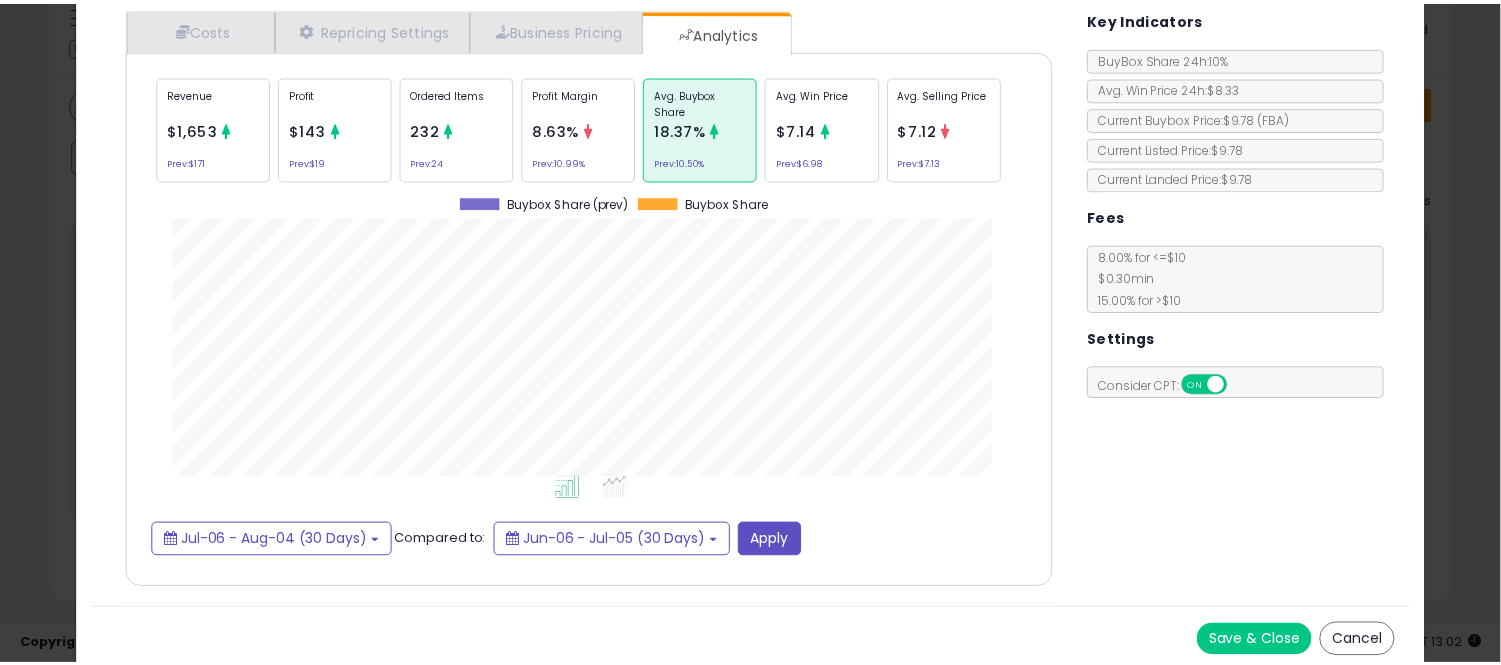 scroll, scrollTop: 242, scrollLeft: 0, axis: vertical 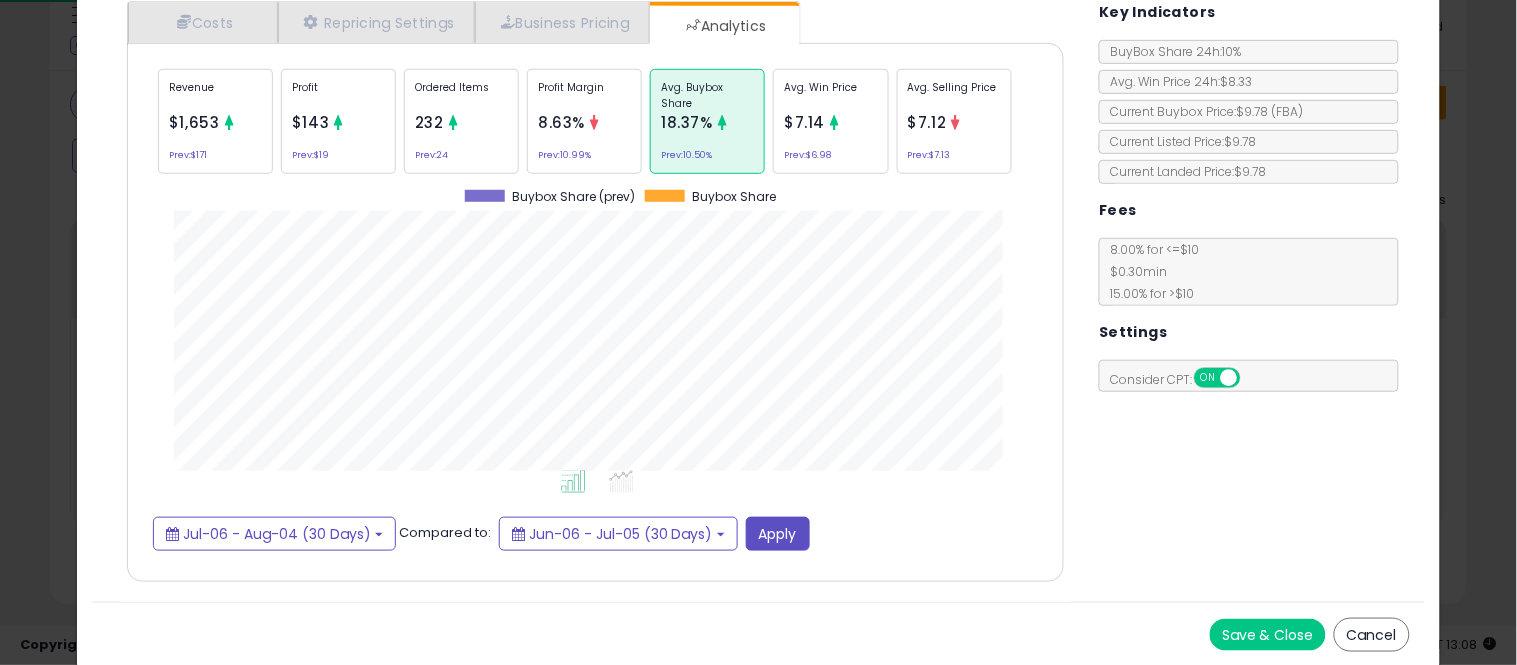 click on "× Close
Lady Speed Stick Invisible Dry, Powder Fresh Antiperspirant Deodorant, Net Wt. 1.4 Oz. (2 Pack Value Bundle) by Lady Speed Stick
ASIN:  B01GR2M0R0
|
SKU:  G-QKD-032325-1.25-233
FBA
ID.1 ×
6/8 DM: aj price NF
Repricing:
ON   OFF" 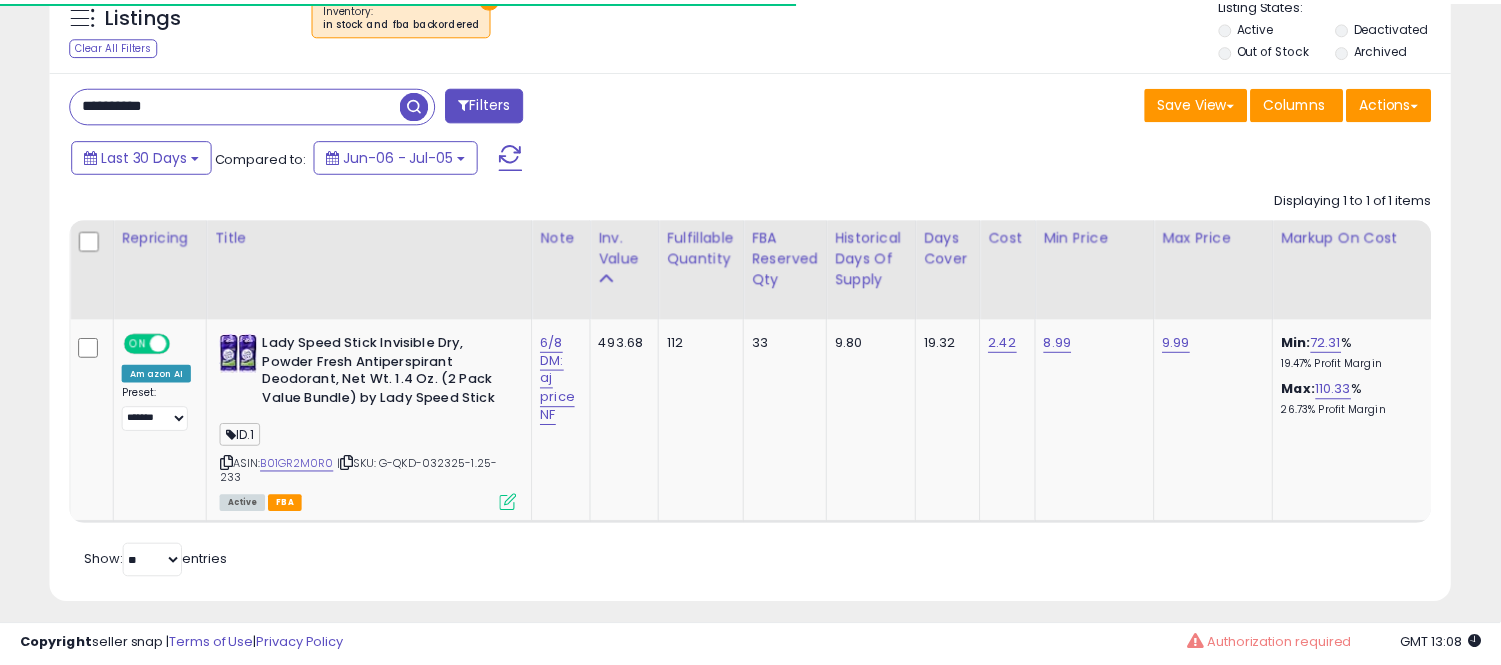 scroll, scrollTop: 410, scrollLeft: 812, axis: both 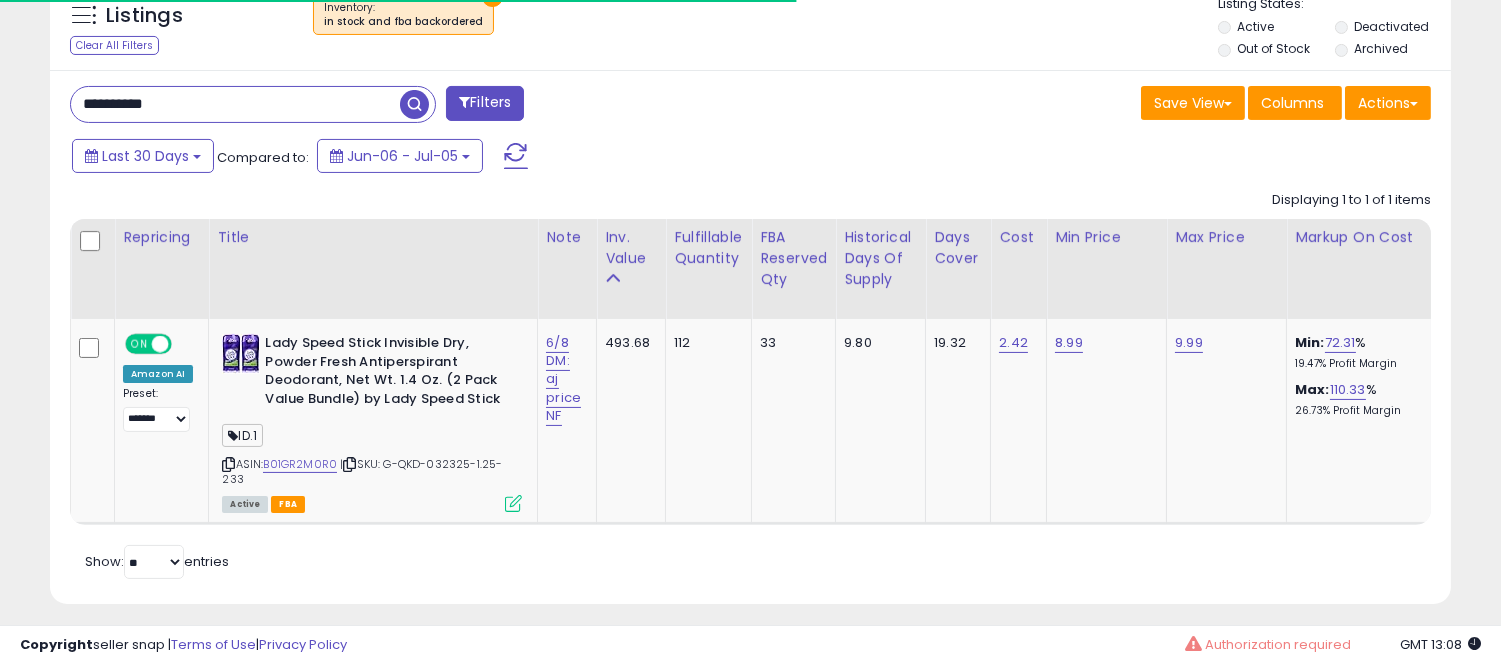 click on "**********" at bounding box center [235, 104] 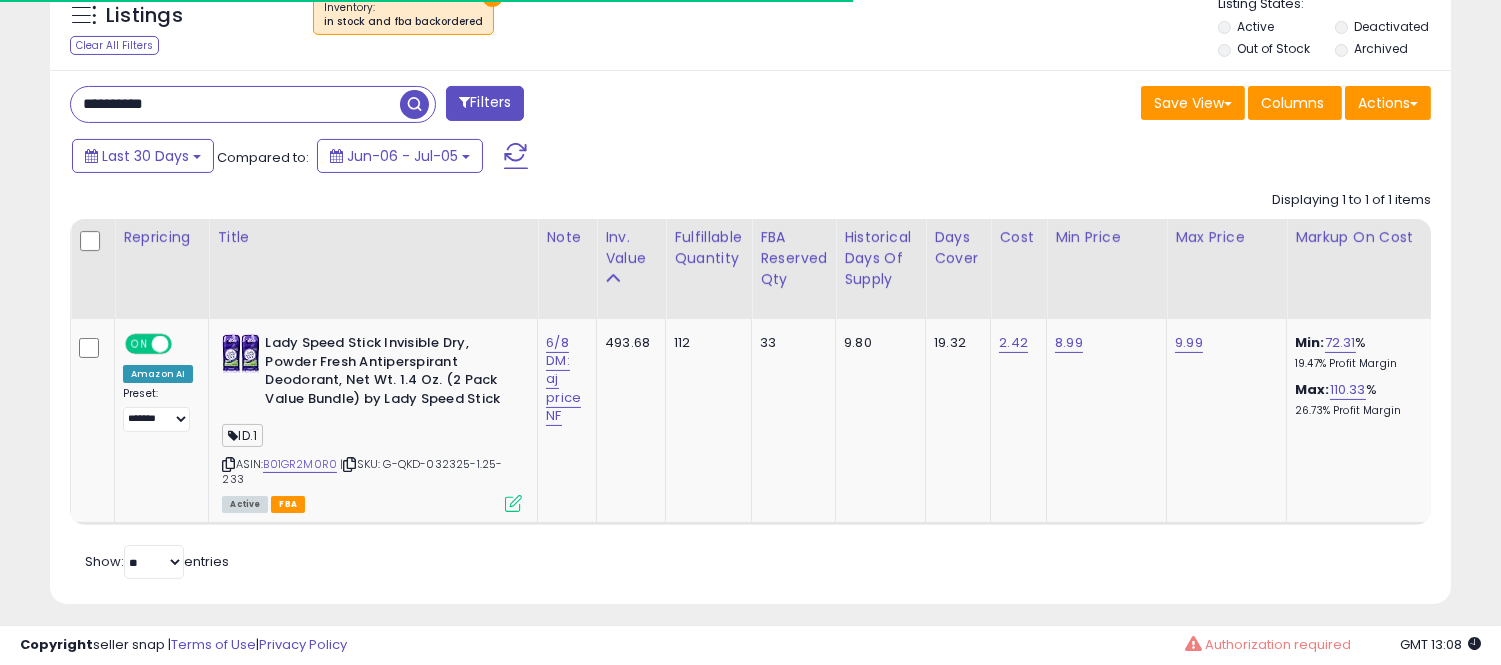 click on "**********" at bounding box center [235, 104] 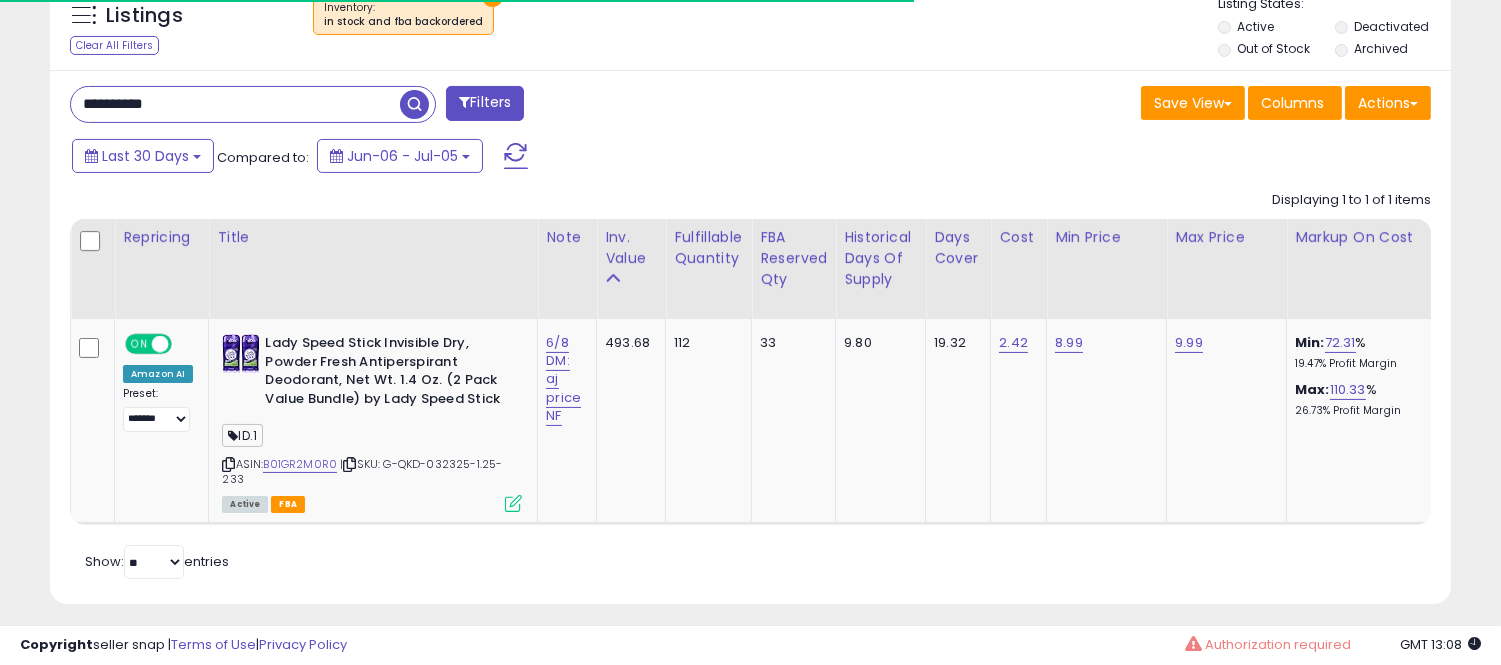 paste 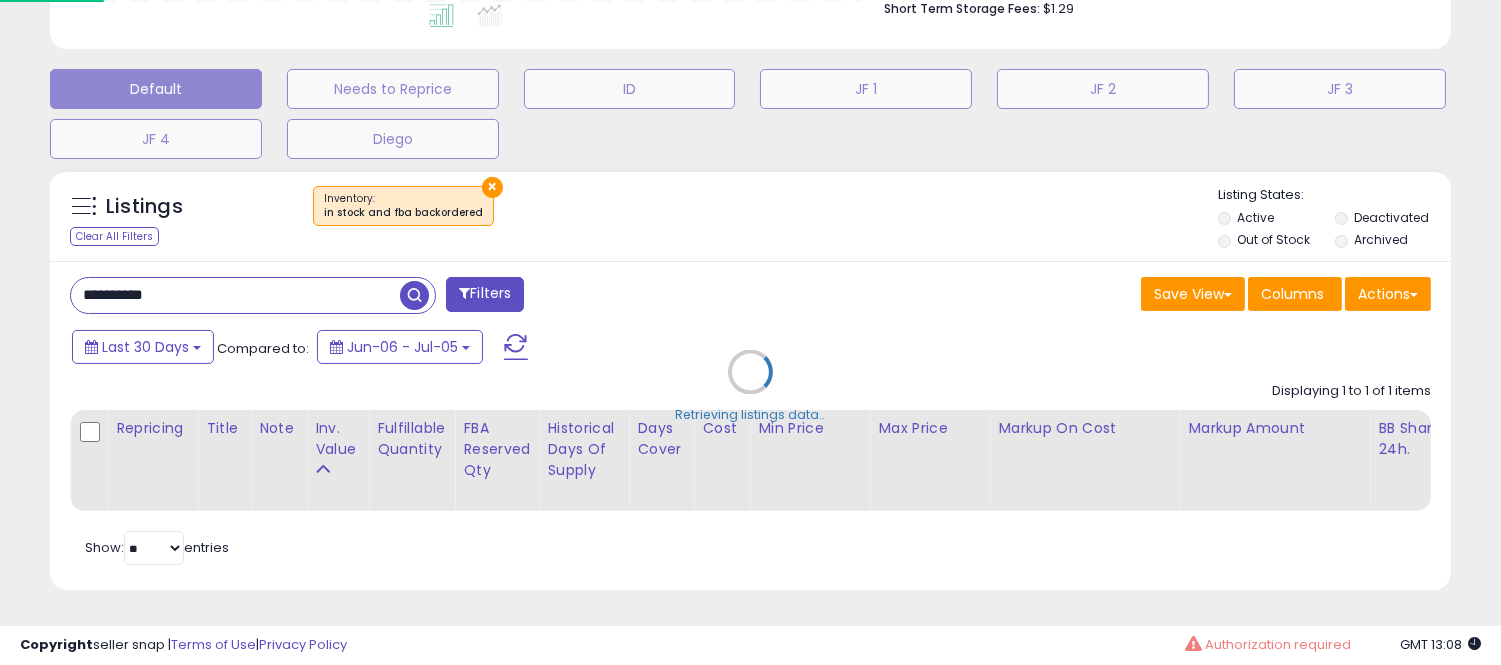 scroll, scrollTop: 999590, scrollLeft: 999178, axis: both 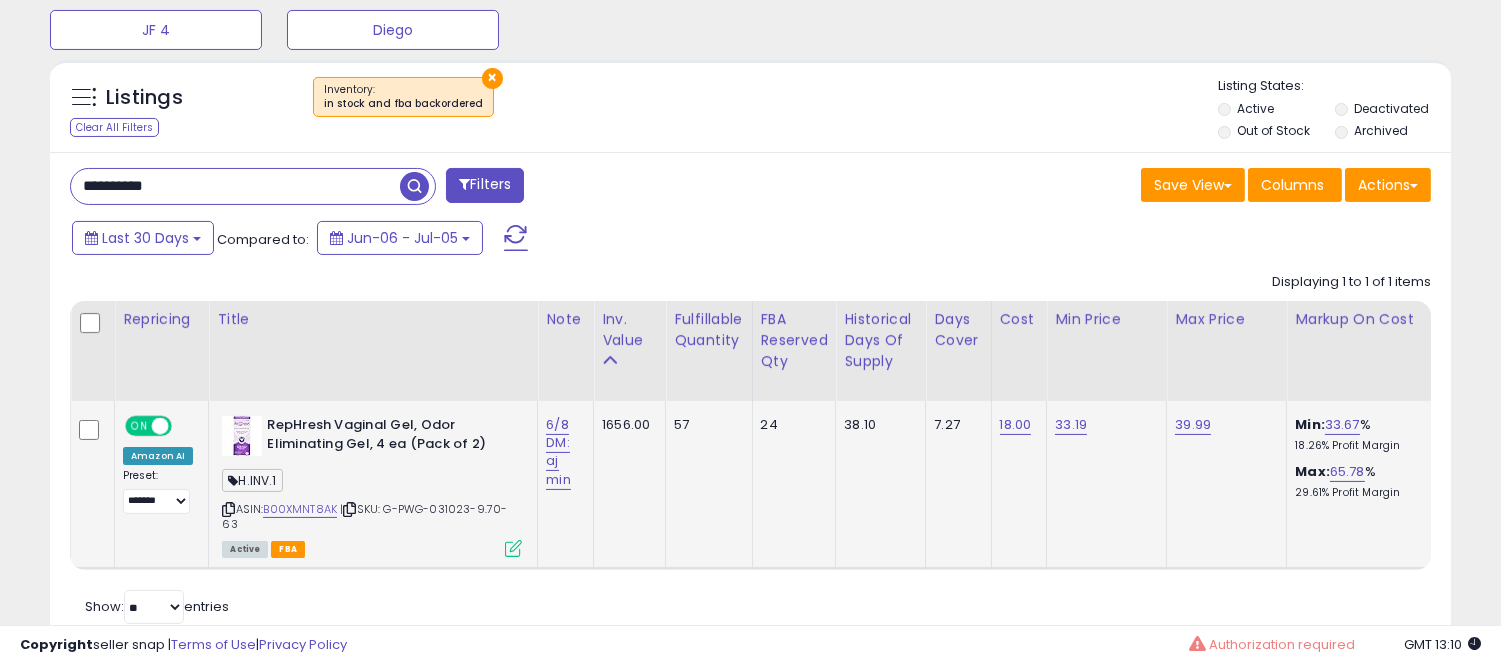 click at bounding box center (513, 548) 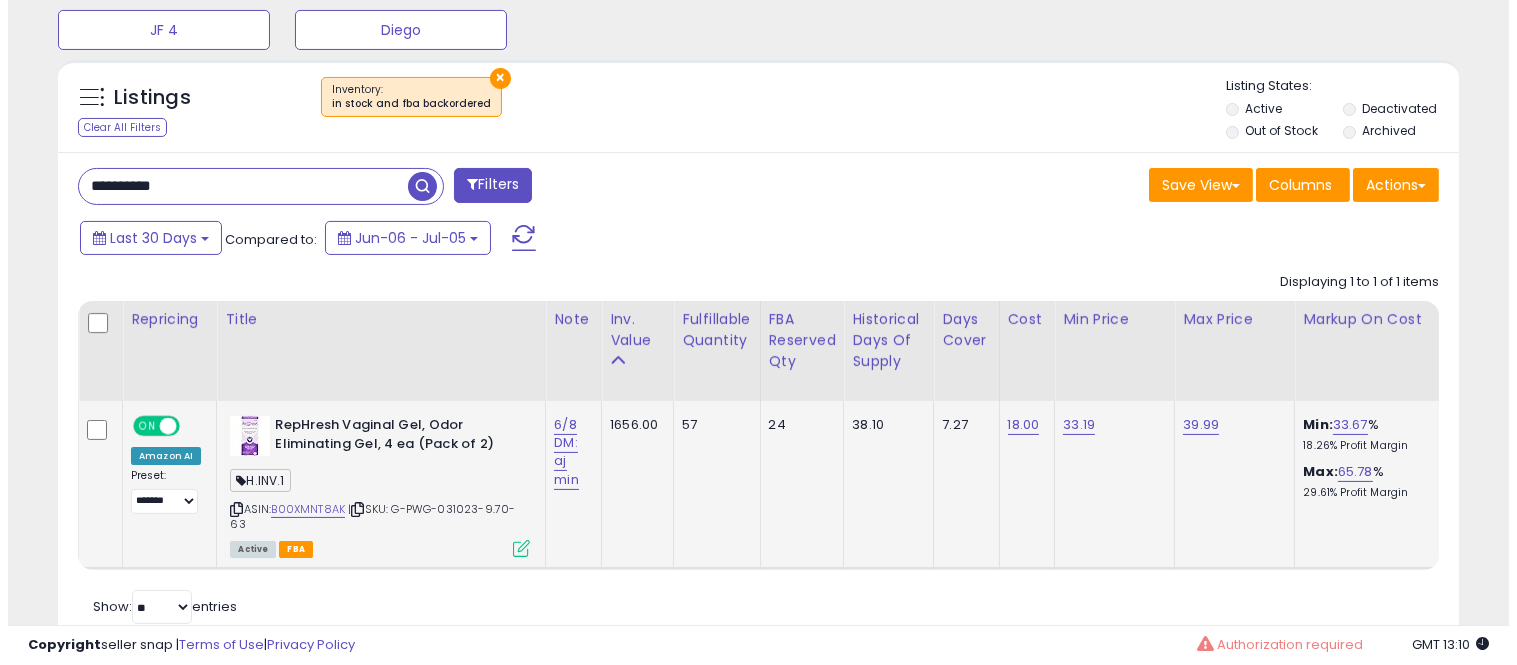 scroll, scrollTop: 999590, scrollLeft: 999178, axis: both 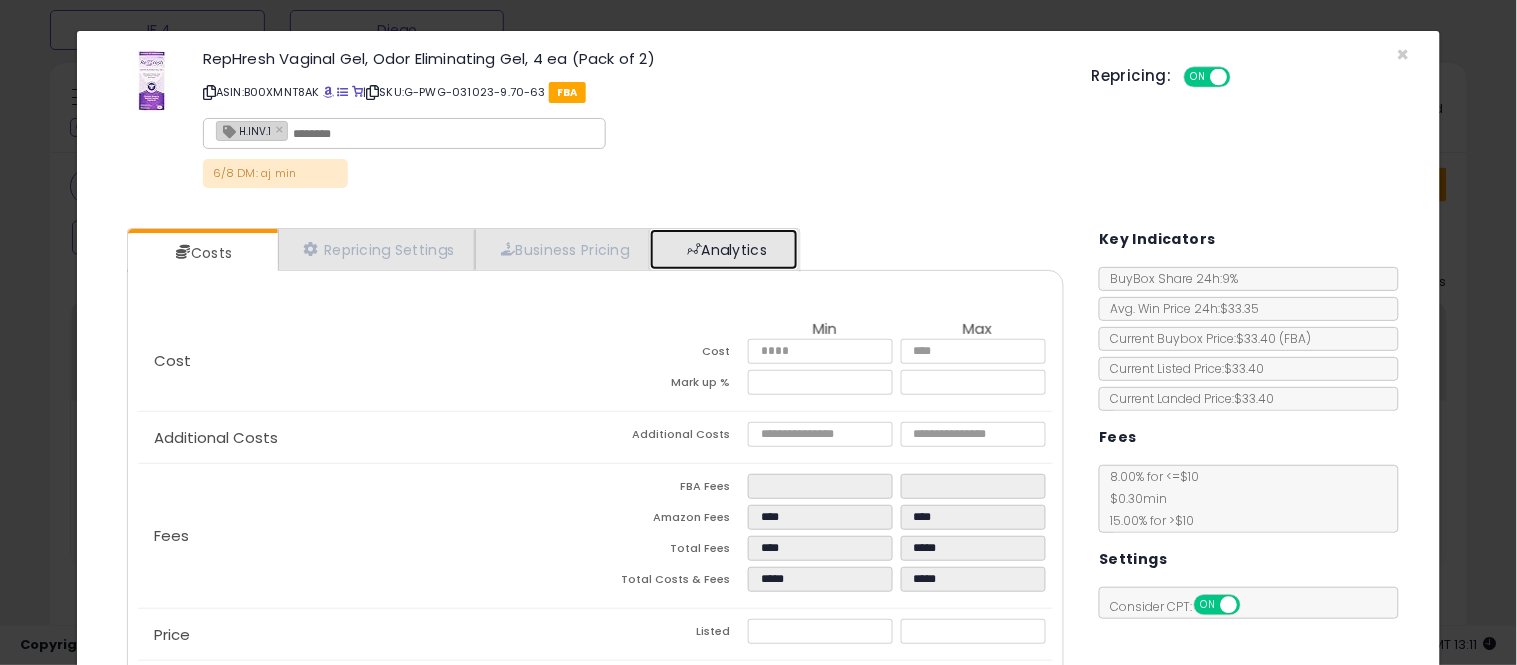 click on "Analytics" at bounding box center (724, 249) 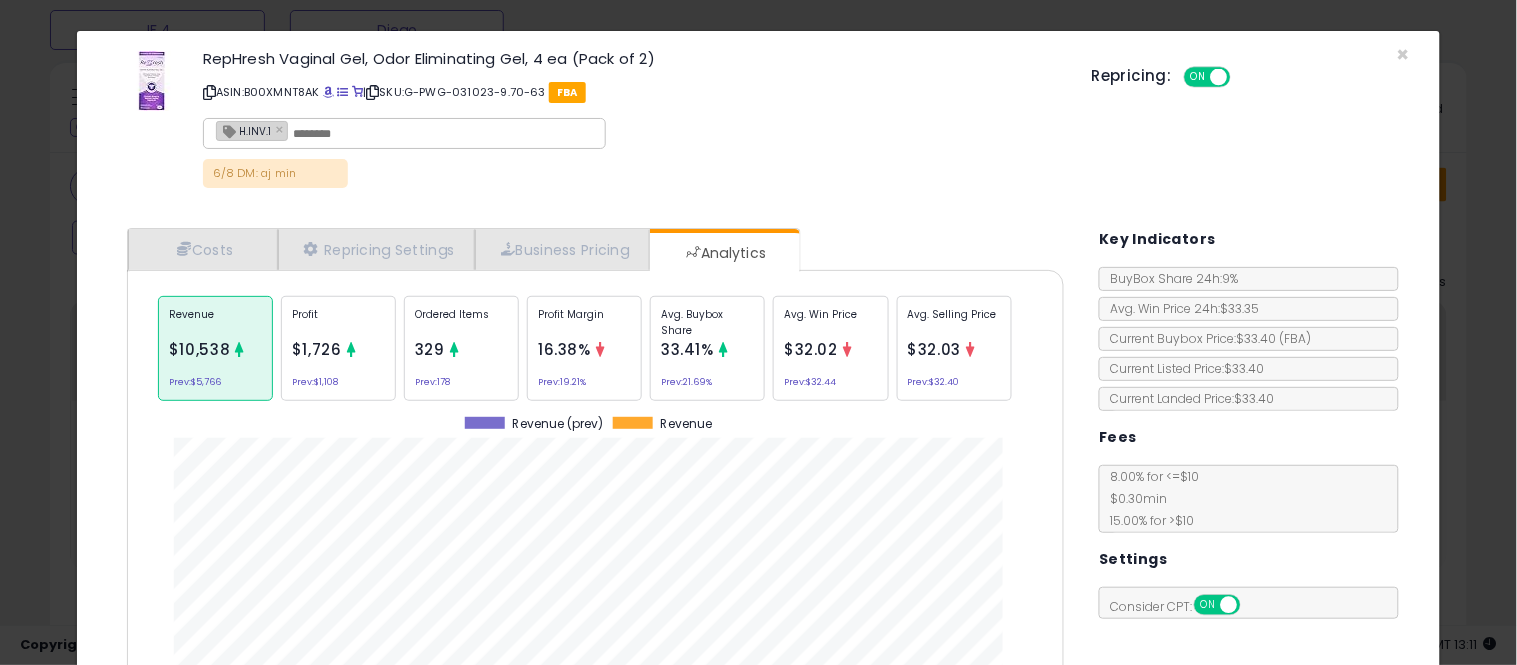 click on "33.41%" at bounding box center (687, 349) 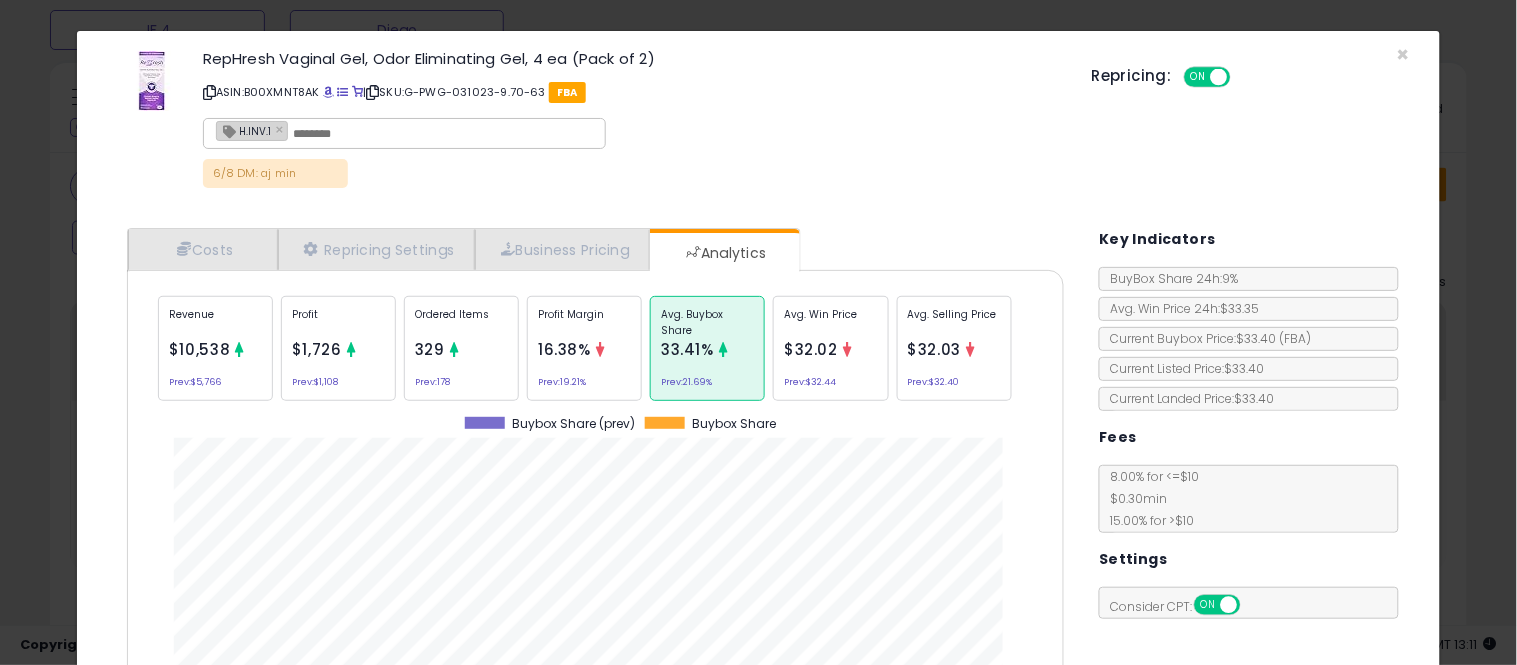 scroll, scrollTop: 999384, scrollLeft: 999033, axis: both 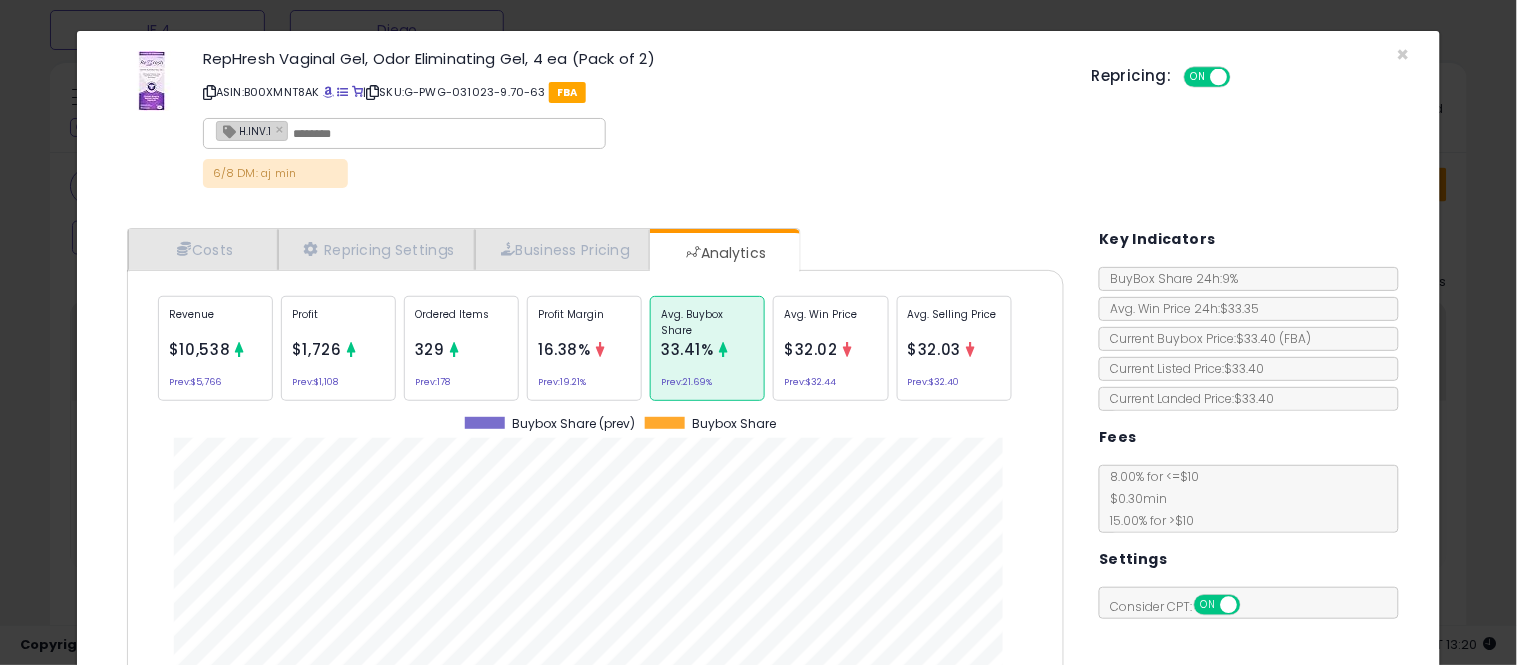 click on "× Close
RepHresh Vaginal Gel, Odor Eliminating Gel, 4 ea (Pack of 2)
ASIN:  B00XMNT8AK
|
SKU:  G-PWG-031023-9.70-63
FBA
H.INV.1 ×
6/8 DM: aj min
Repricing:
ON   OFF" 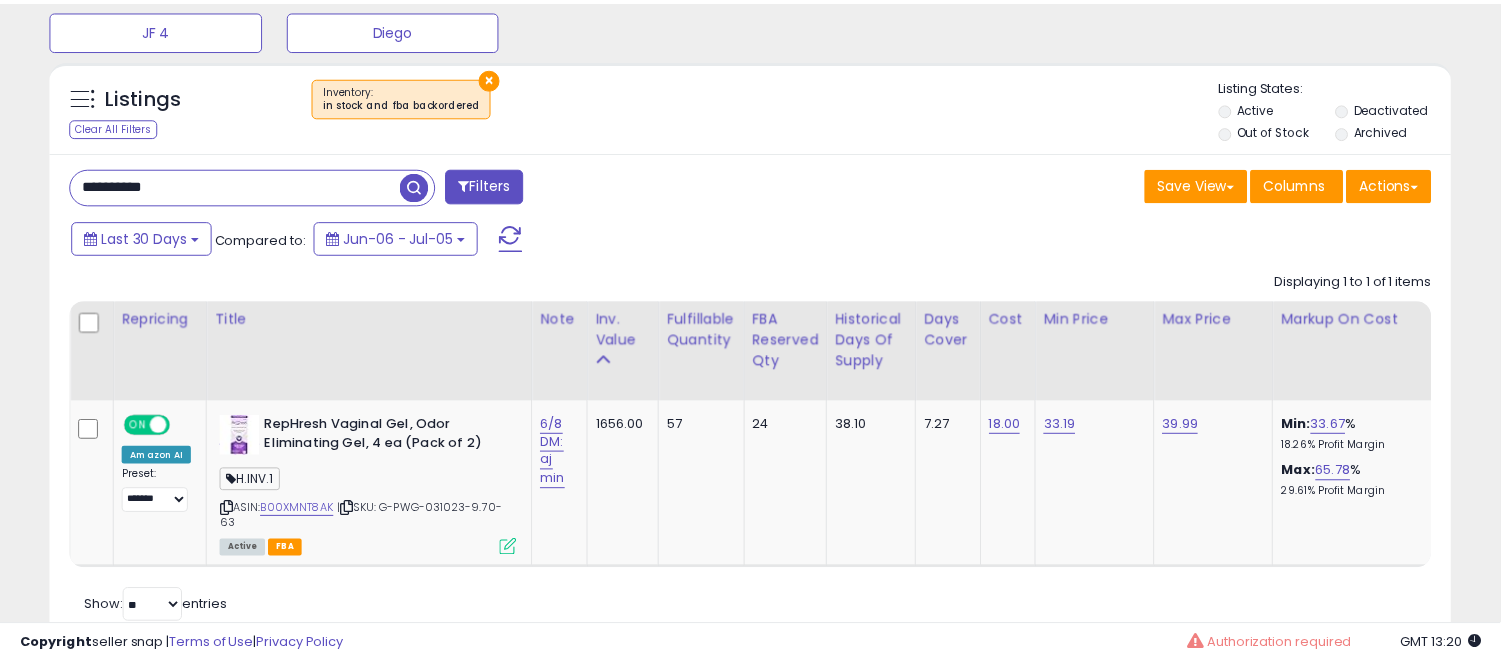 scroll, scrollTop: 410, scrollLeft: 812, axis: both 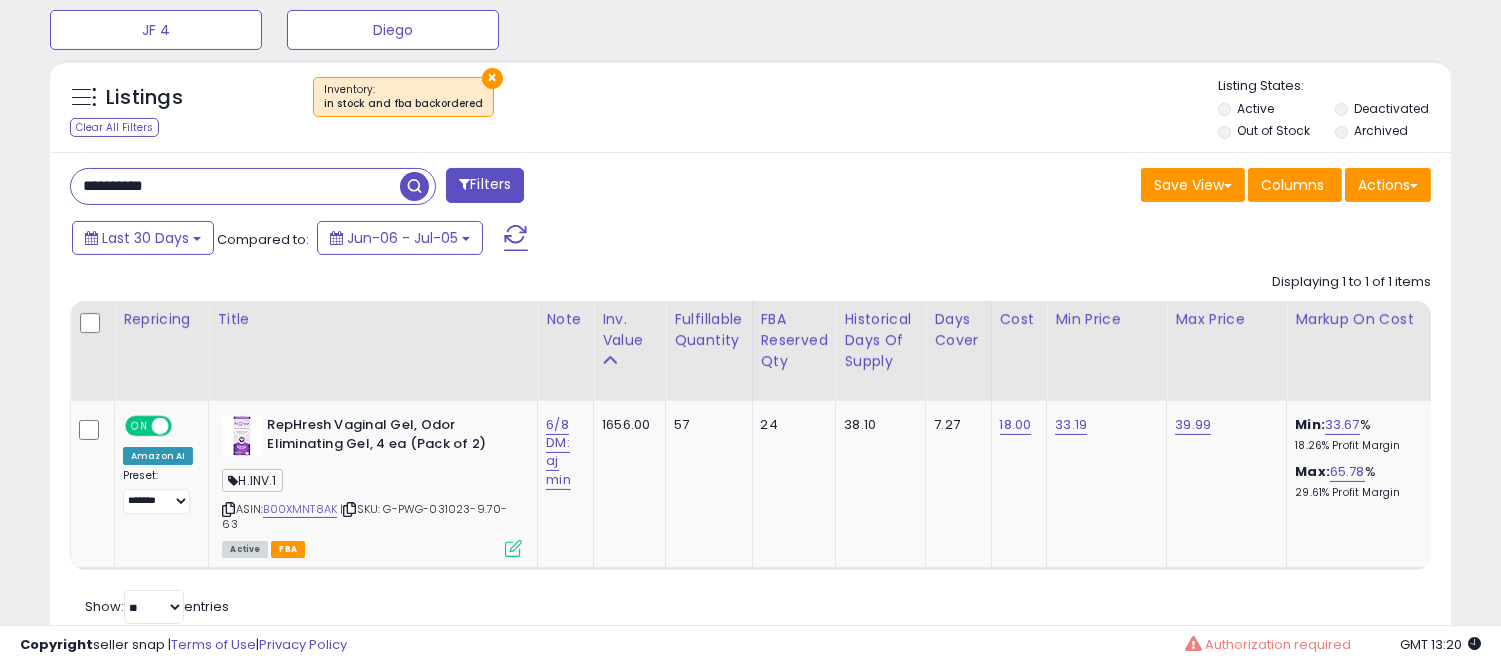 click on "**********" at bounding box center [403, 188] 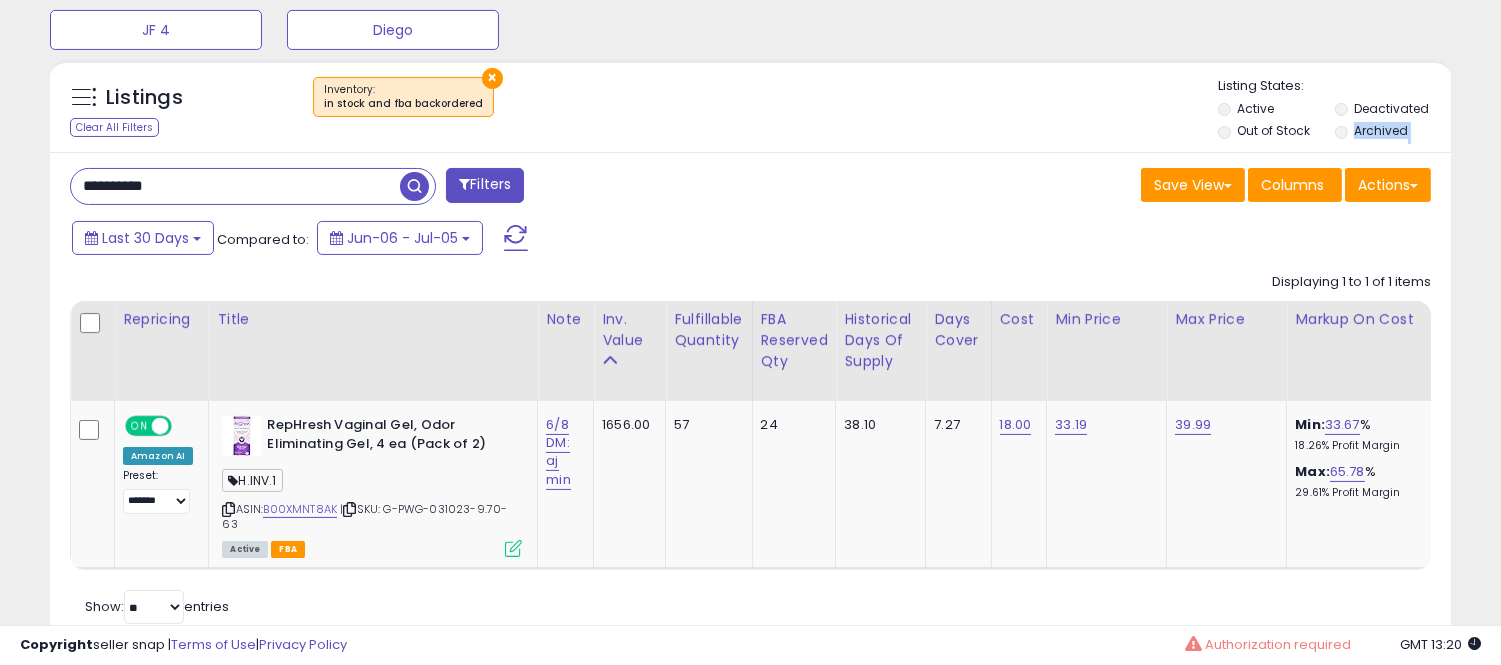 click on "**********" at bounding box center [403, 188] 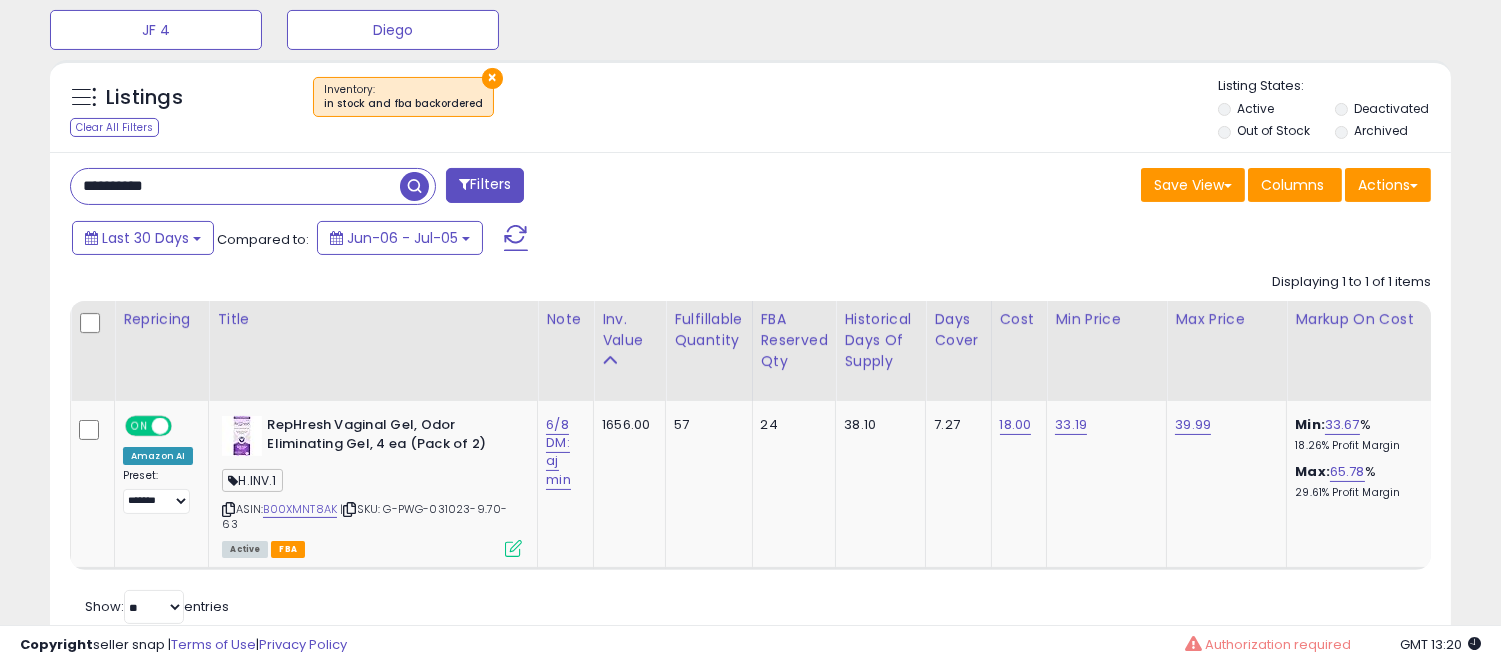 click on "**********" at bounding box center (235, 186) 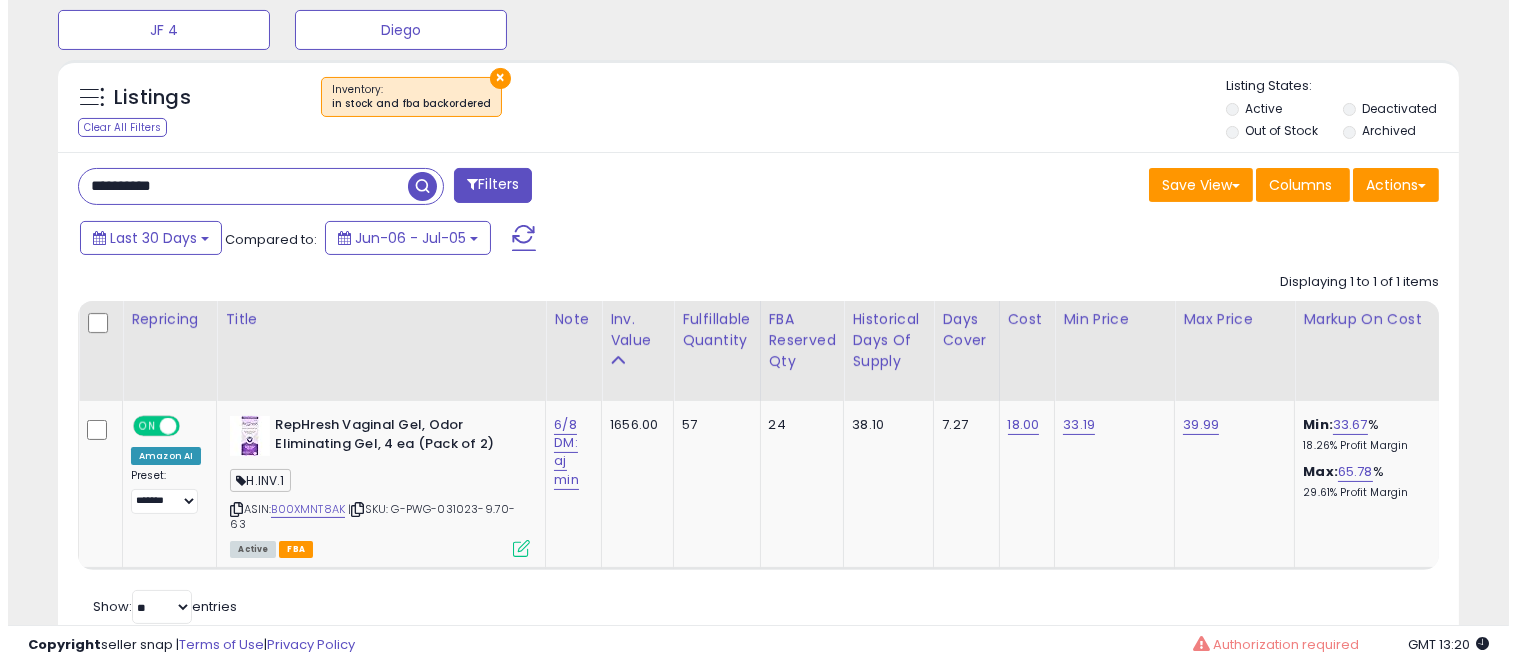 scroll, scrollTop: 578, scrollLeft: 0, axis: vertical 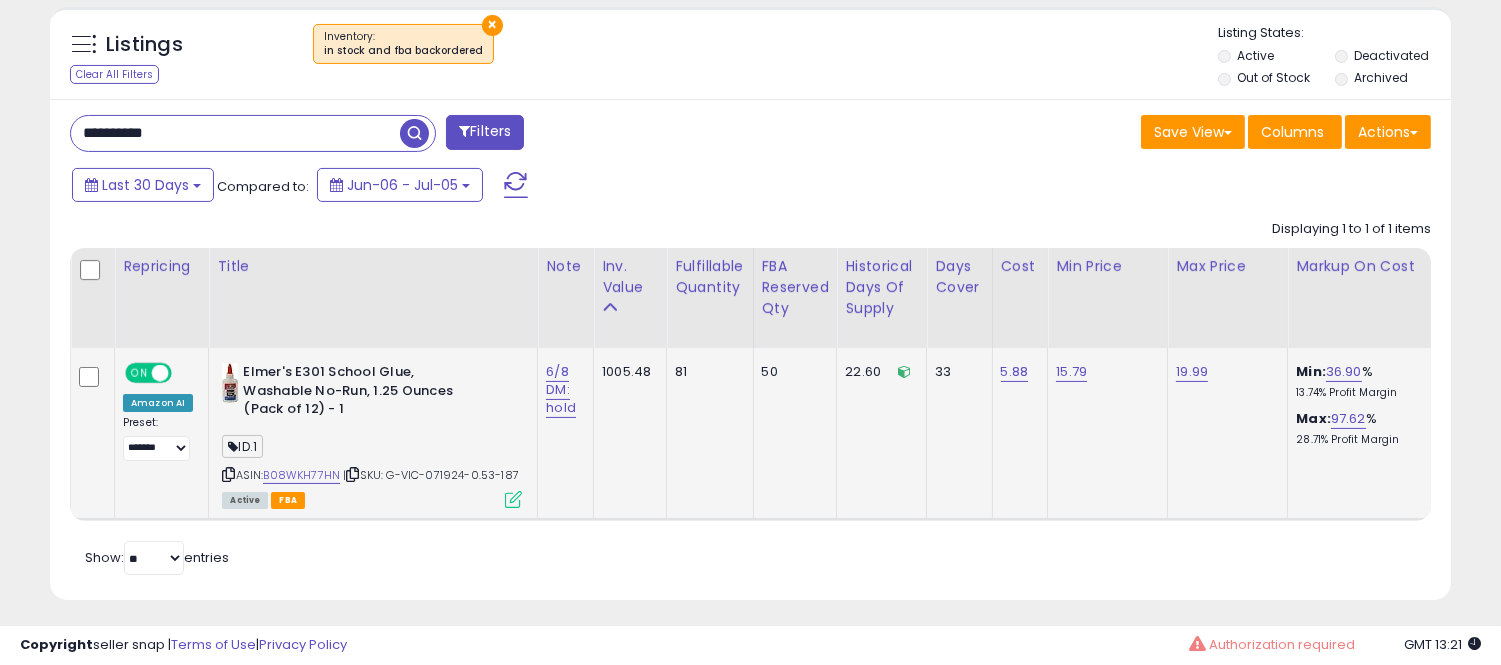 click at bounding box center (513, 499) 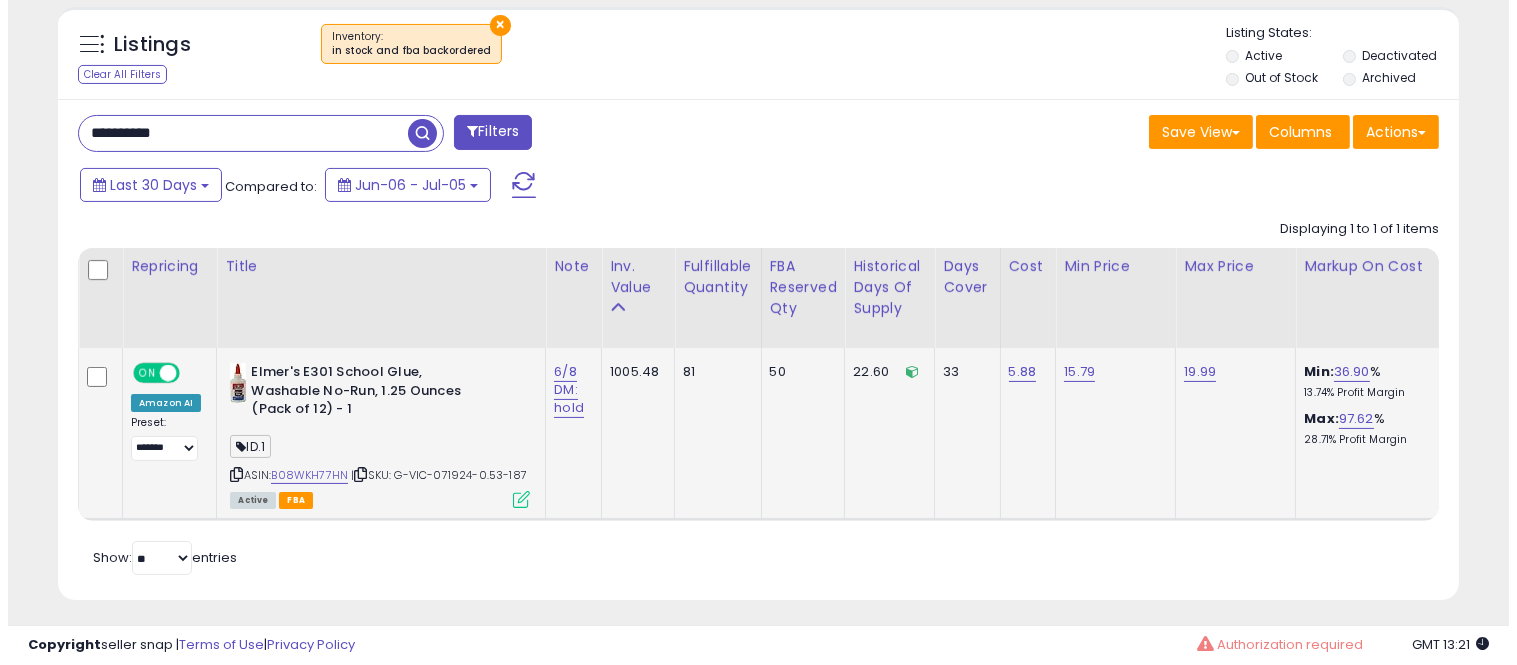 scroll, scrollTop: 999590, scrollLeft: 999178, axis: both 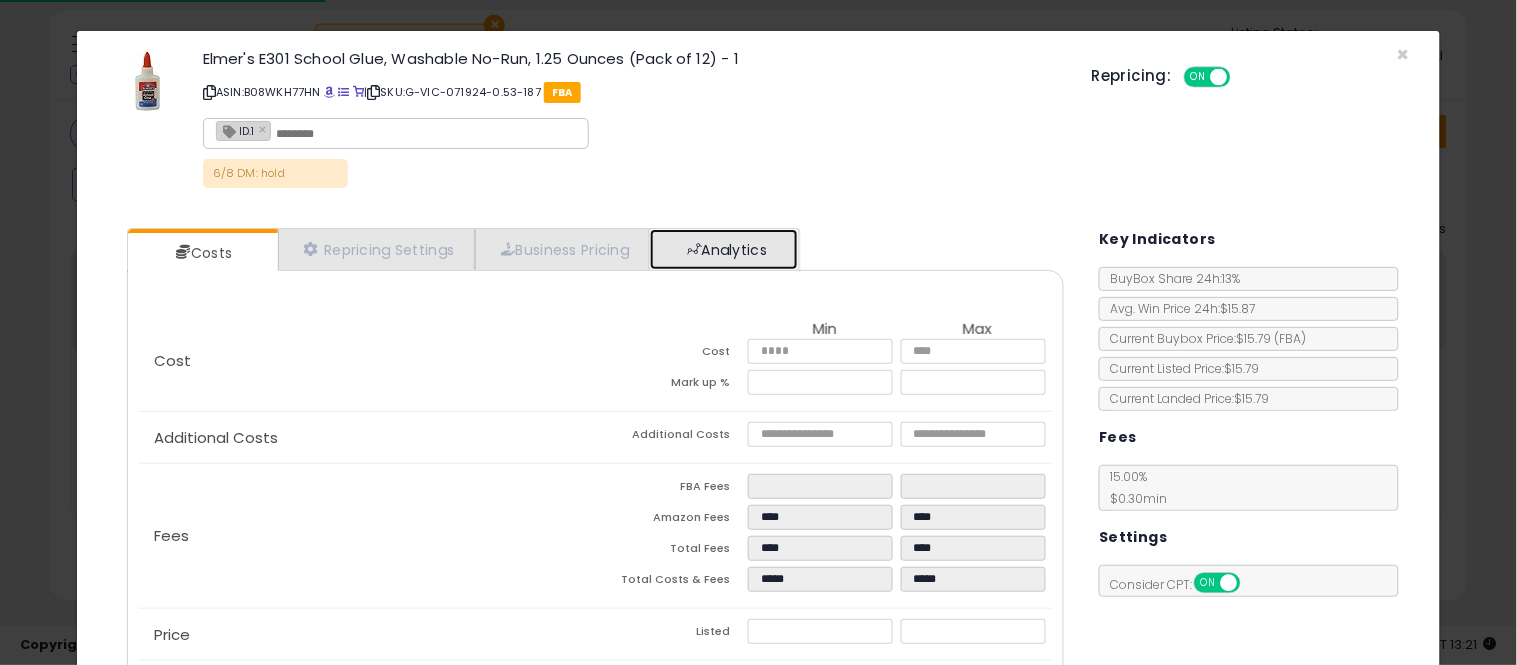 click on "Analytics" at bounding box center (724, 249) 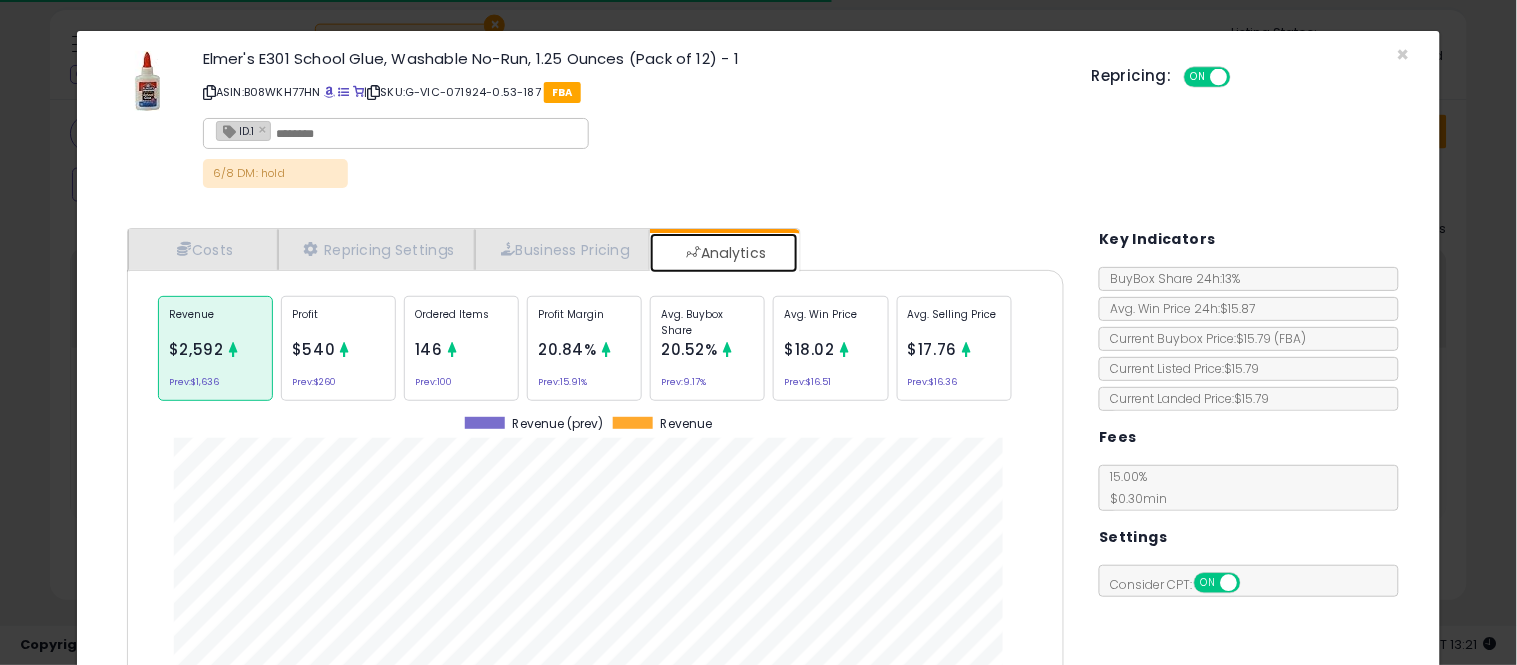 scroll, scrollTop: 999384, scrollLeft: 999033, axis: both 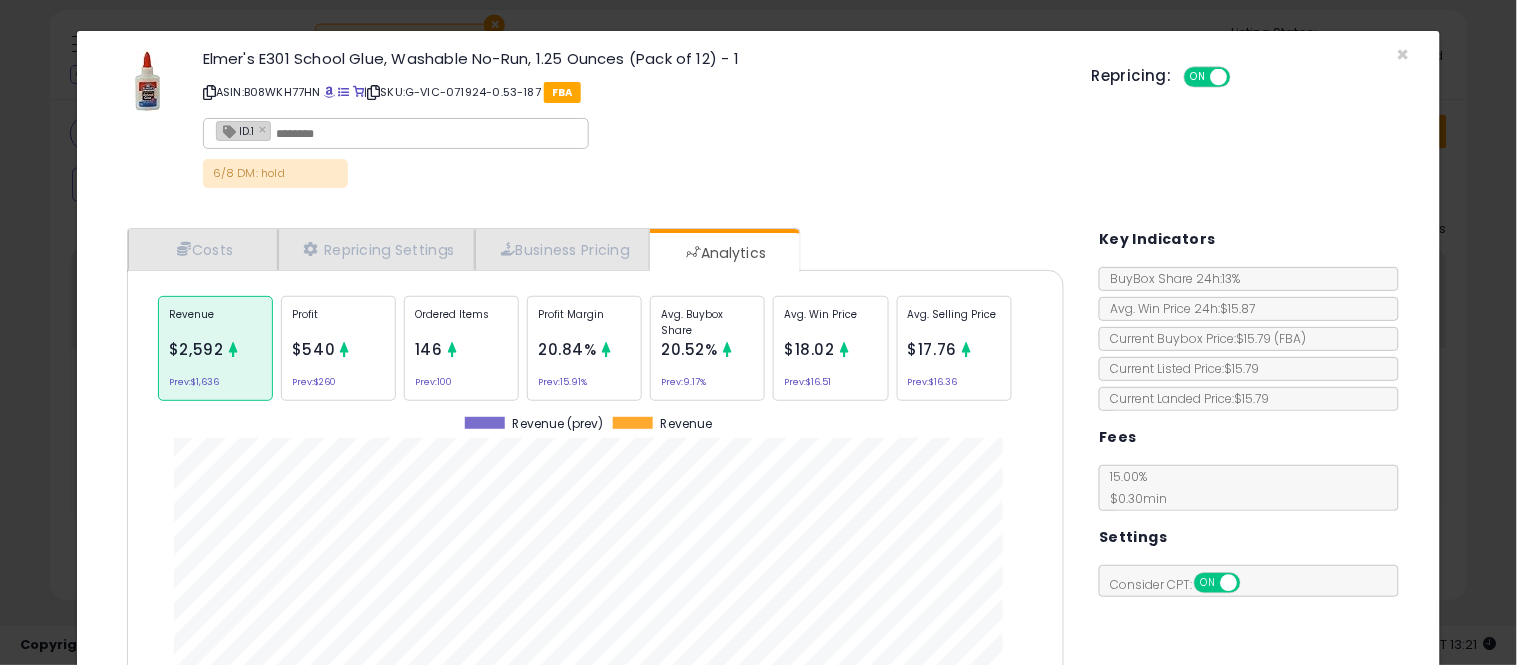 click on "Revenue
$2,592
Prev:  $1,636
Profit
$540
Prev:  $260
Ordered Items
146
Prev:  100
Profit Margin
20.84%
Prev:  15.91%
Avg. Buybox Share
20.52%
Prev:  9.17%" 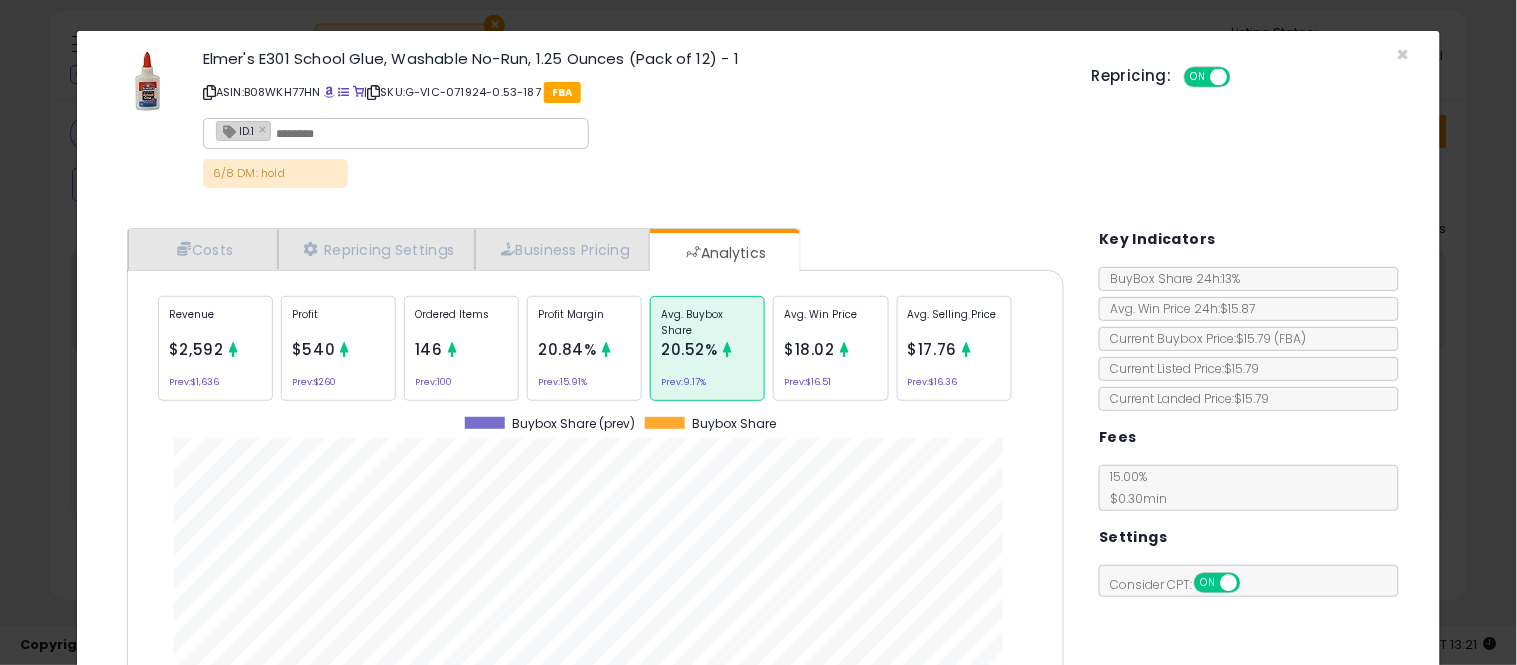 scroll, scrollTop: 999384, scrollLeft: 999033, axis: both 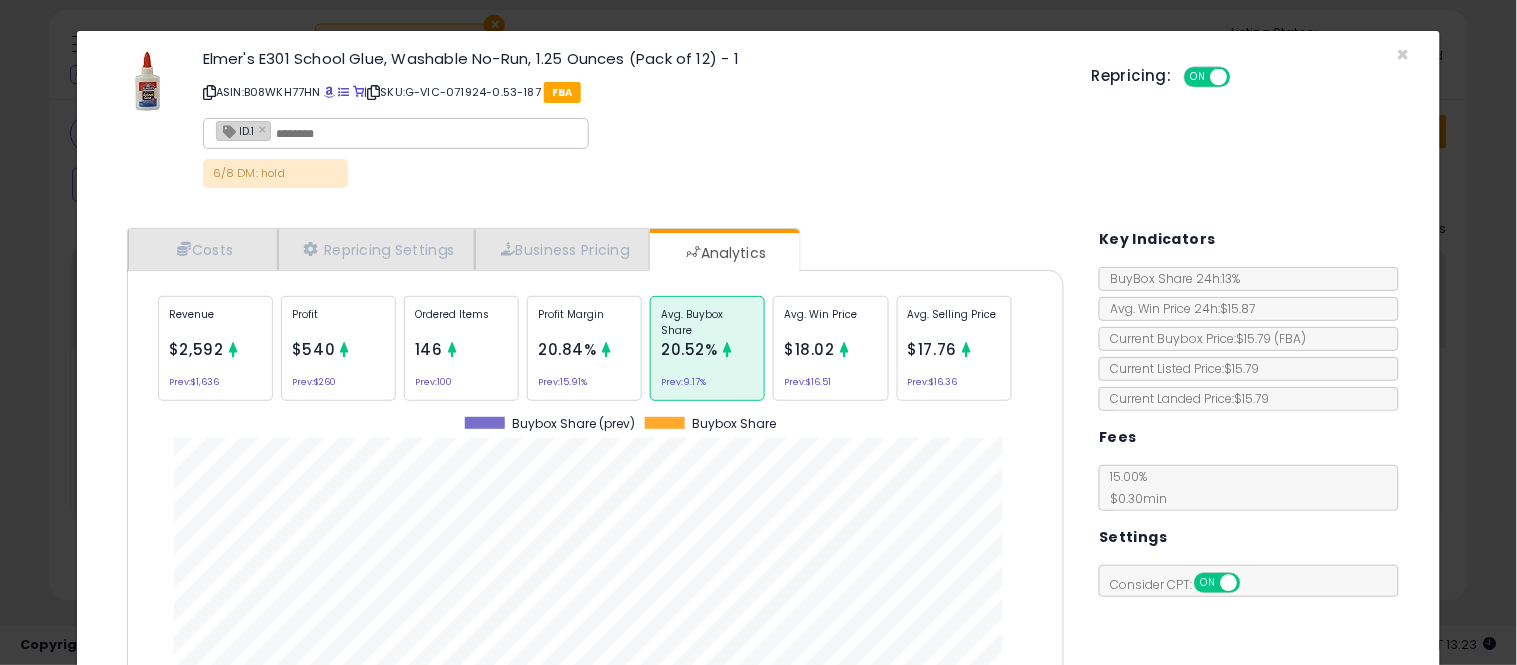 click on "× Close
Elmer's E301 School Glue, Washable No-Run, 1.25 Ounces (Pack of 12) - 1
ASIN:  B08WKH77HN
|
SKU:  G-VIC-071924-0.53-187
FBA
ID.1 ×
6/8 DM: hold
Repricing:
ON   OFF" 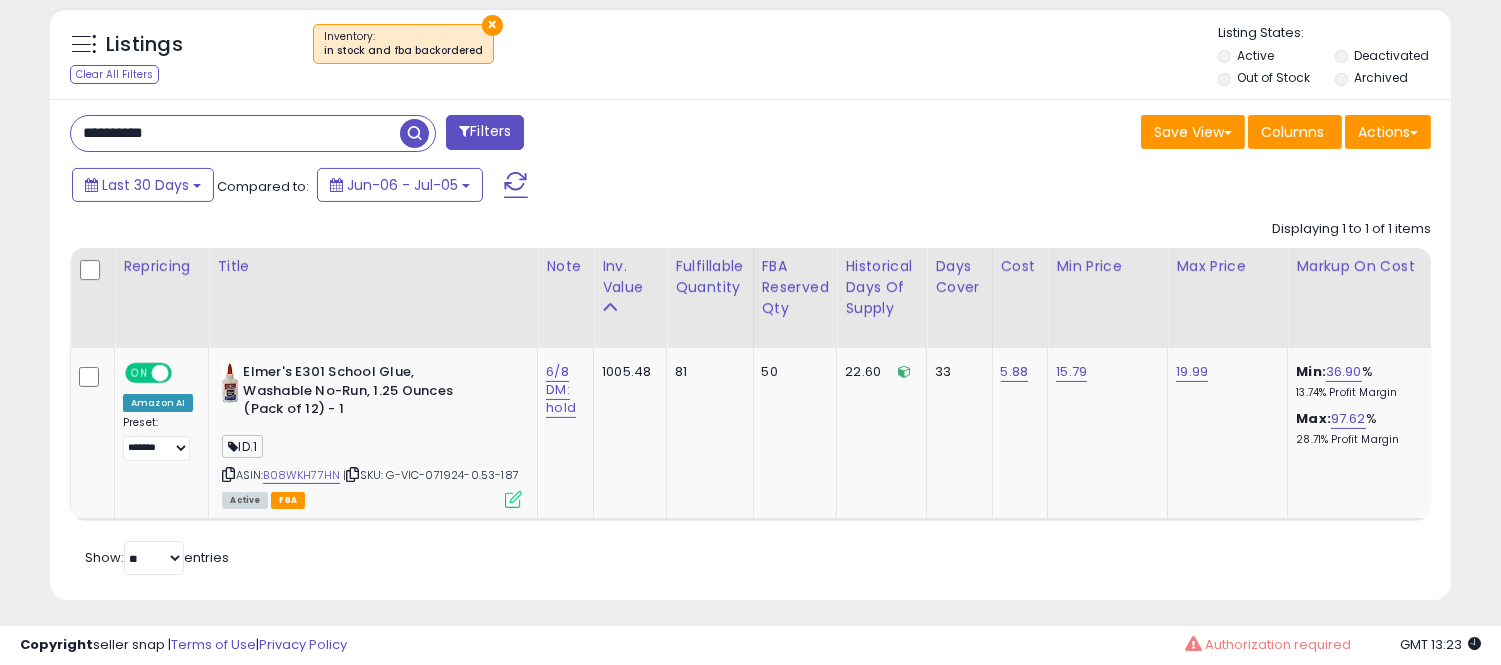 scroll, scrollTop: 410, scrollLeft: 812, axis: both 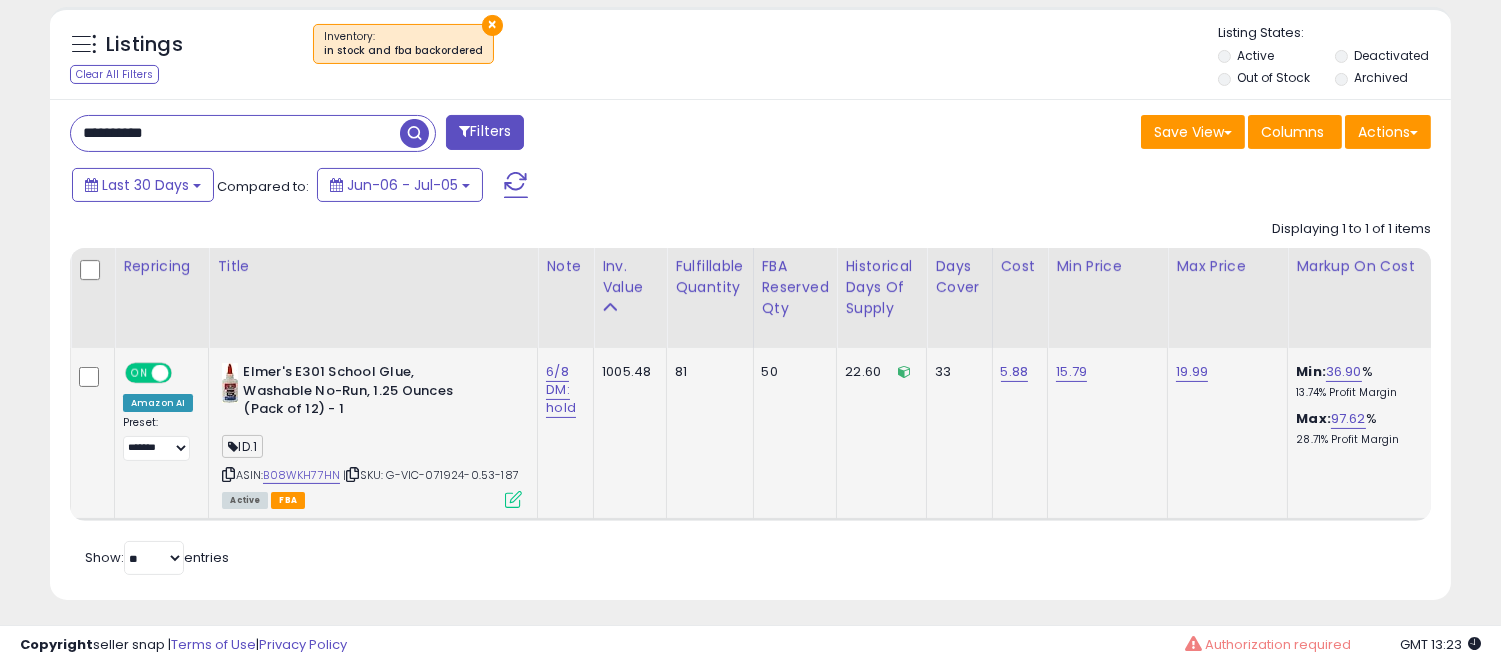 click on "ASIN:  B08WKH77HN    |   SKU: G-VIC-071924-0.53-187 Active FBA" at bounding box center [372, 434] 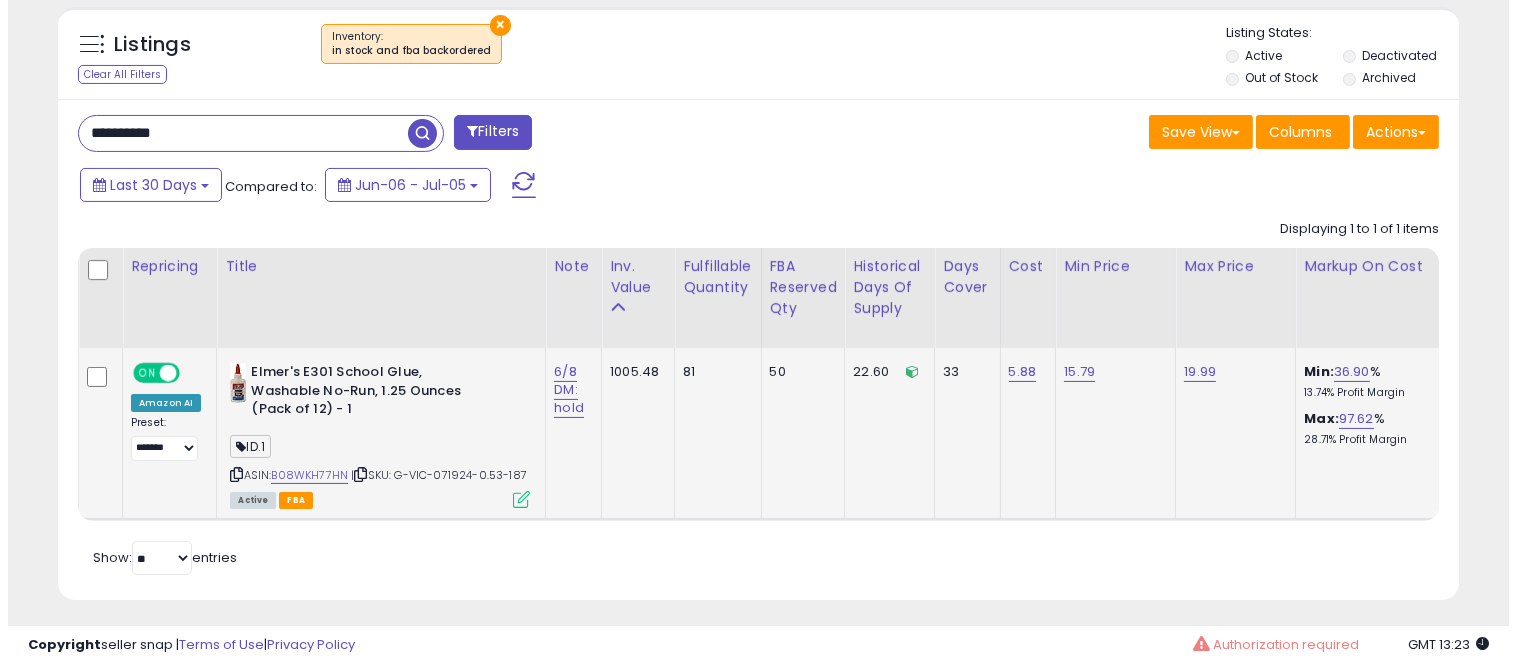scroll, scrollTop: 999590, scrollLeft: 999178, axis: both 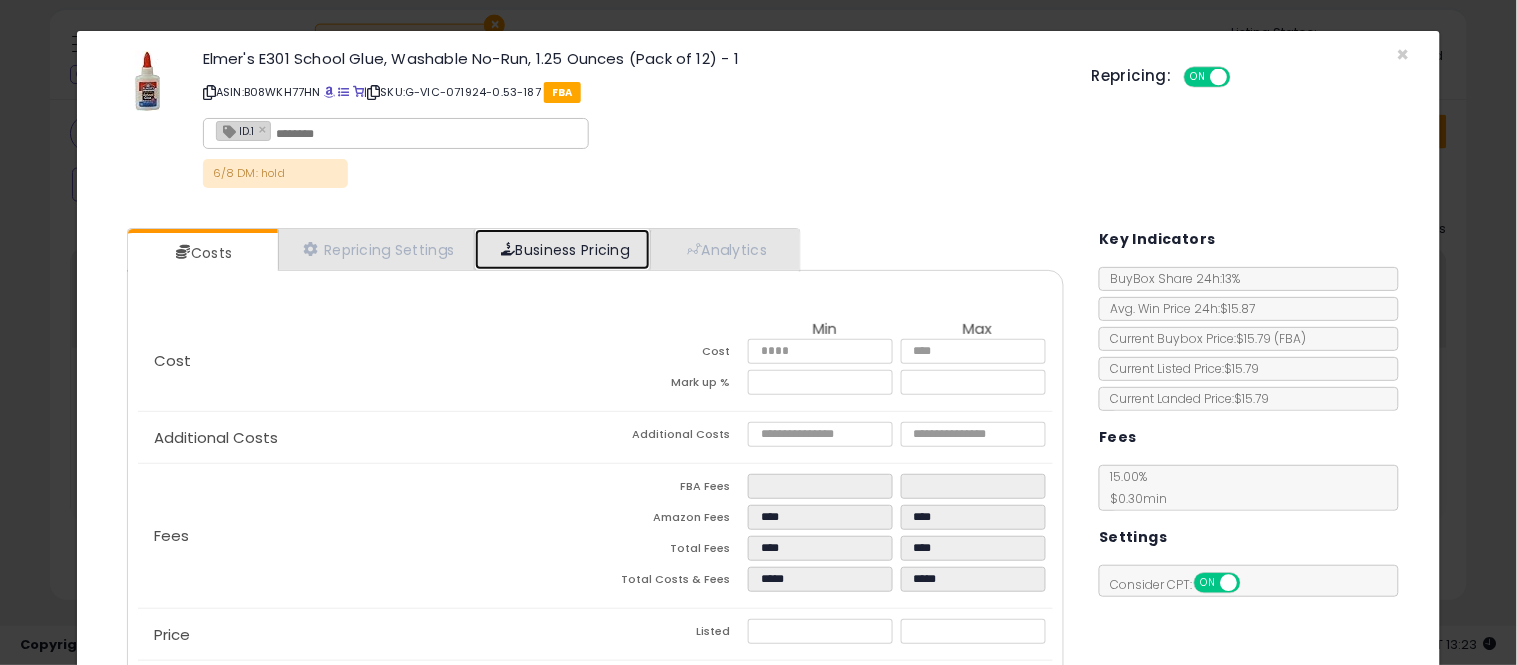 click on "Business Pricing" at bounding box center [562, 249] 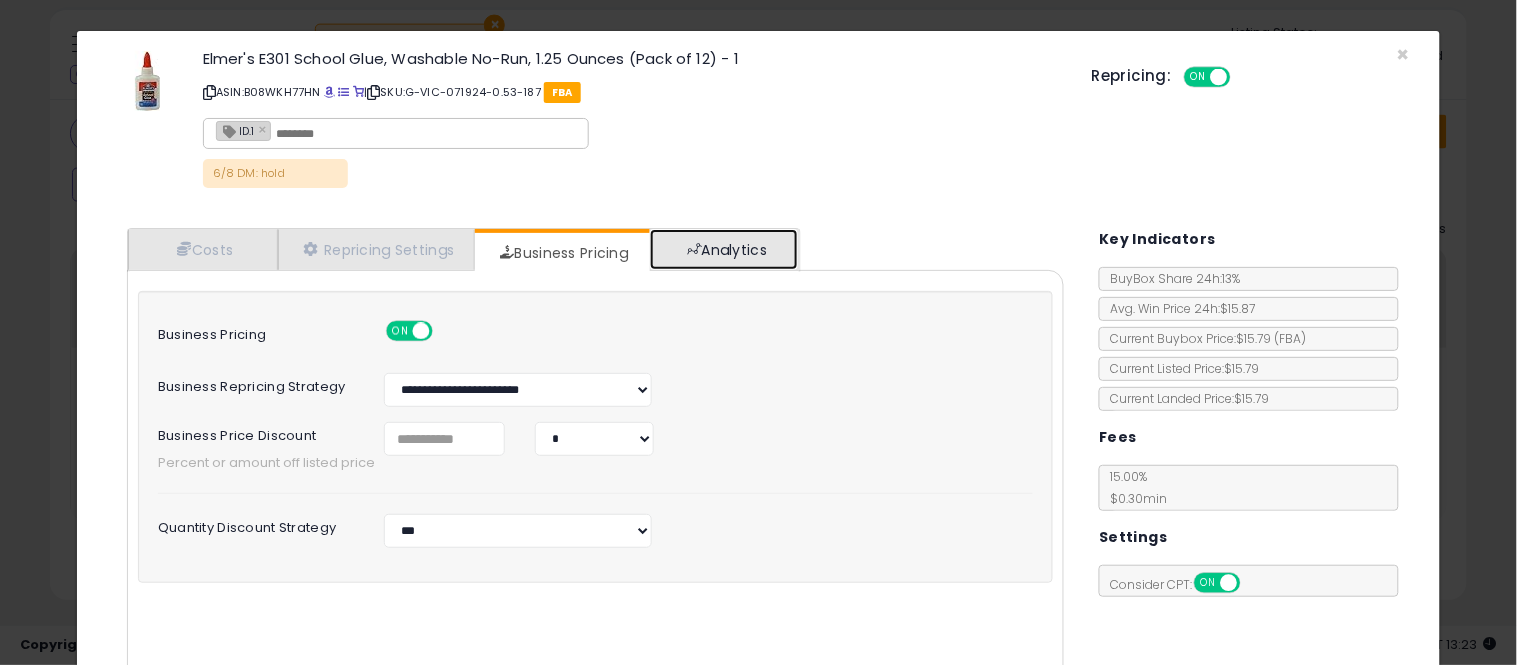 click at bounding box center [694, 249] 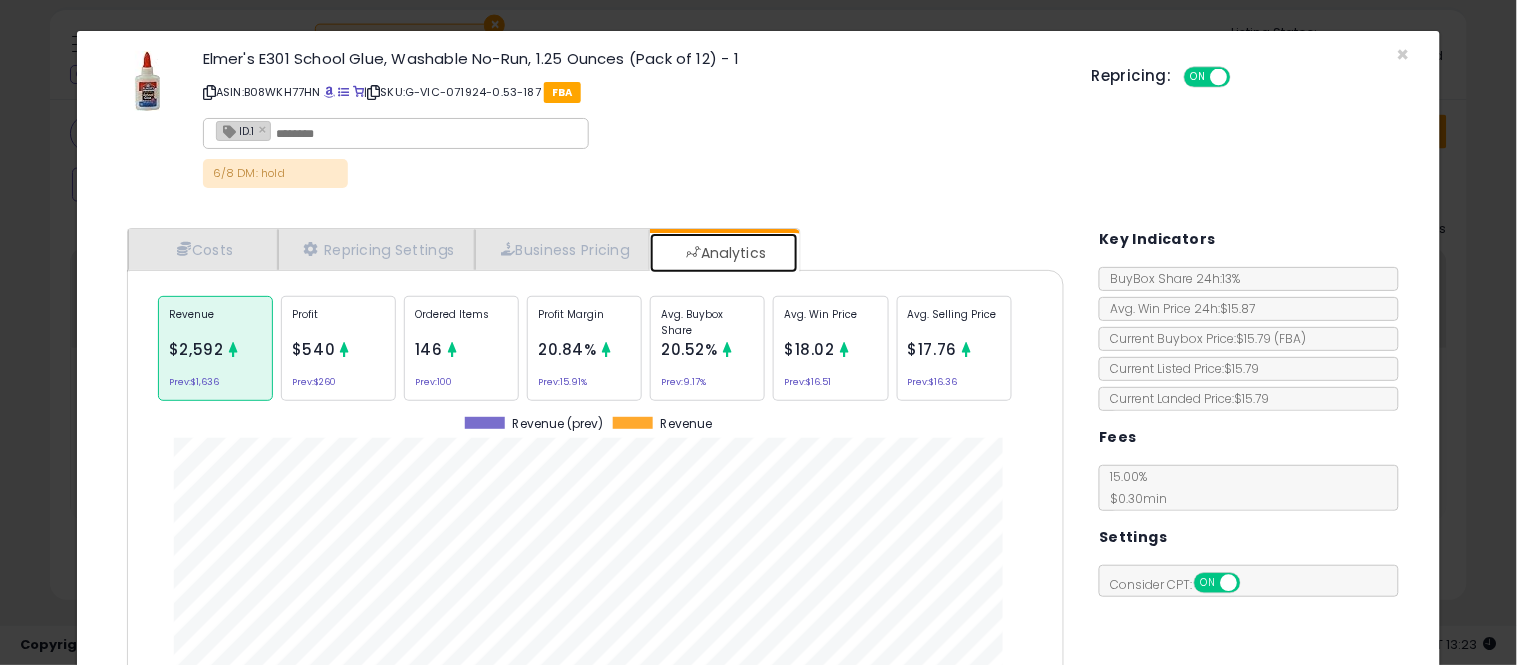 scroll, scrollTop: 999384, scrollLeft: 999033, axis: both 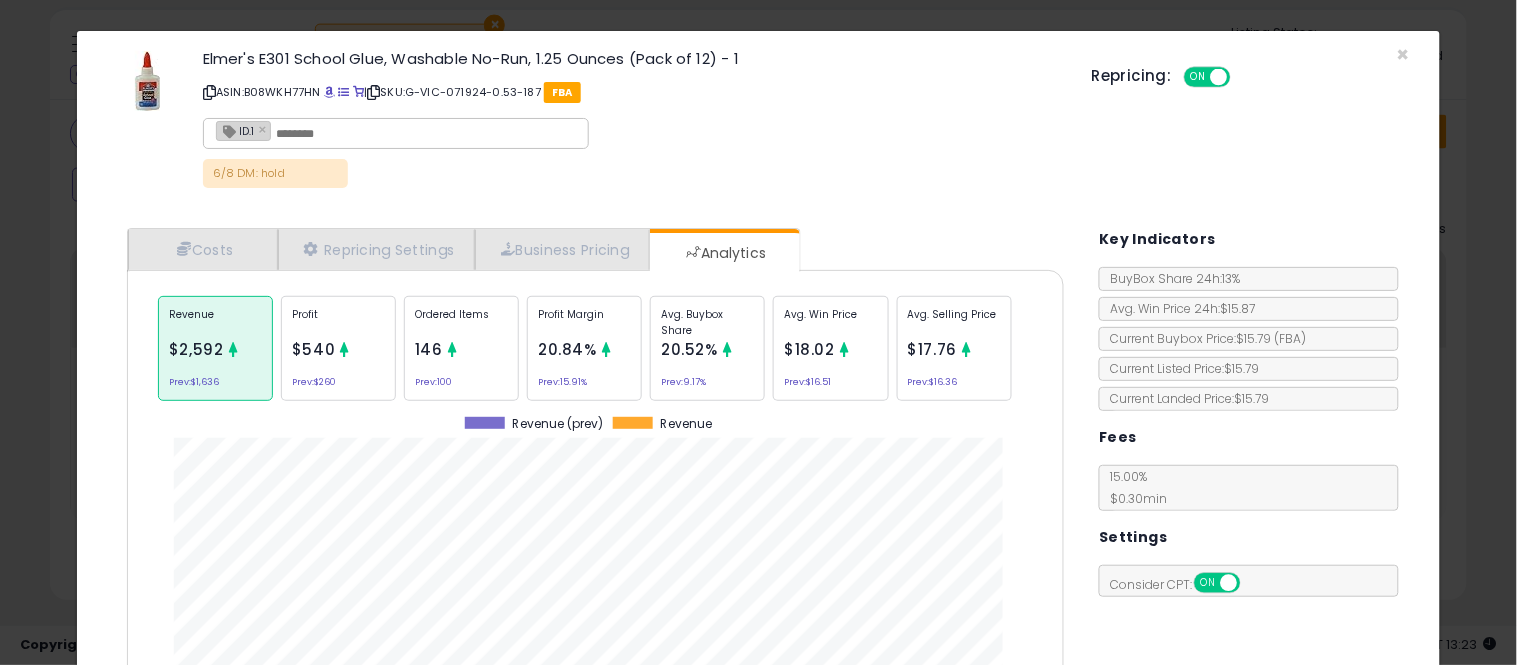 click on "Profit Margin
20.84%
Prev:  15.91%" 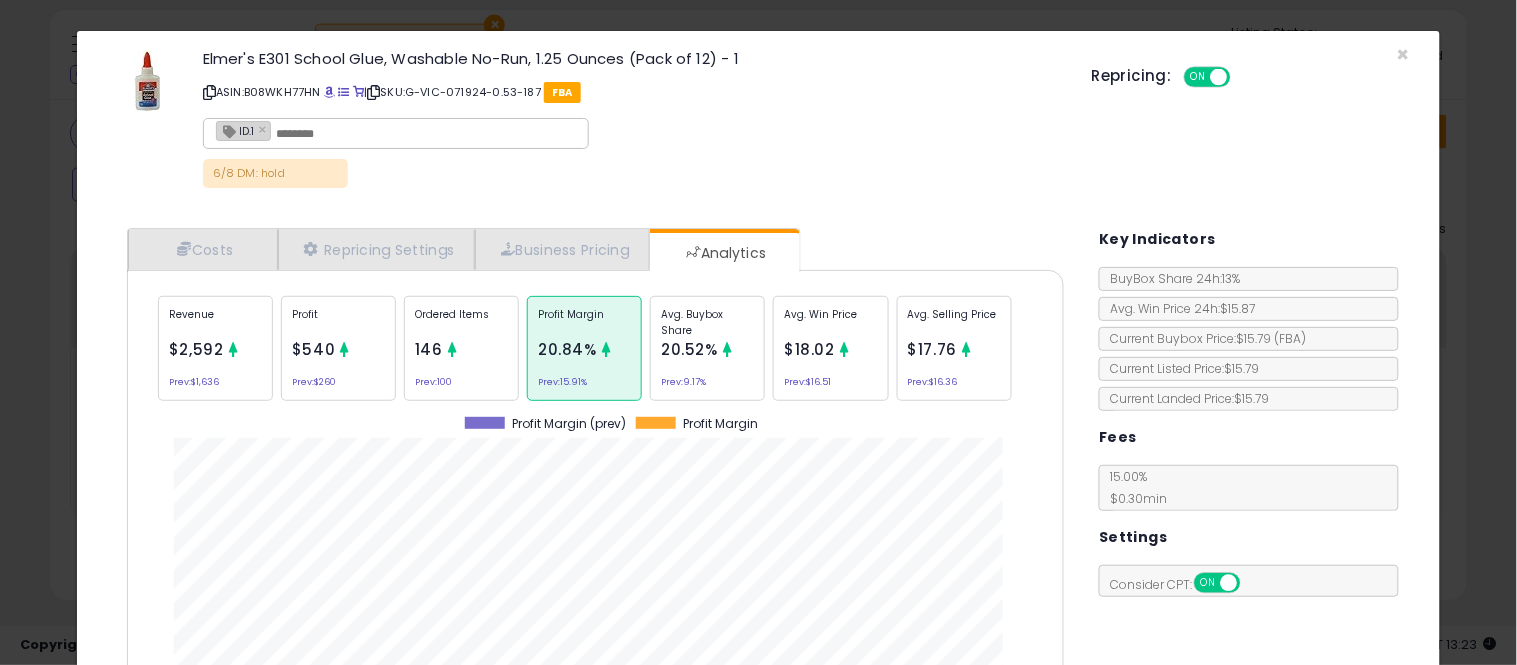 scroll, scrollTop: 999384, scrollLeft: 999033, axis: both 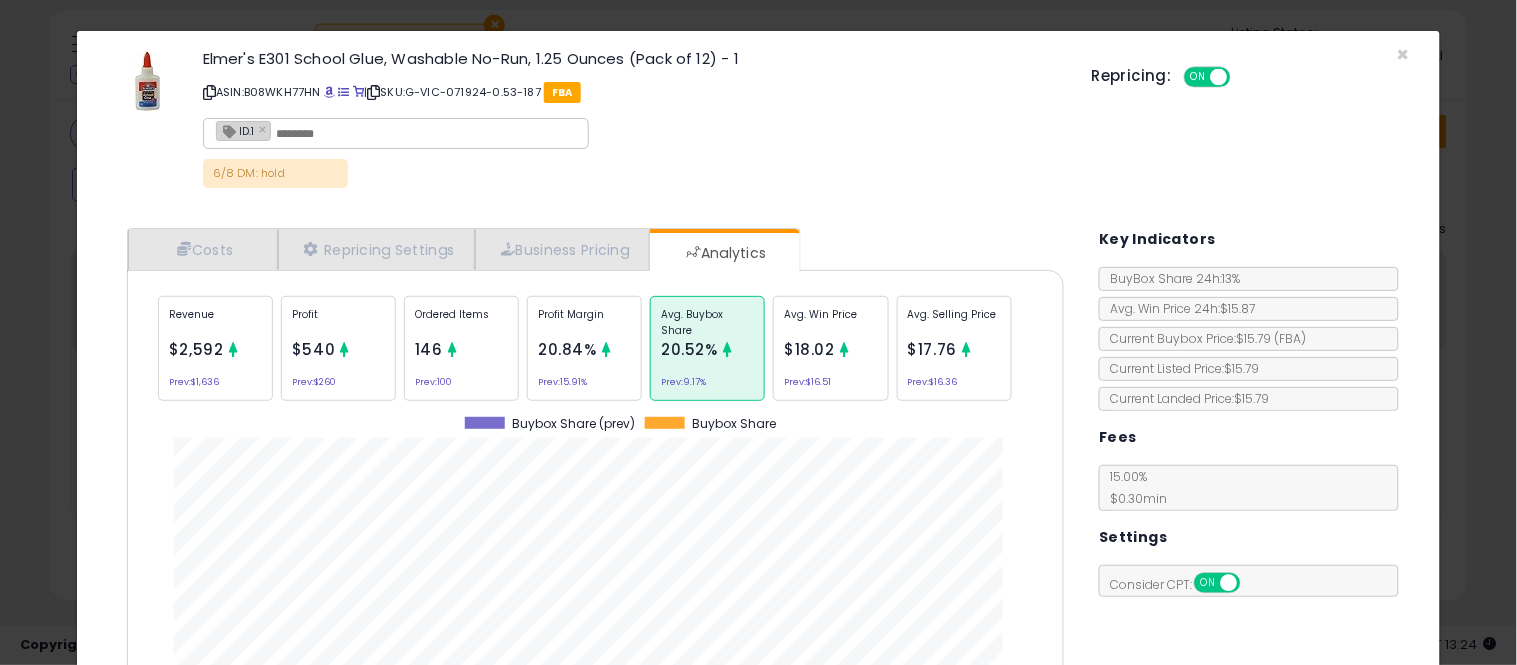 click on "Avg. Win Price
$18.02
Prev:  $16.51" 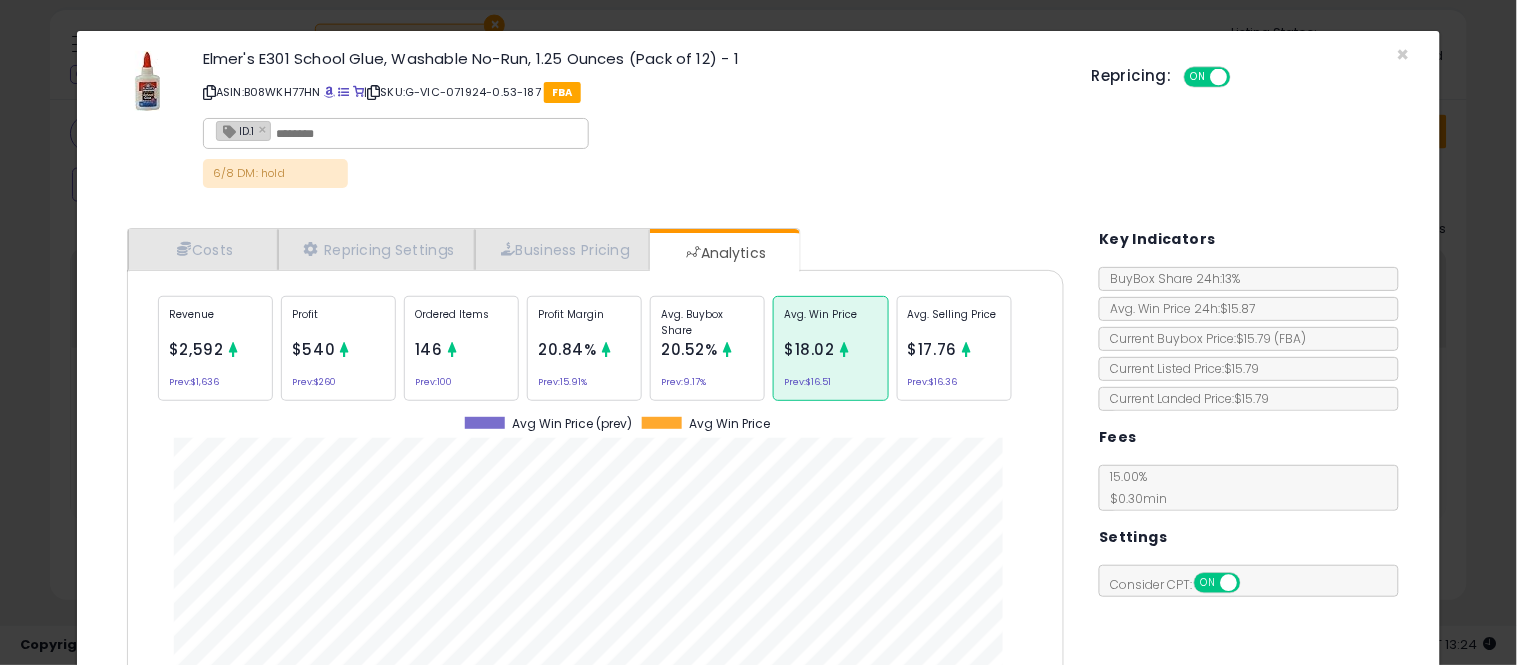 scroll, scrollTop: 999384, scrollLeft: 999033, axis: both 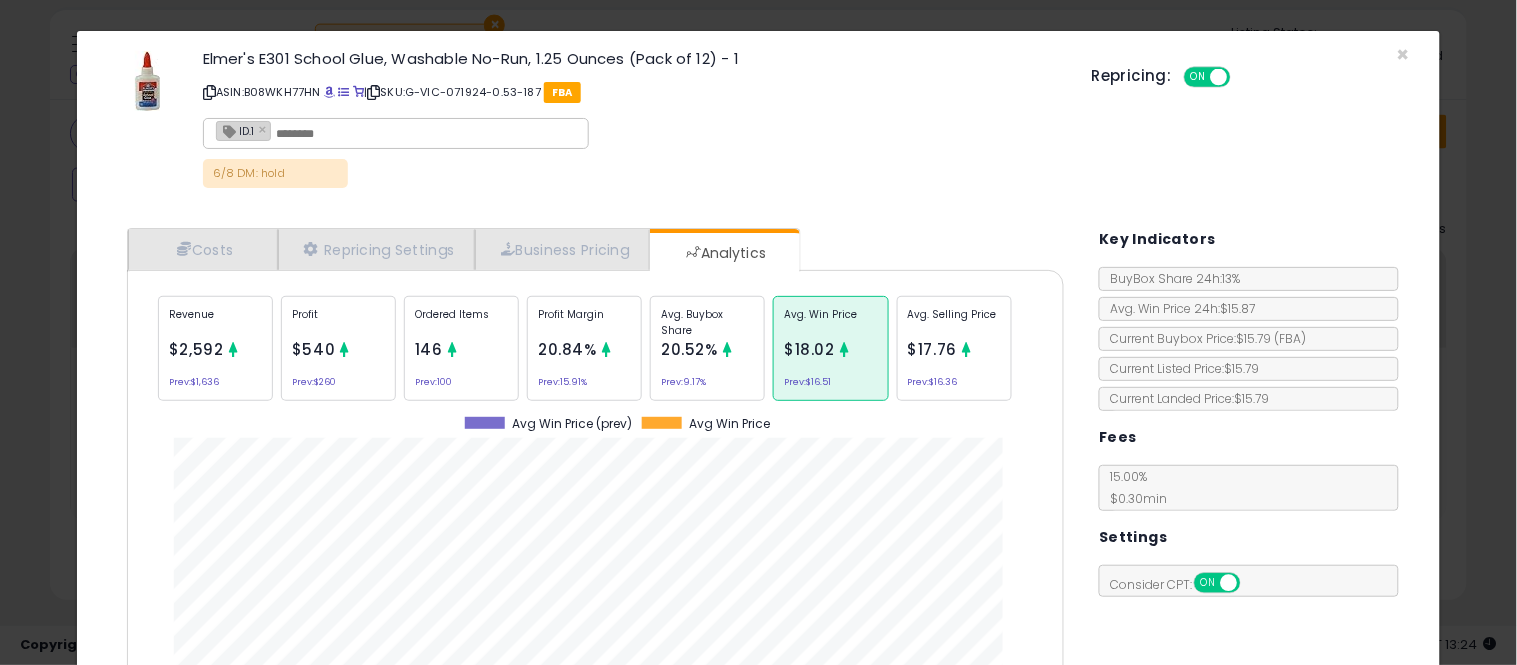 click on "Avg. Selling Price" at bounding box center [954, 322] 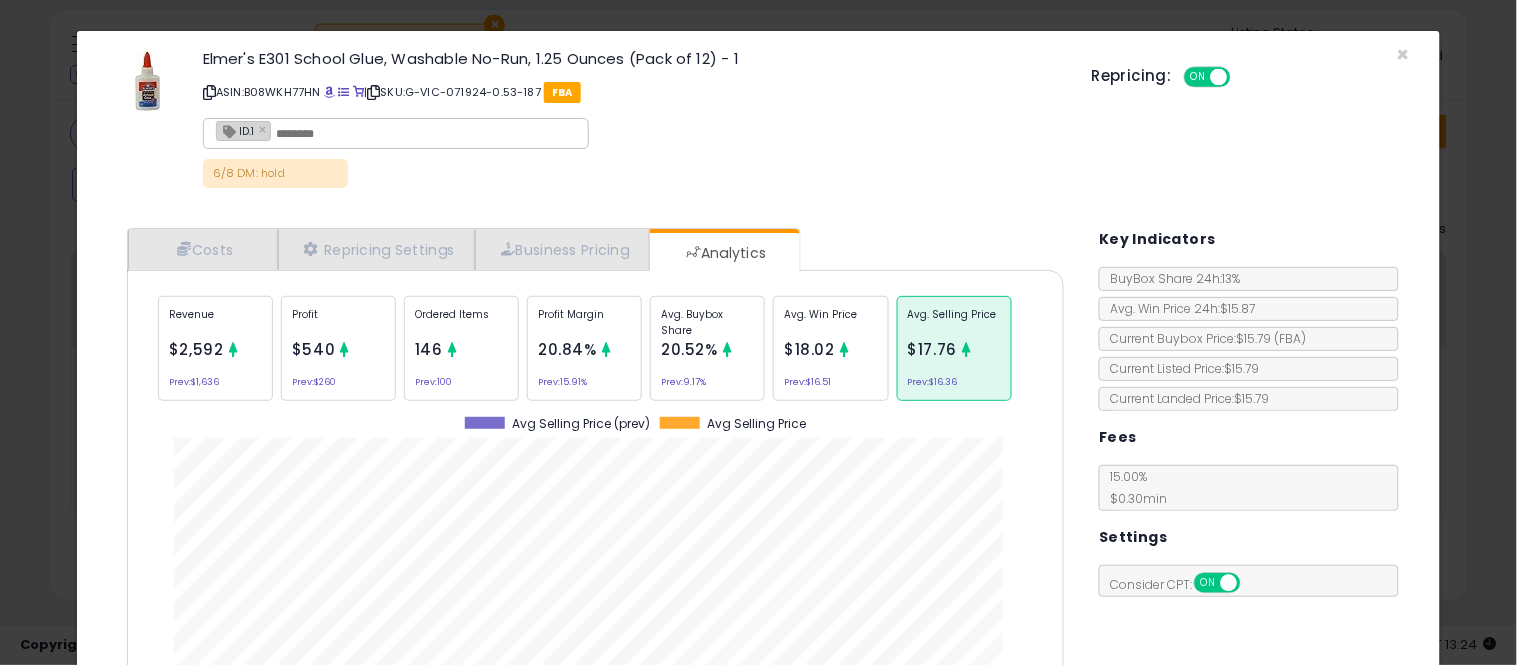 scroll, scrollTop: 999384, scrollLeft: 999033, axis: both 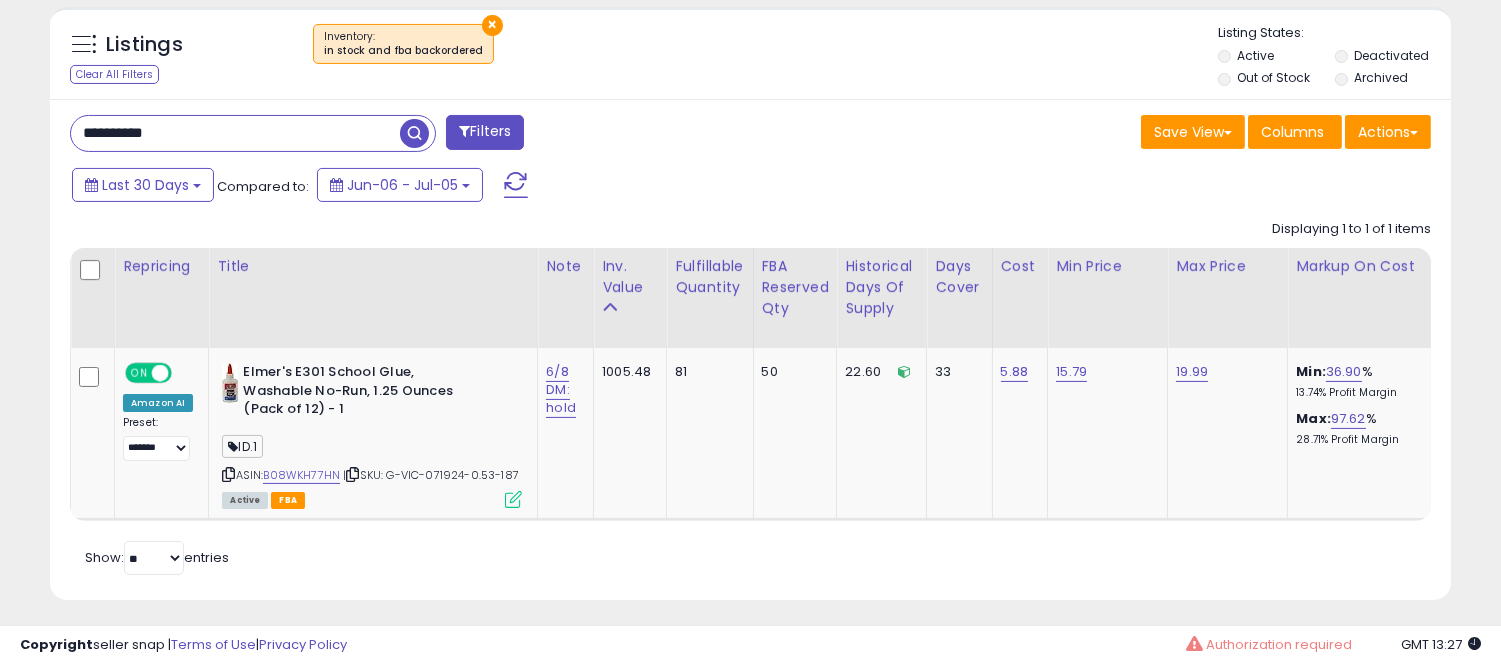 click on "**********" at bounding box center [235, 133] 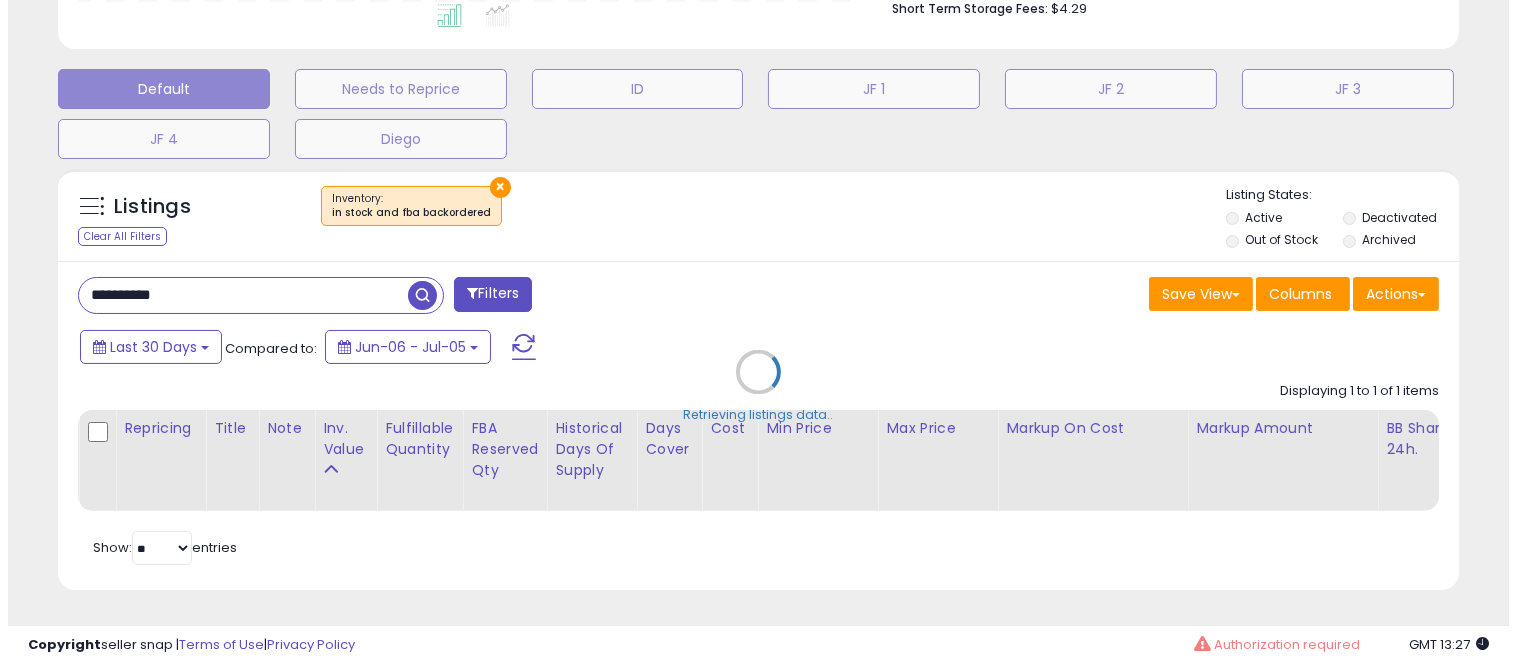 scroll, scrollTop: 578, scrollLeft: 0, axis: vertical 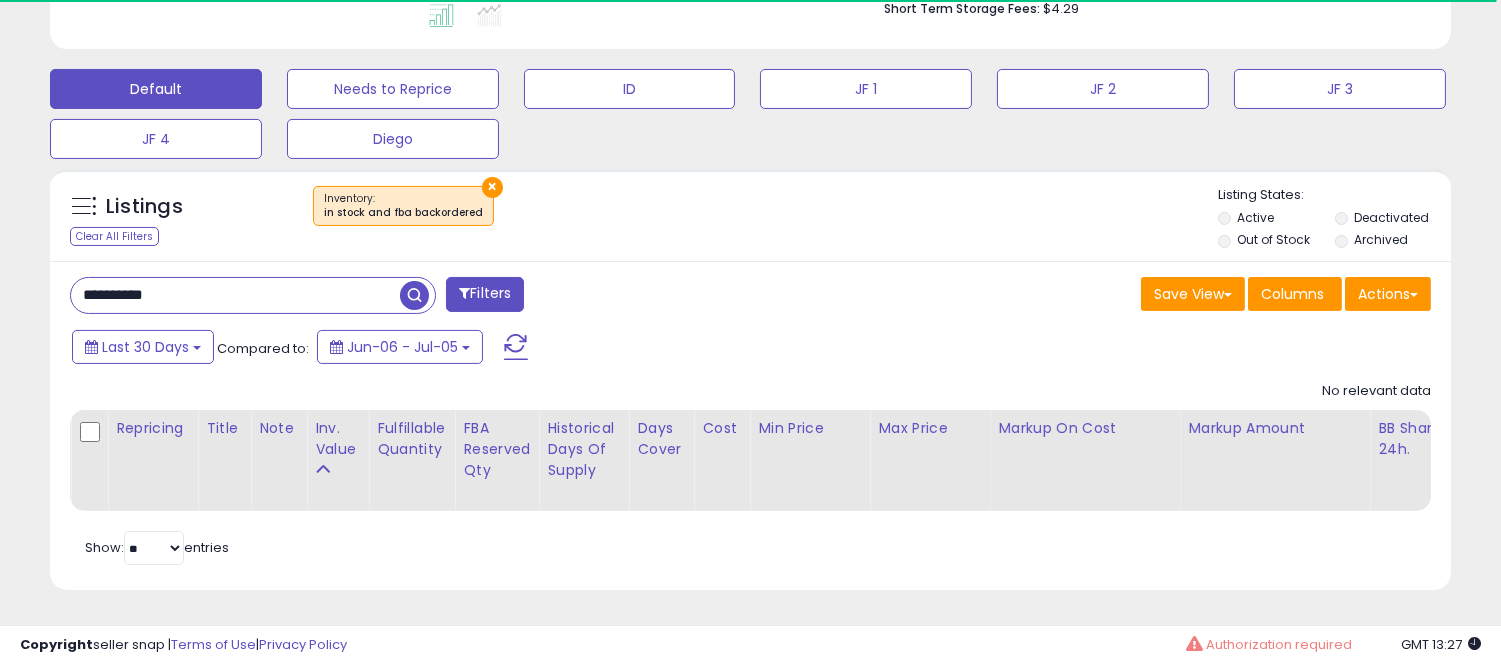 click at bounding box center [414, 295] 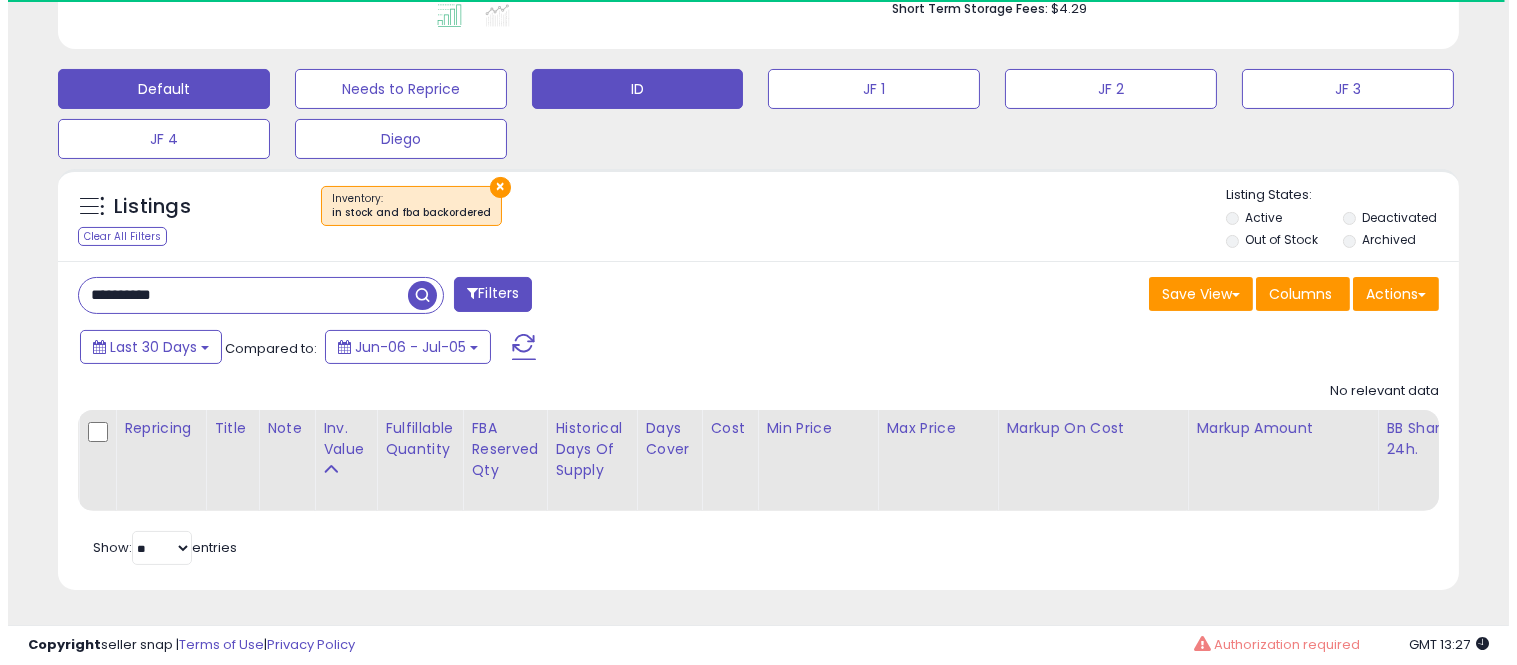 scroll, scrollTop: 999590, scrollLeft: 999178, axis: both 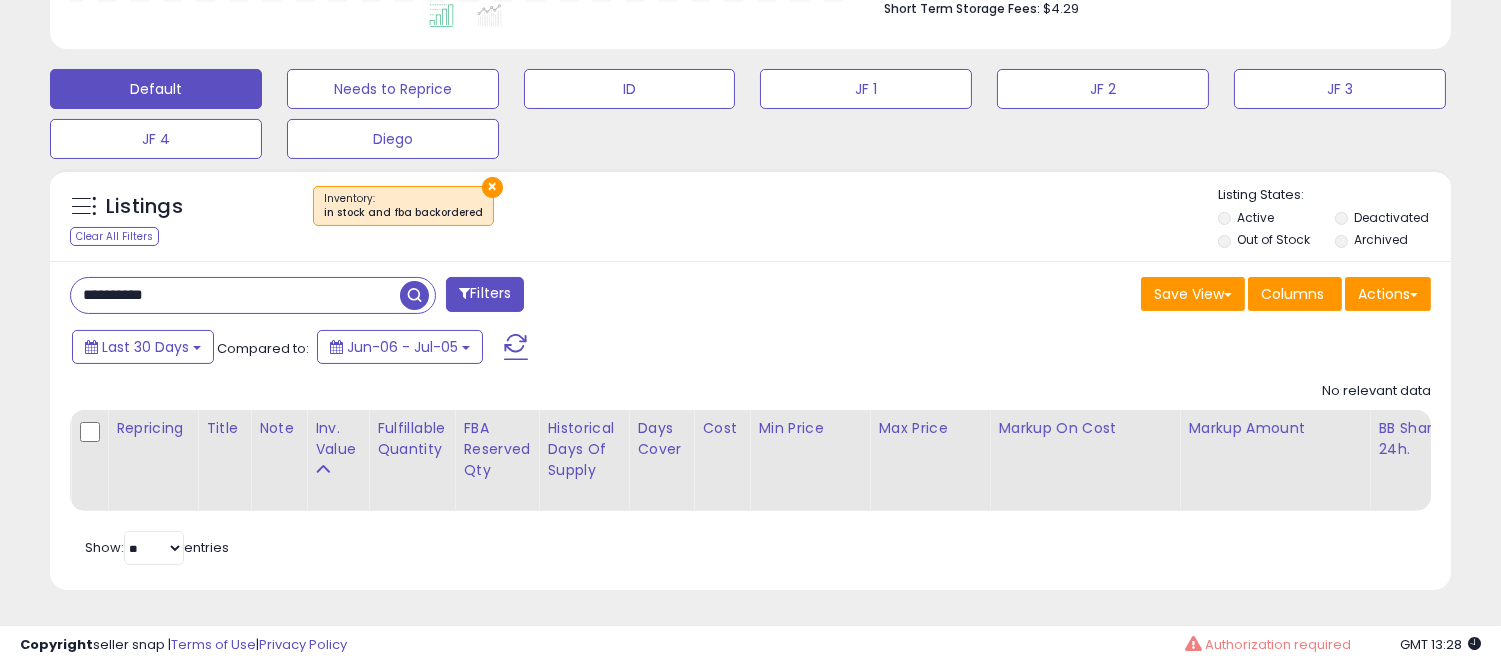 click on "**********" at bounding box center (235, 295) 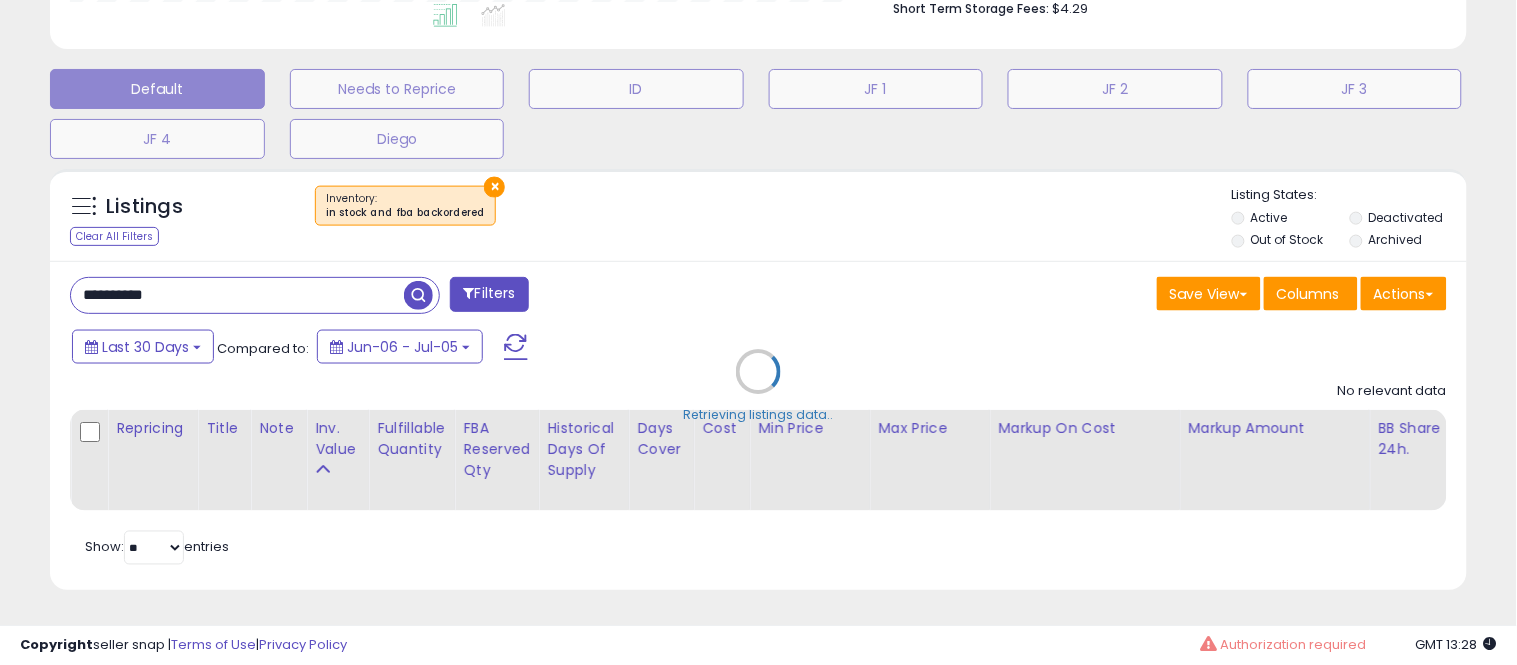 scroll, scrollTop: 999590, scrollLeft: 999178, axis: both 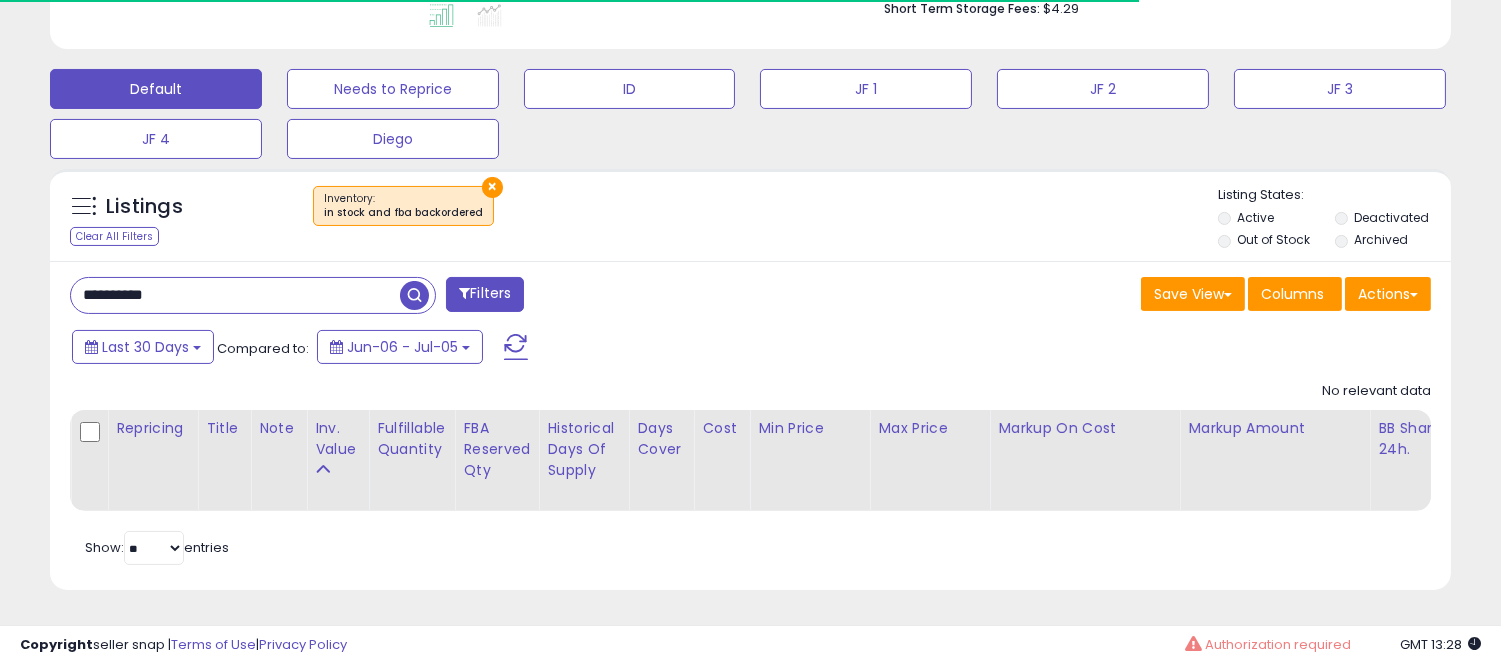 click on "×" at bounding box center (492, 187) 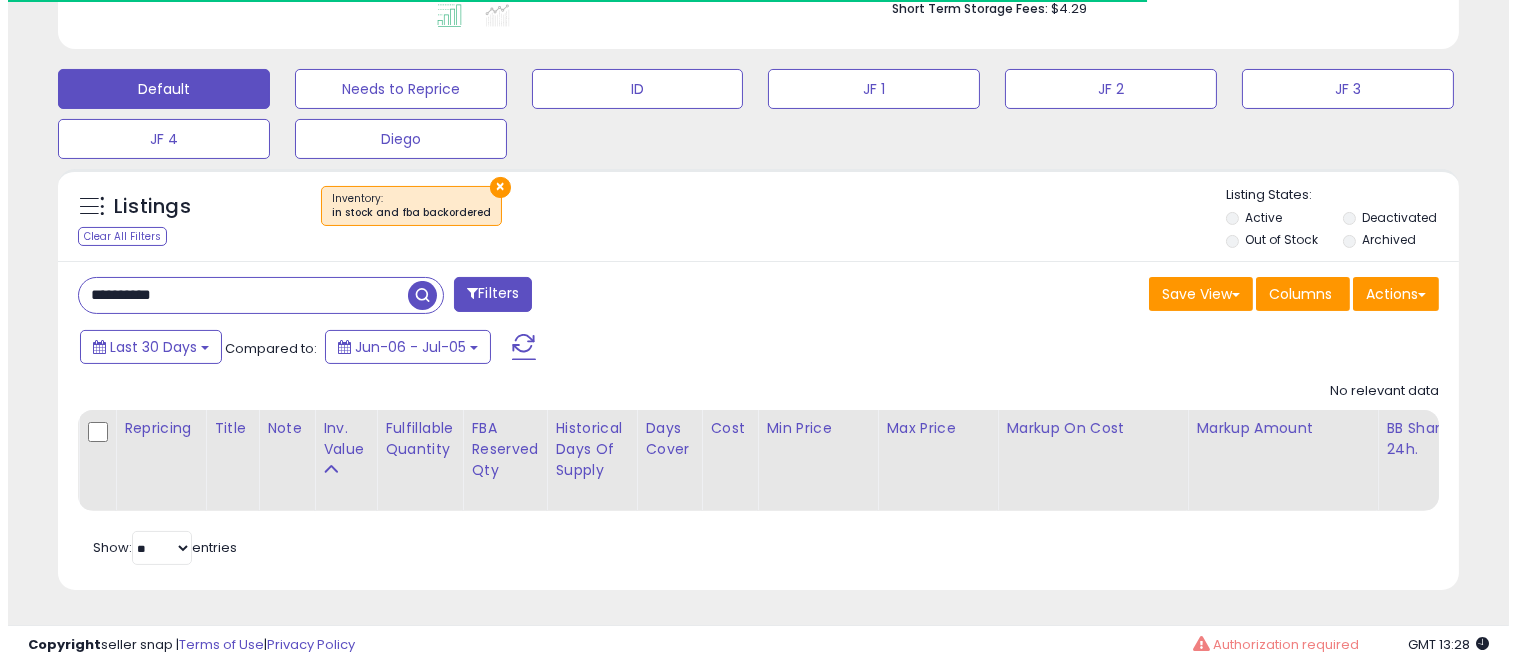 scroll, scrollTop: 999590, scrollLeft: 999178, axis: both 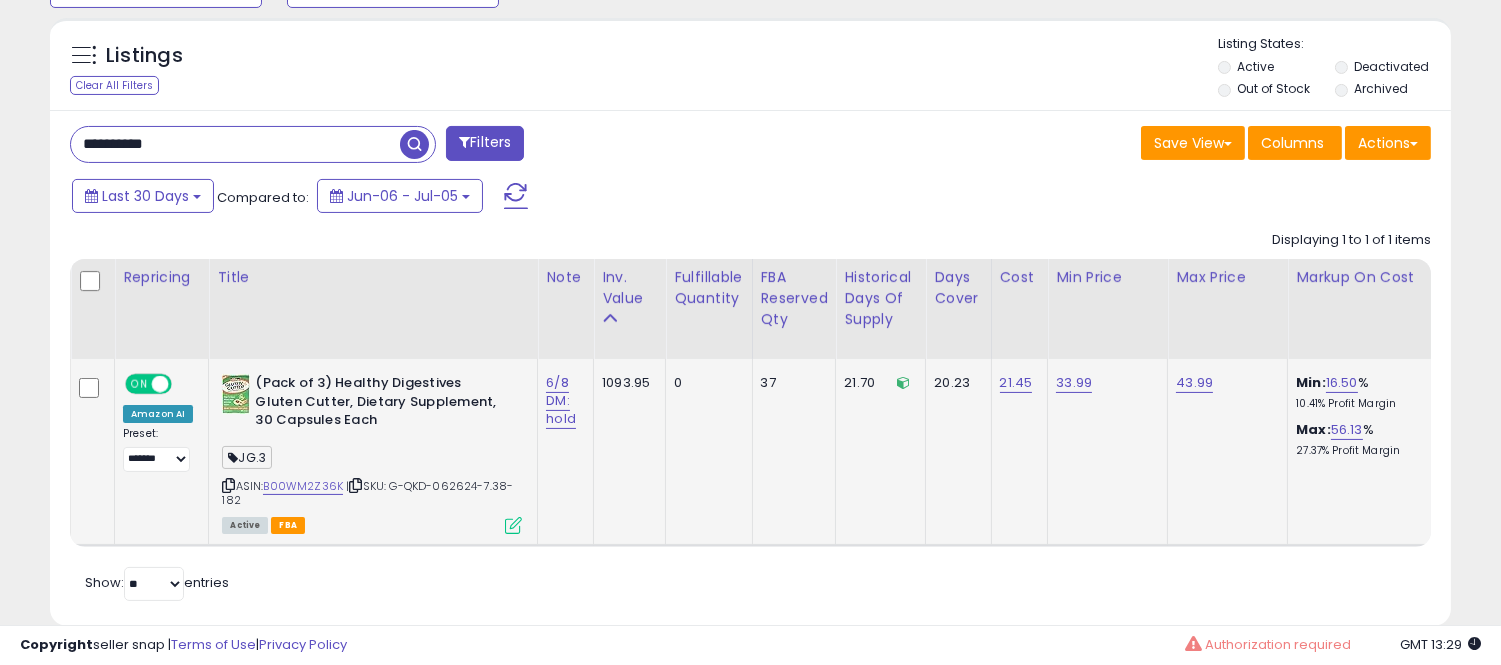 click on "(Pack of 3) Healthy Digestives Gluten Cutter, Dietary Supplement, 30 Capsules Each  JG.3  ASIN:  B00WM2Z36K    |   SKU: G-QKD-062624-7.38-182 Active FBA" 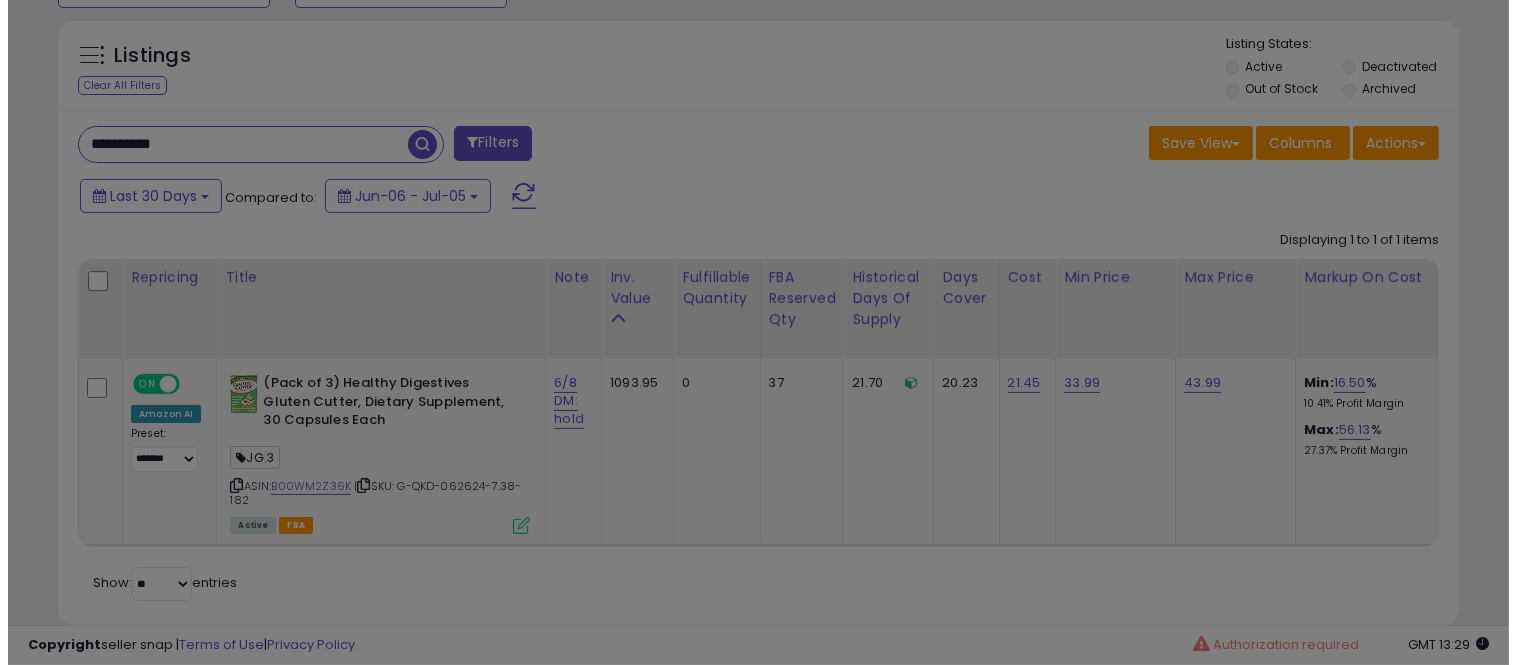 scroll, scrollTop: 999590, scrollLeft: 999178, axis: both 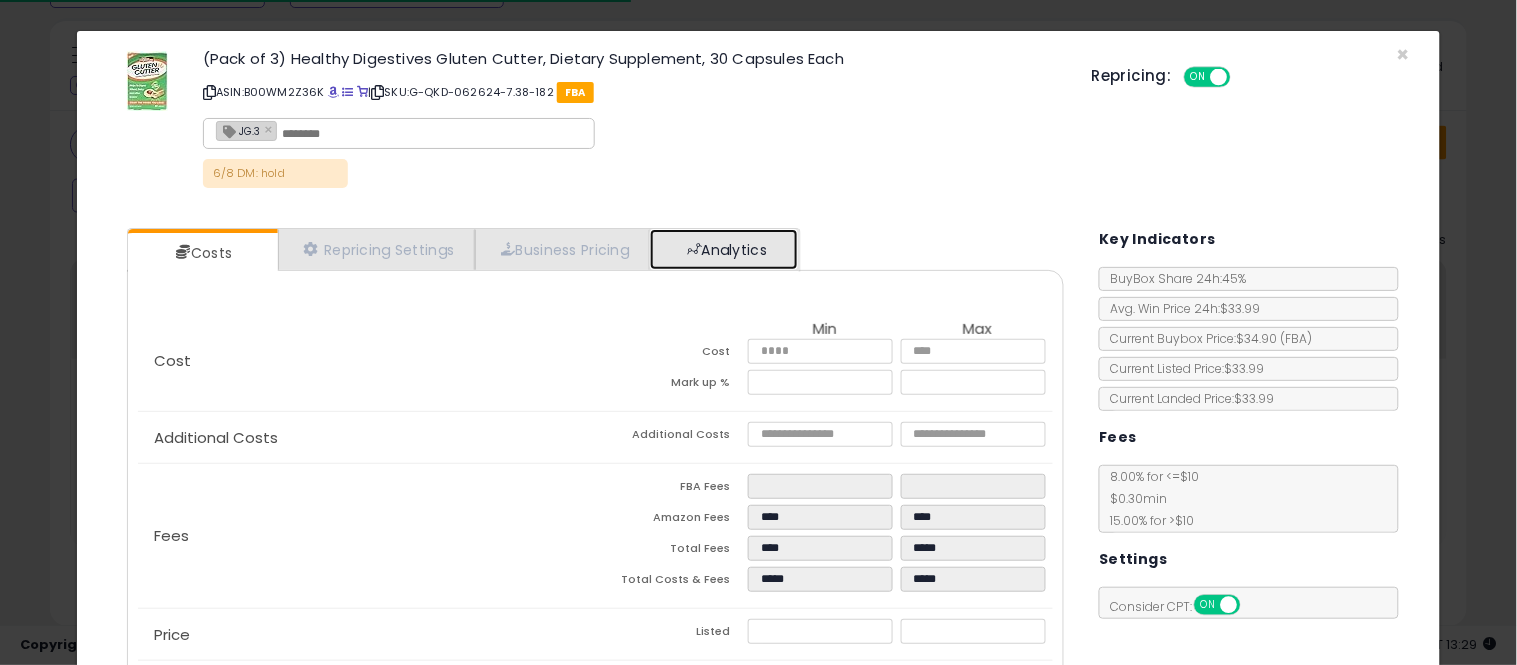 click on "Analytics" at bounding box center [724, 249] 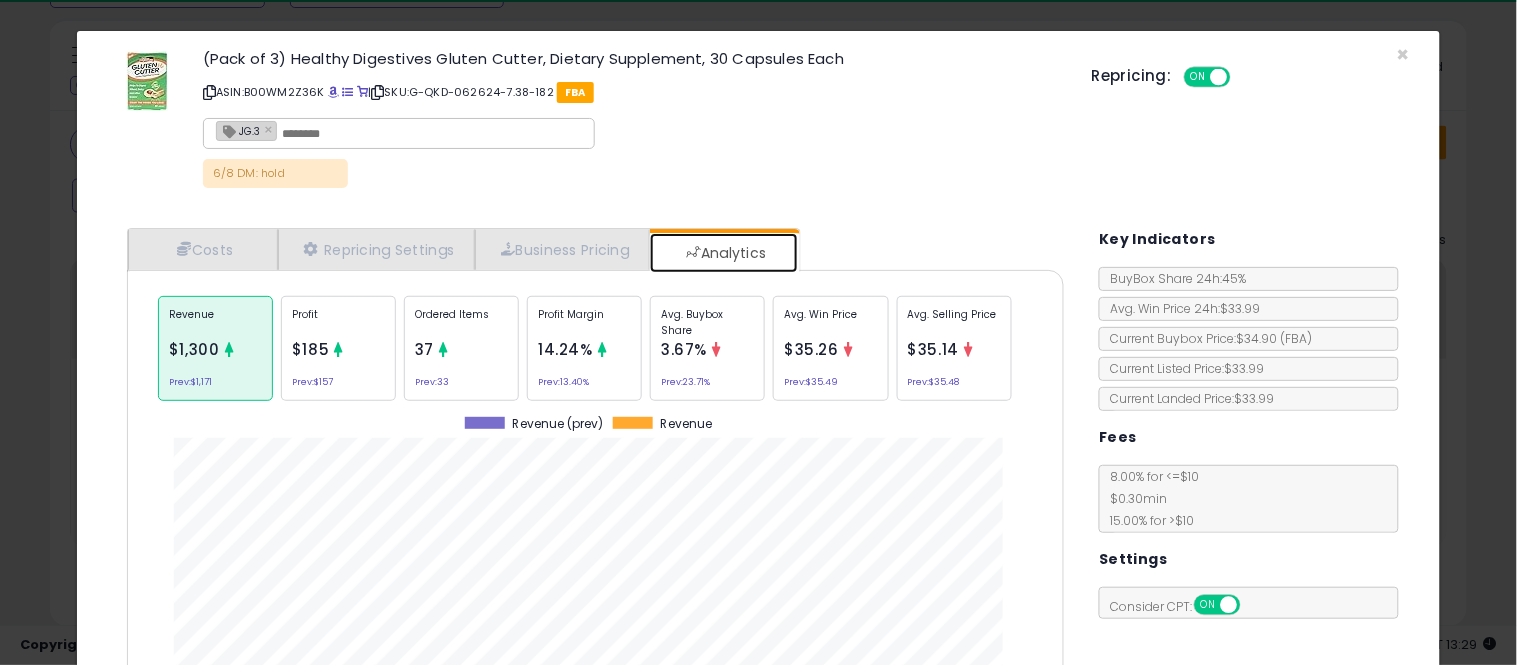 scroll, scrollTop: 999384, scrollLeft: 999033, axis: both 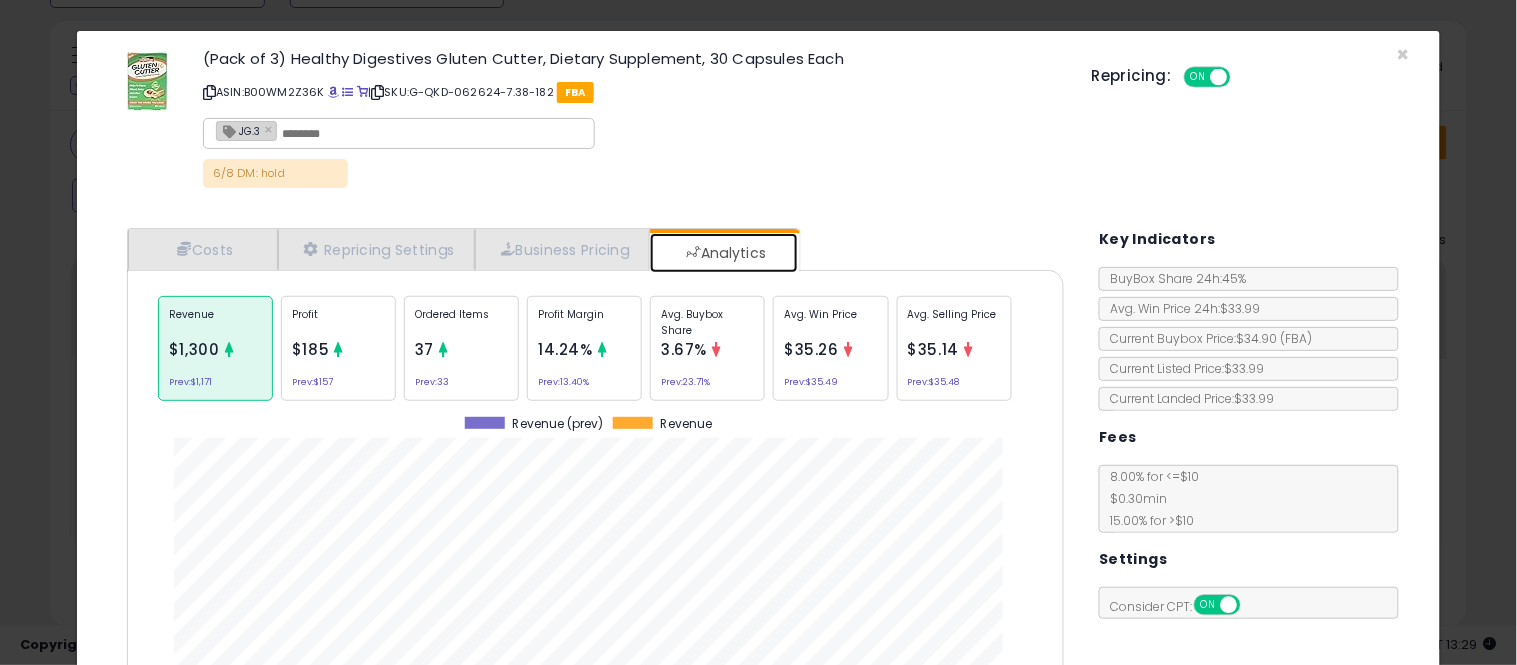 click on "Analytics" at bounding box center [724, 253] 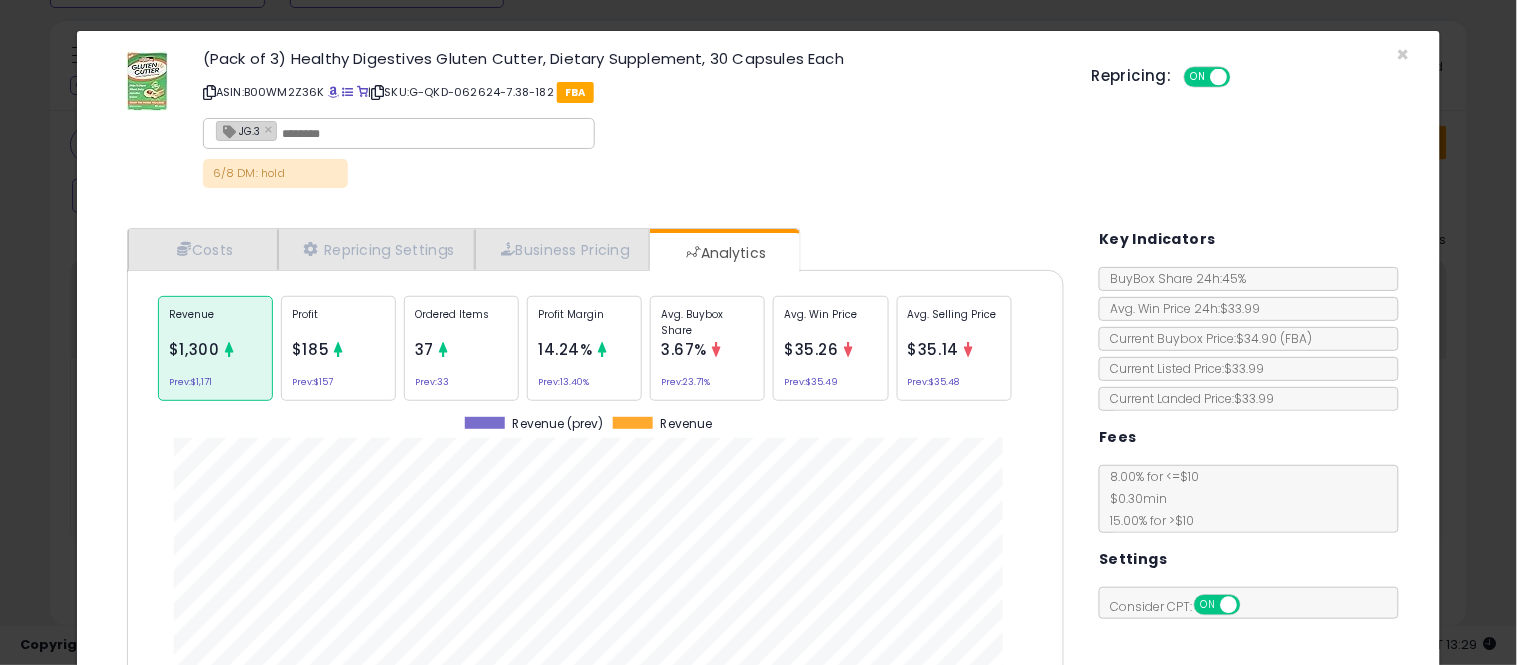 click on "Prev:  23.71%" at bounding box center (685, 382) 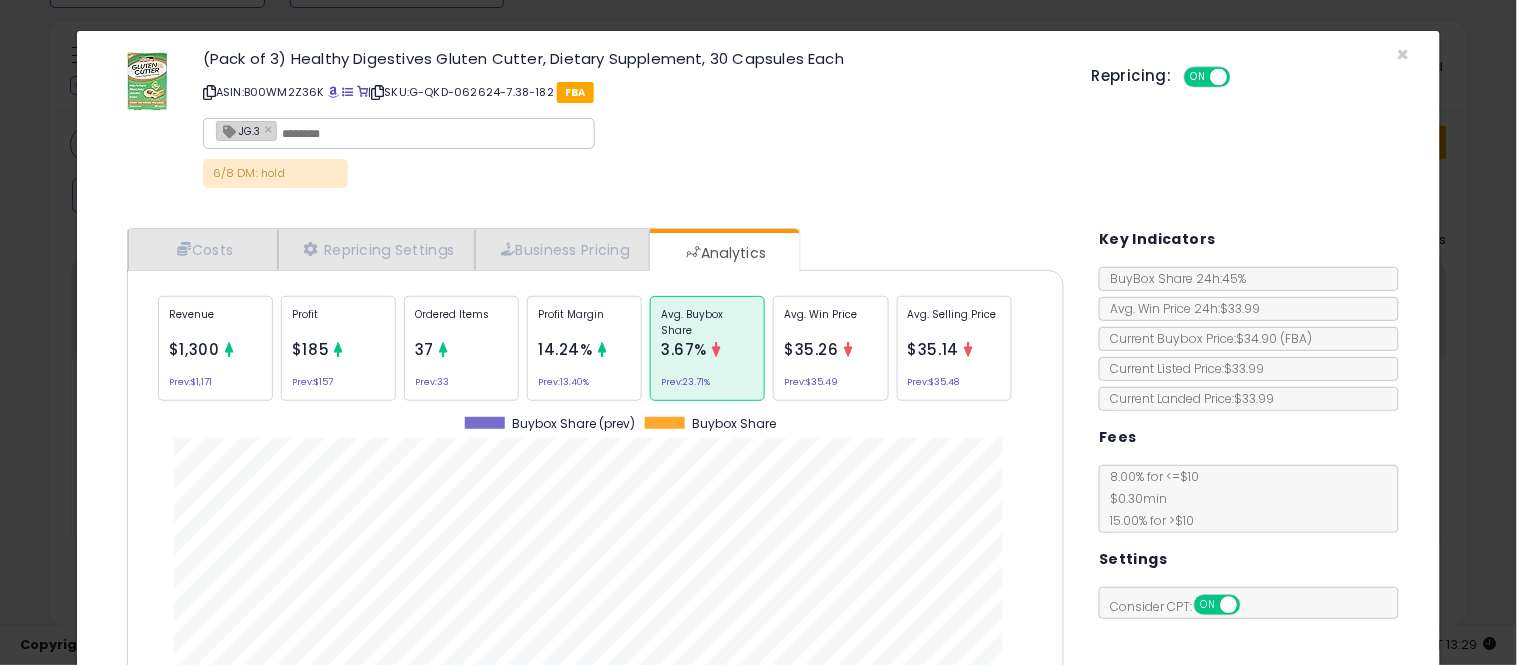 scroll, scrollTop: 999384, scrollLeft: 999033, axis: both 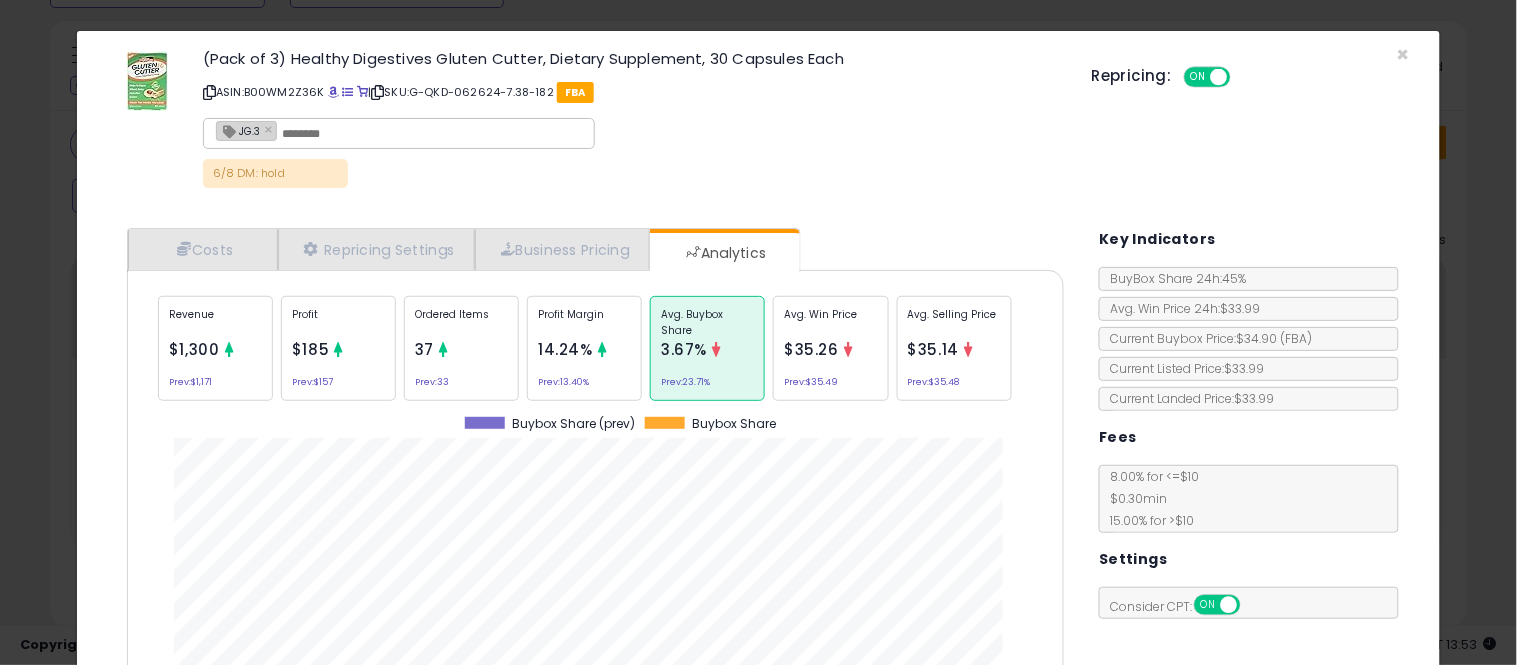 click on "× Close
(Pack of 3) Healthy Digestives Gluten Cutter, Dietary Supplement, 30 Capsules Each
ASIN:  B00WM2Z36K
|
SKU:  G-QKD-062624-7.38-182
FBA
JG.3 ×
6/8 DM: hold
Repricing:
ON   OFF" 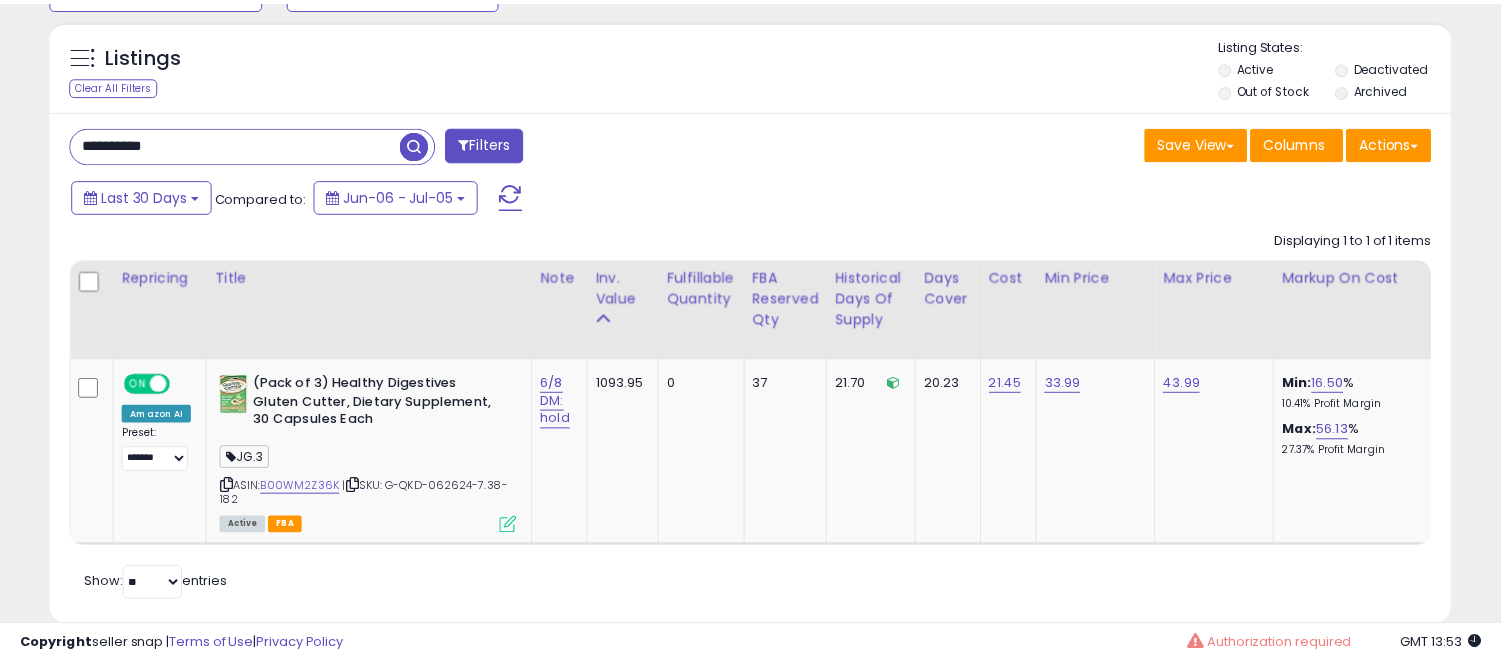 scroll, scrollTop: 410, scrollLeft: 812, axis: both 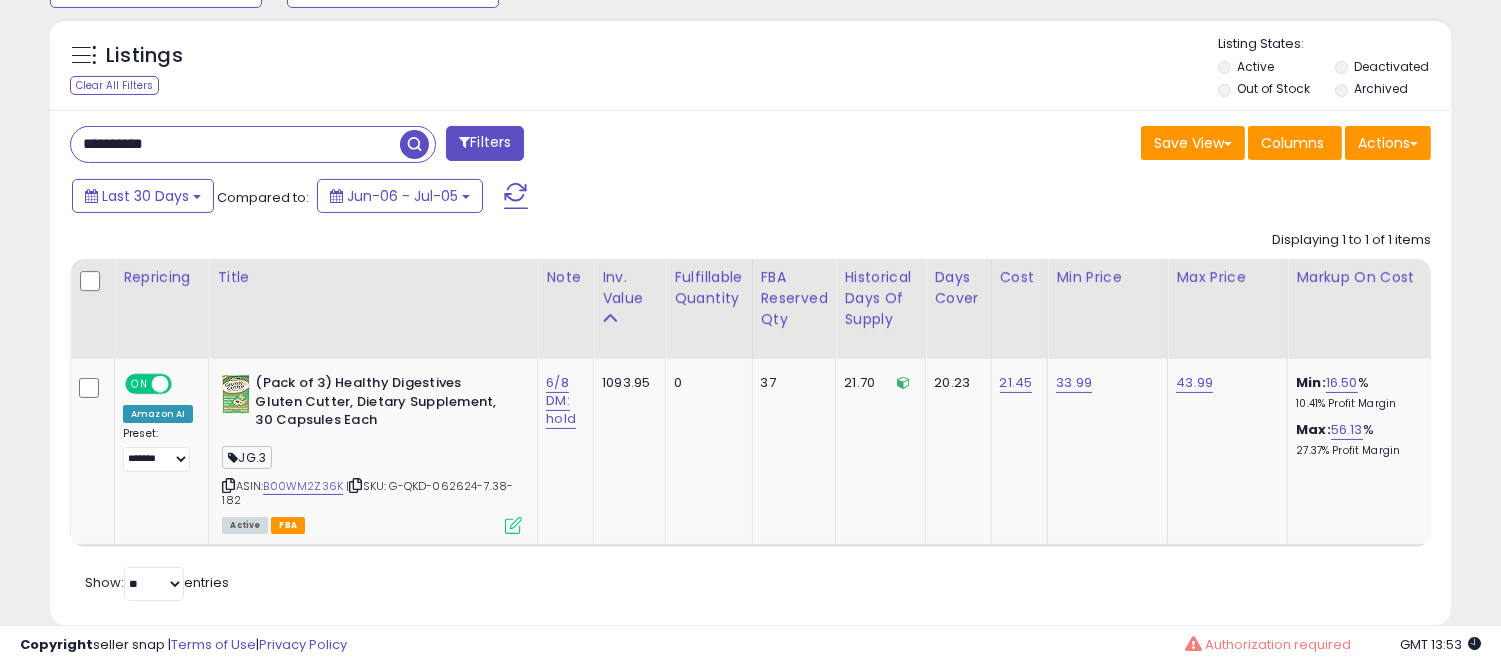click on "**********" at bounding box center (235, 144) 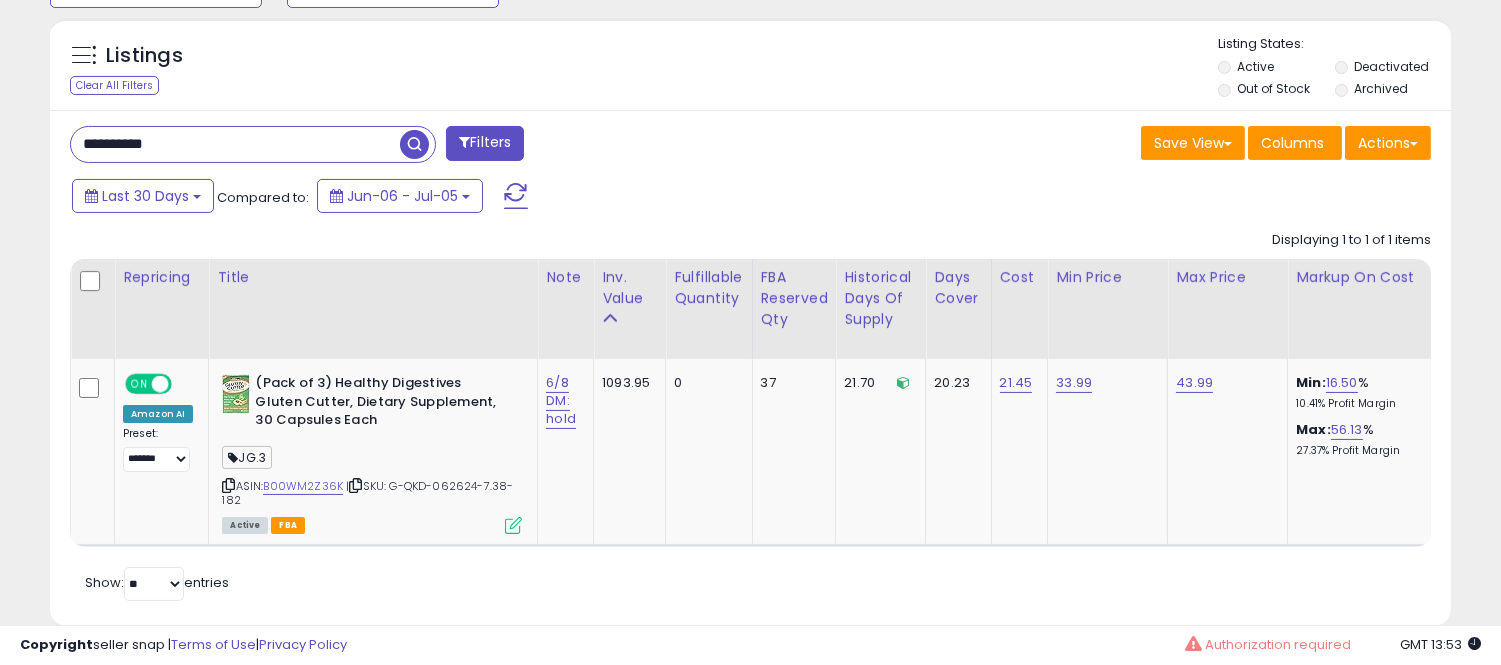 paste 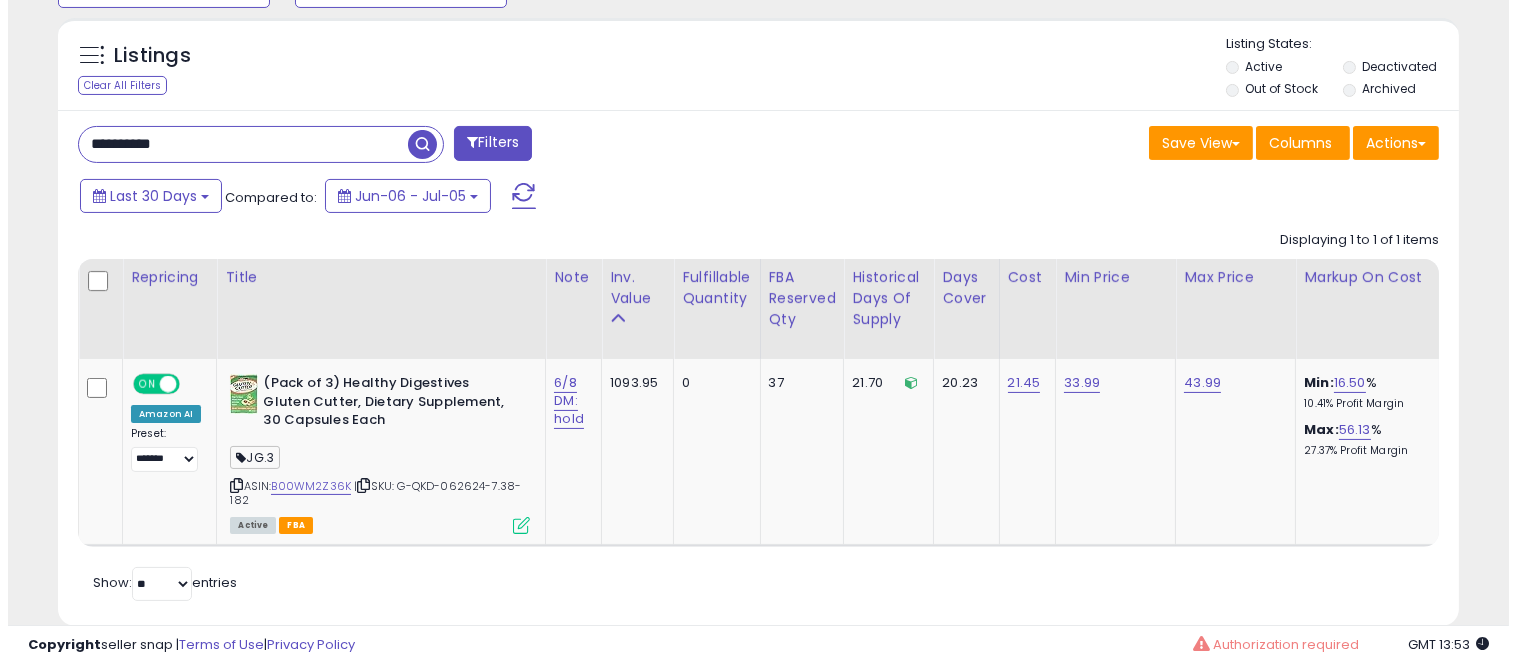 scroll, scrollTop: 578, scrollLeft: 0, axis: vertical 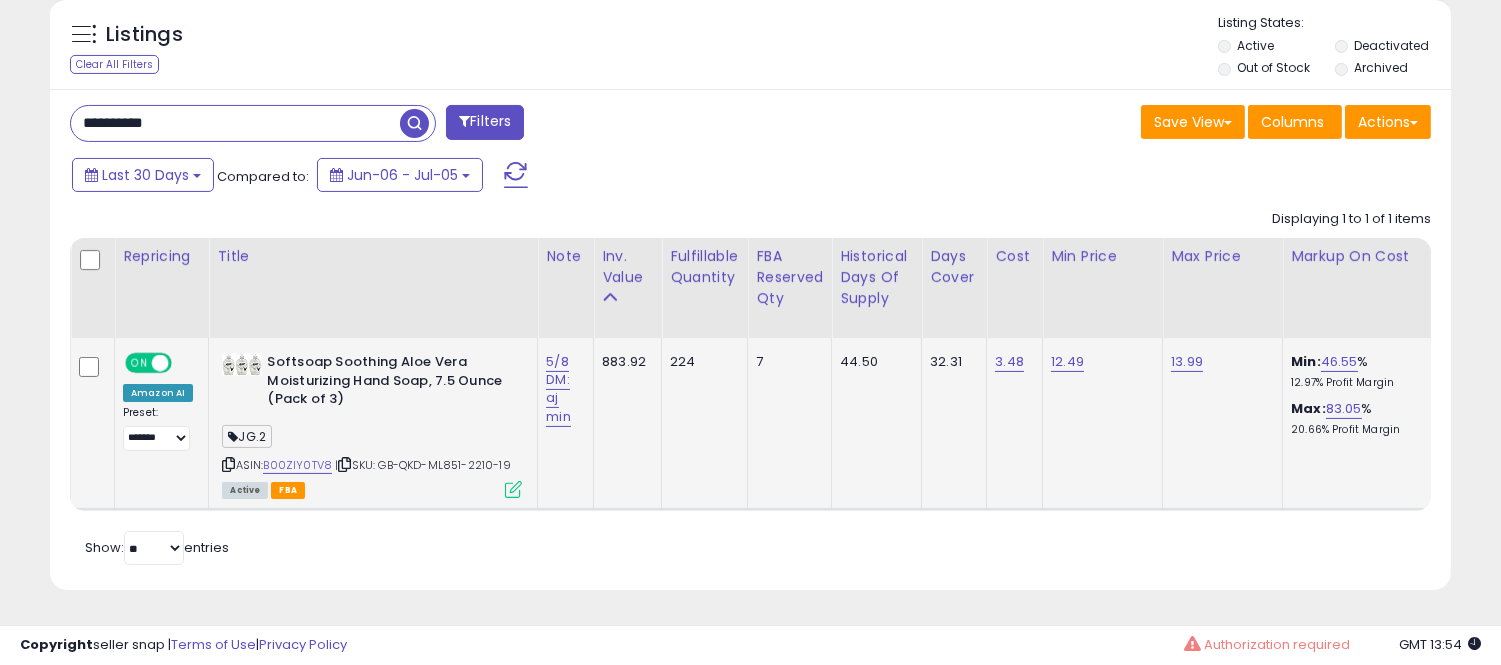 click on "12.49" 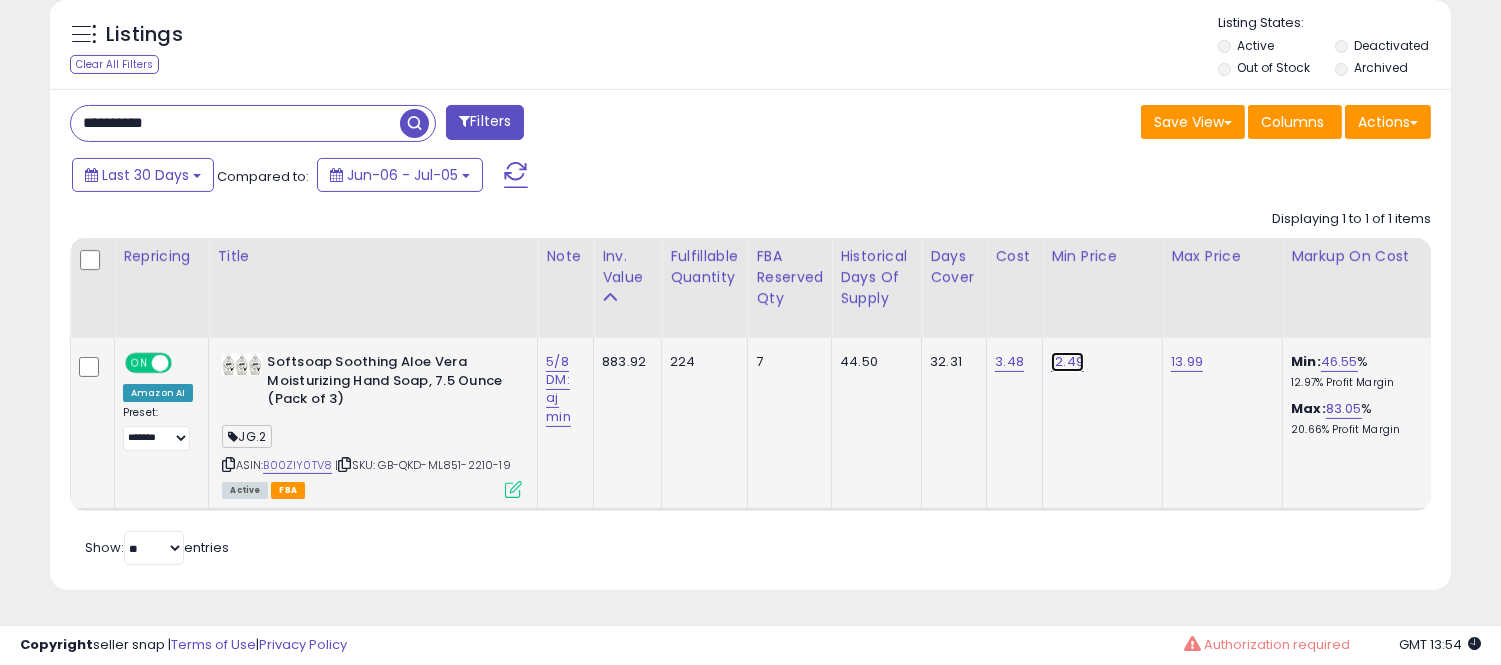click on "12.49" at bounding box center (1067, 362) 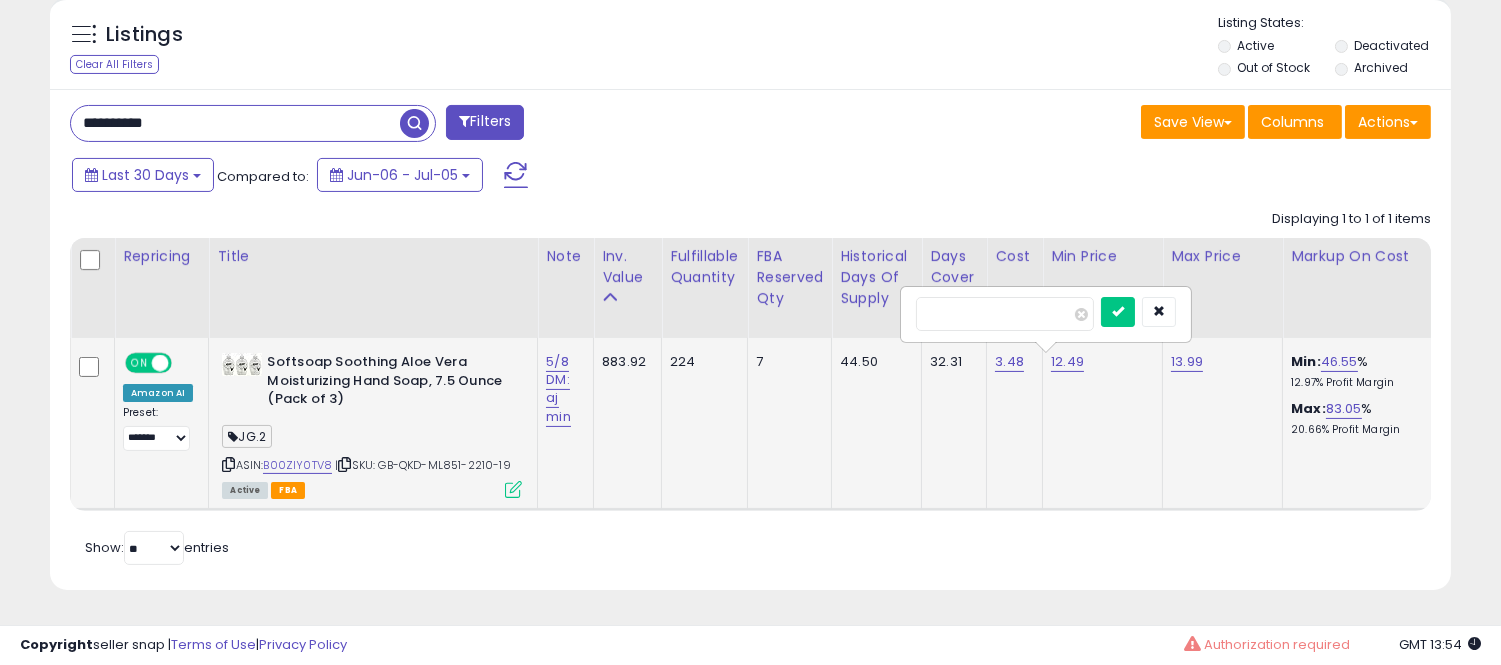 type on "*****" 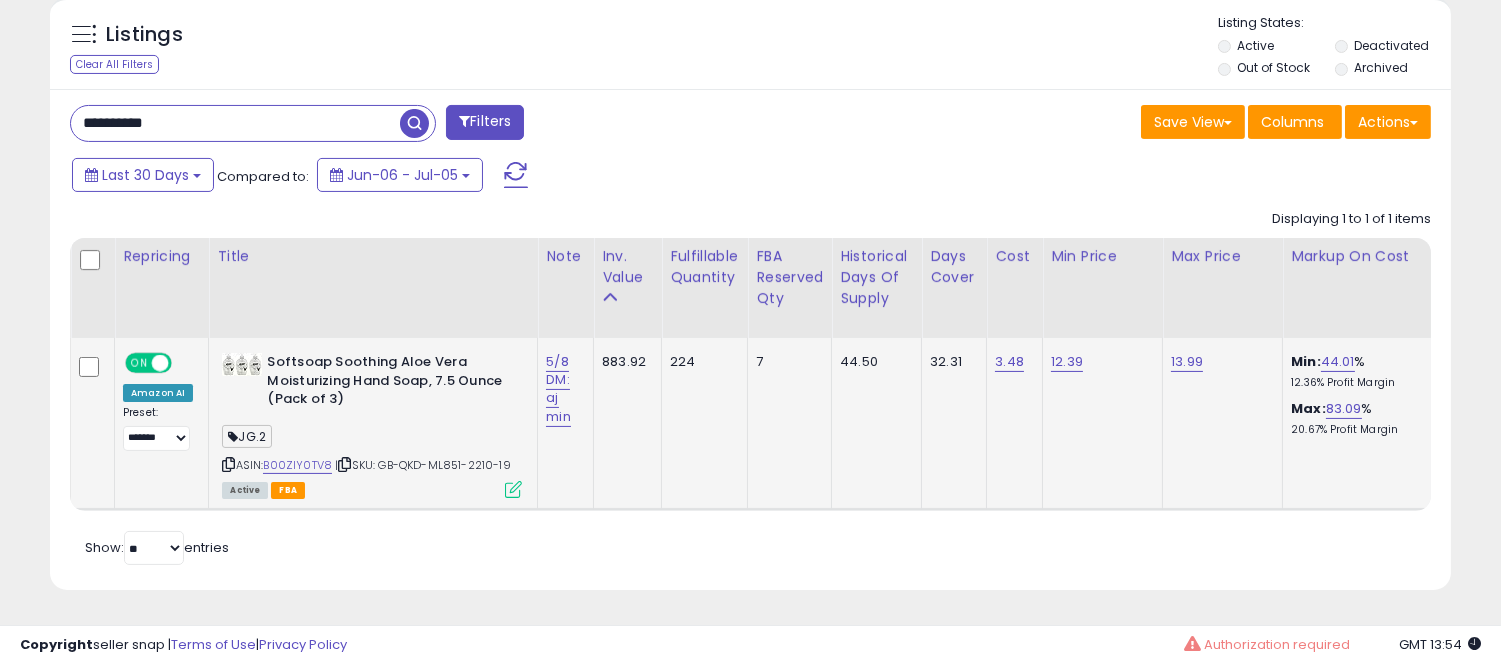 click on "7" 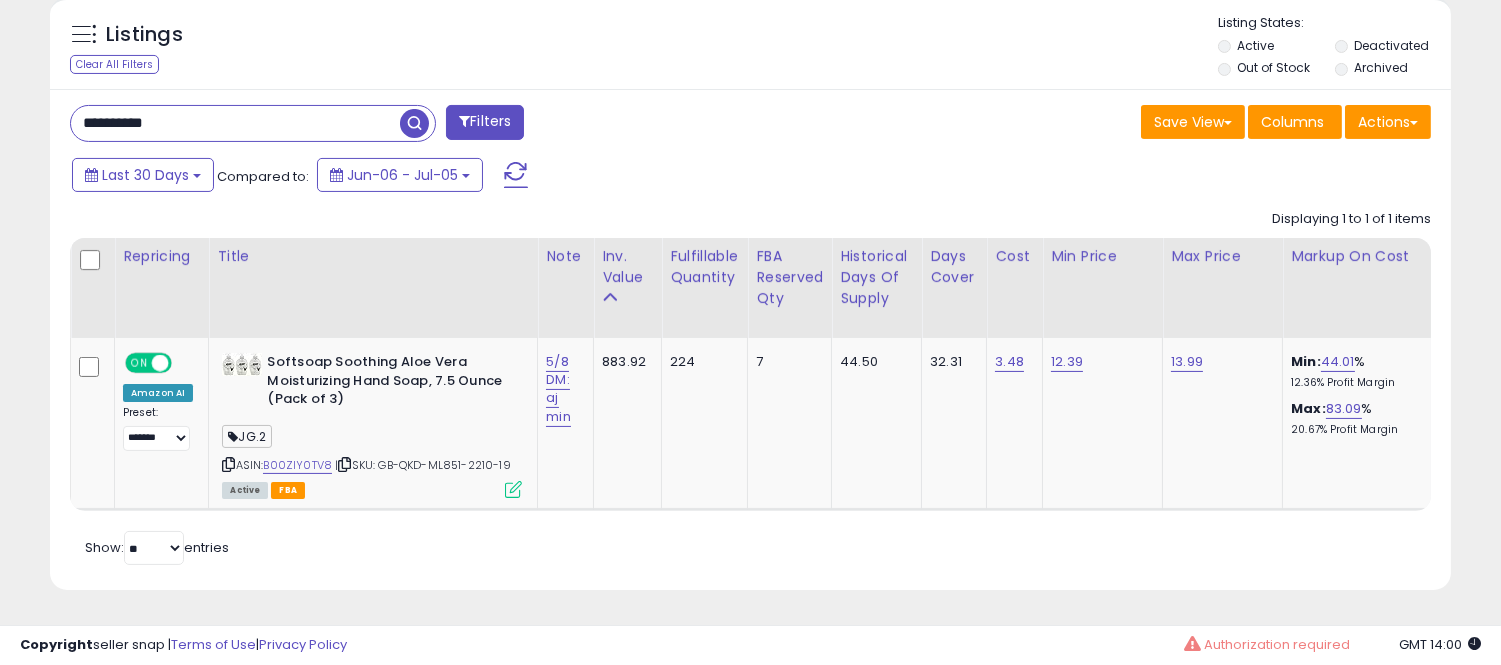 click on "**********" at bounding box center (235, 123) 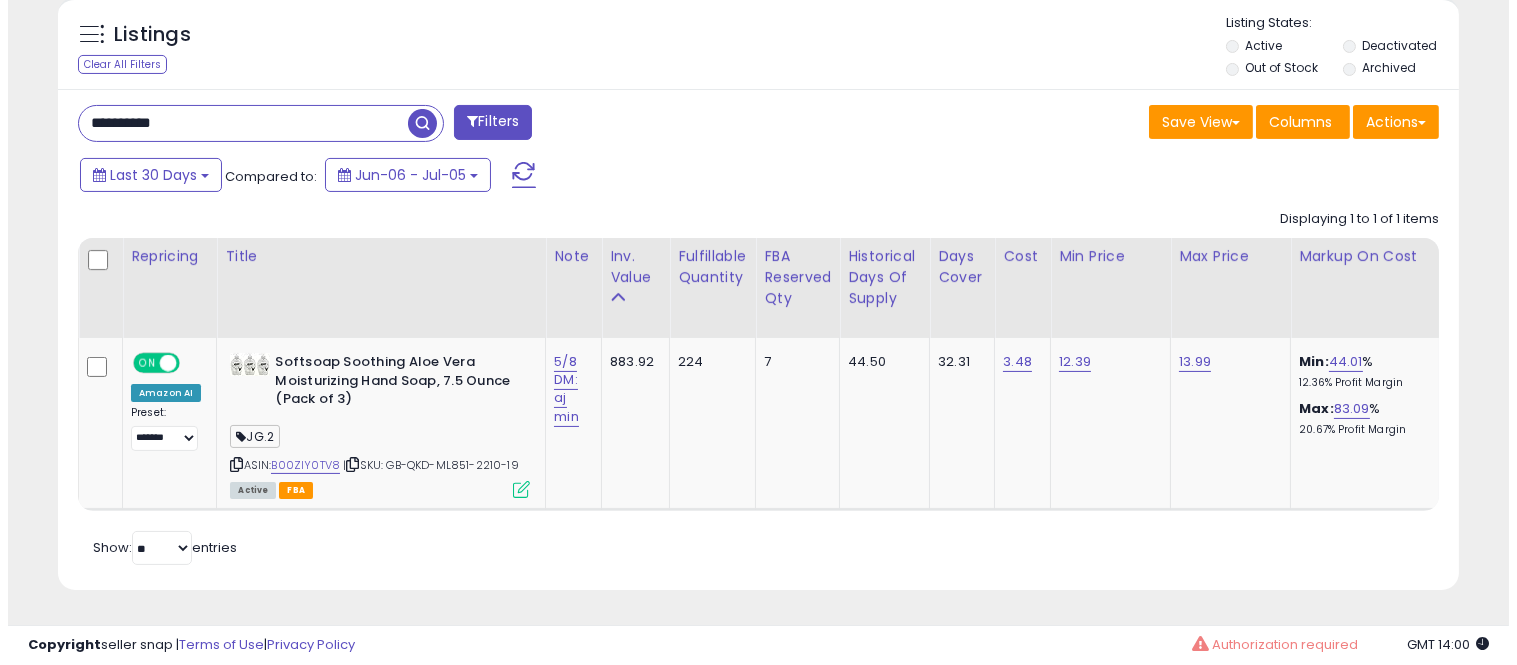 scroll, scrollTop: 578, scrollLeft: 0, axis: vertical 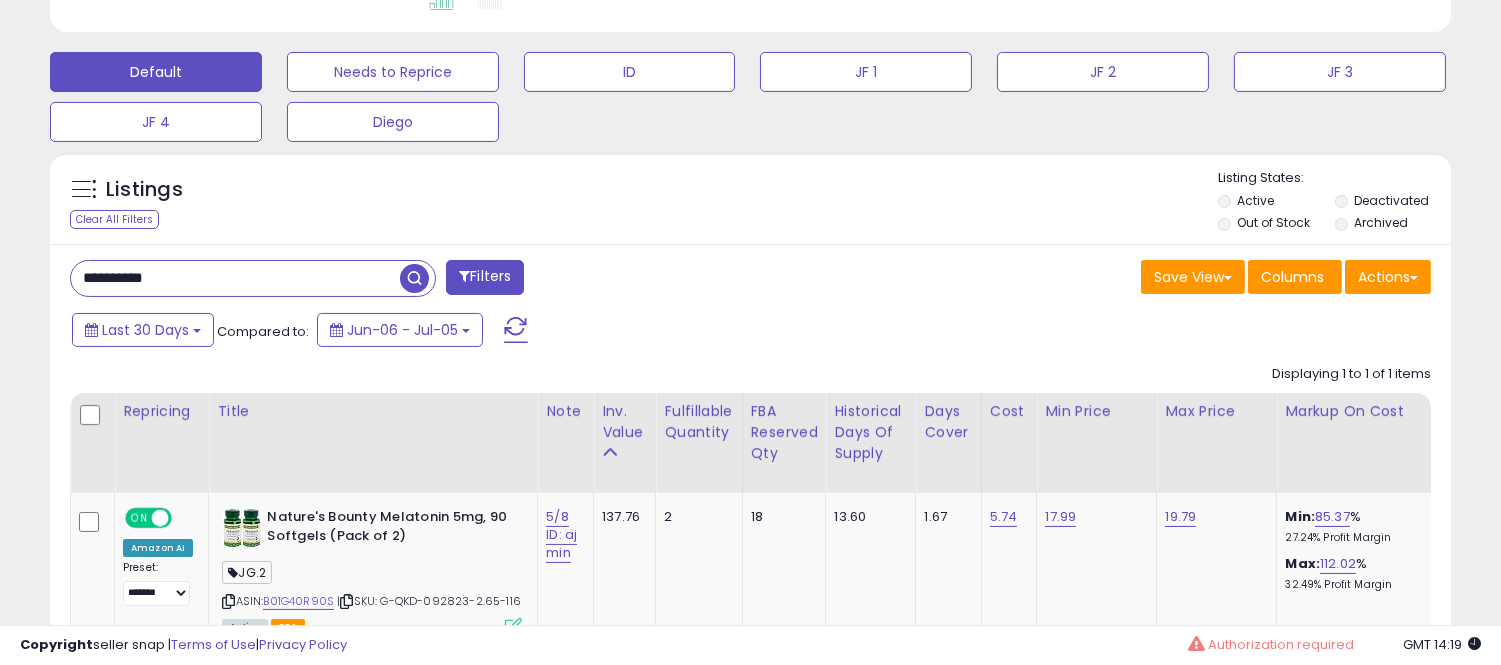 click on "**********" at bounding box center [235, 278] 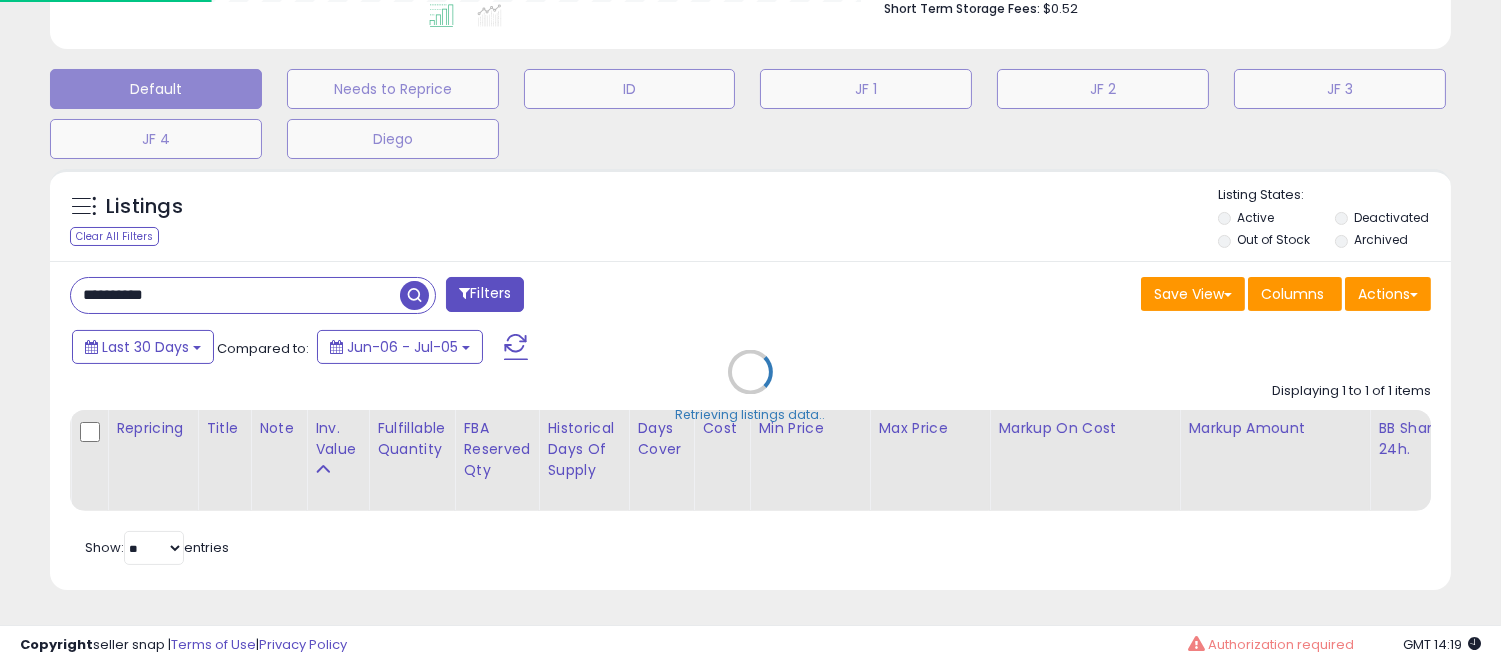 scroll, scrollTop: 999590, scrollLeft: 999178, axis: both 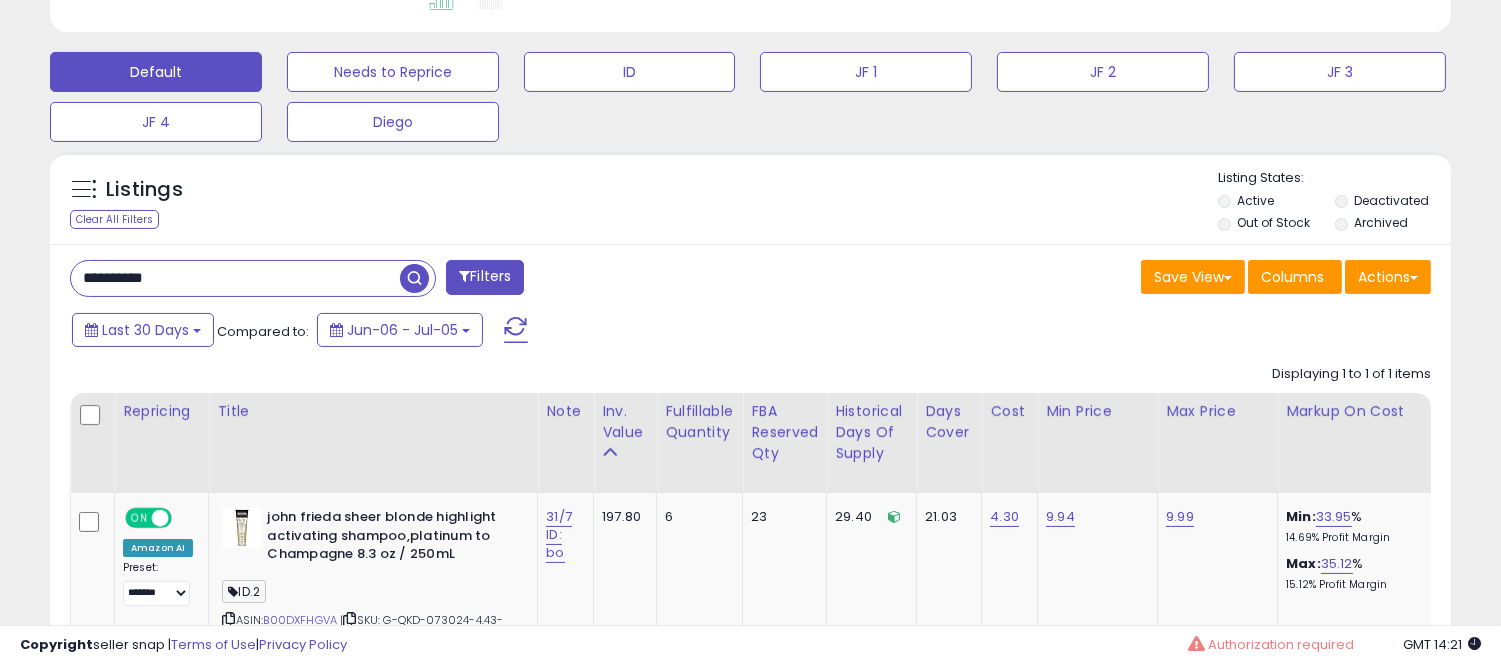 click on "**********" at bounding box center [235, 278] 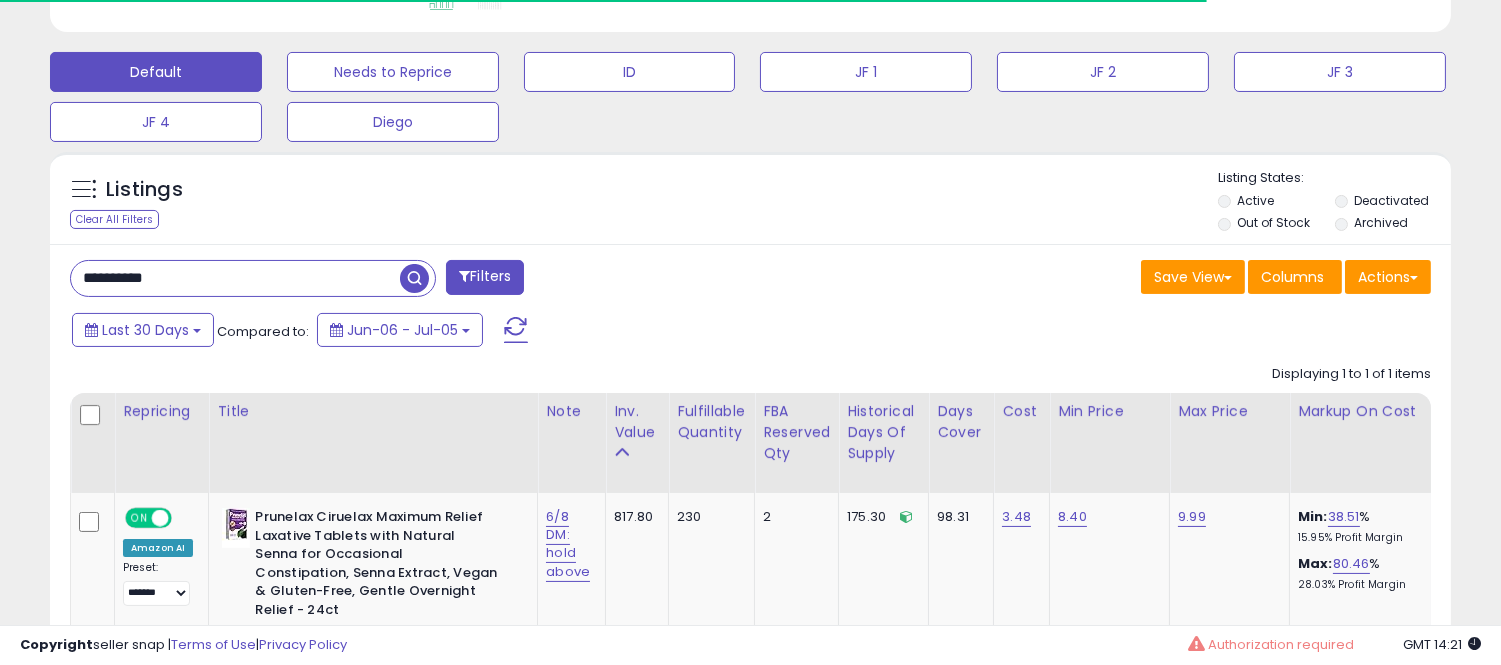 scroll, scrollTop: 410, scrollLeft: 812, axis: both 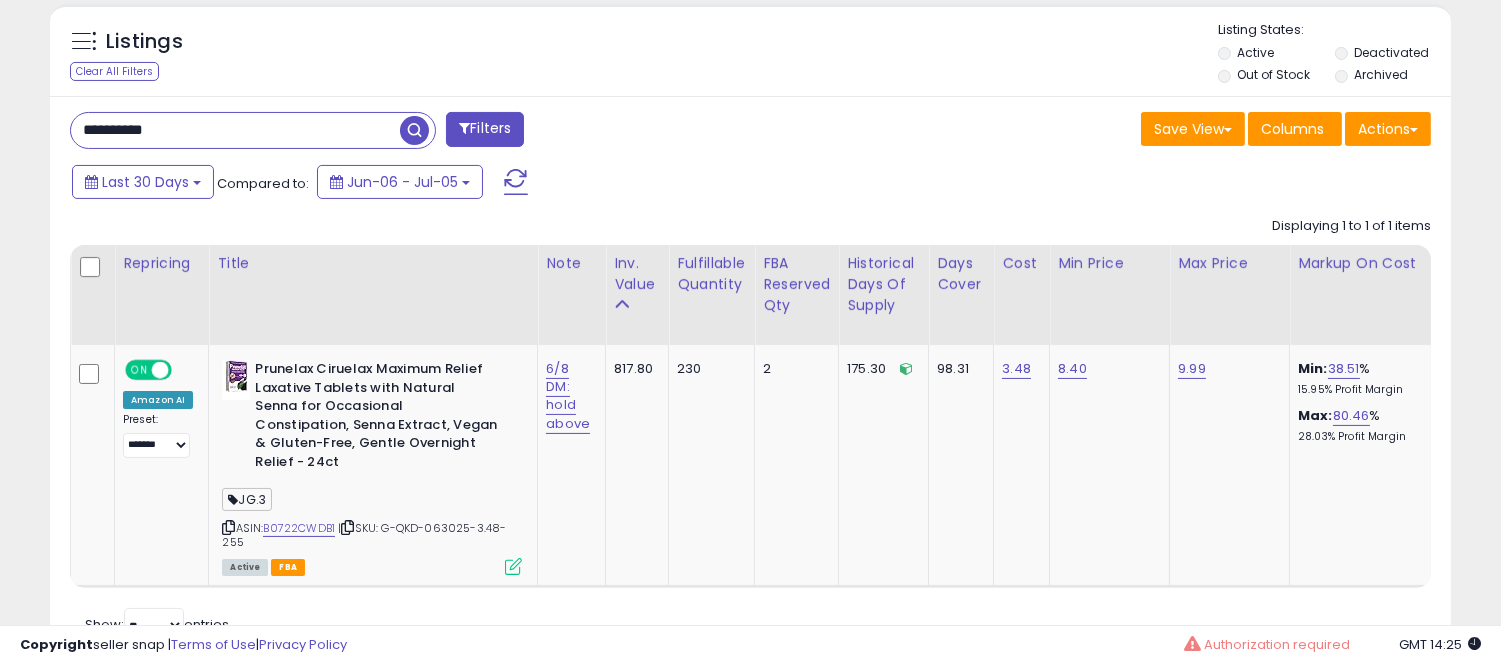 click on "**********" at bounding box center [235, 130] 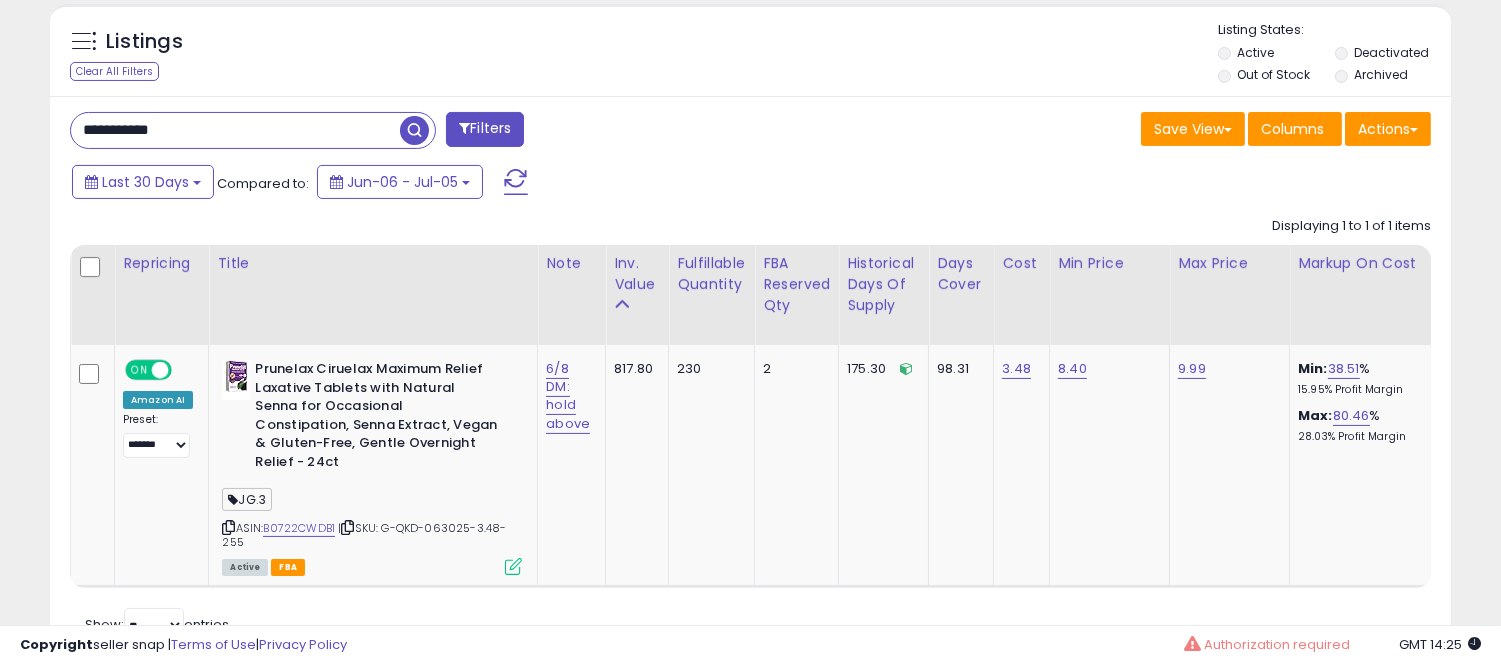 type on "**********" 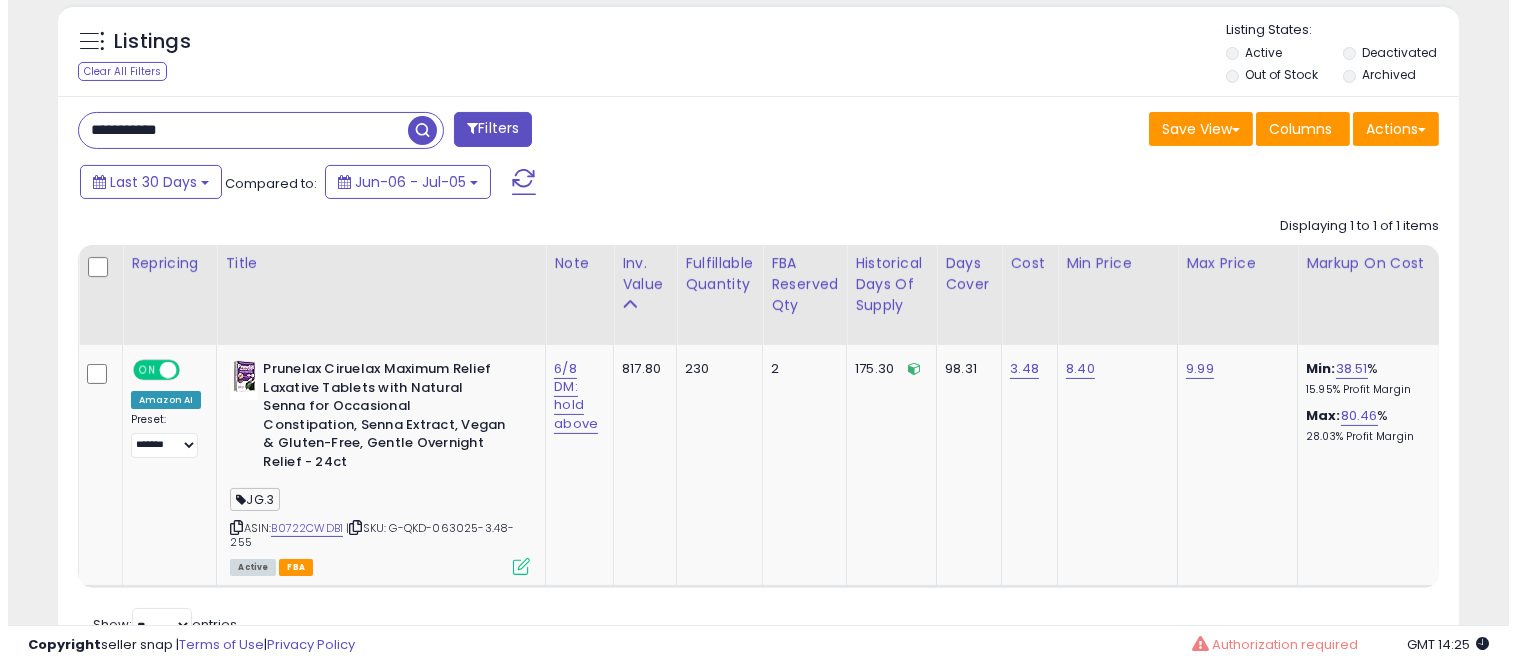 scroll, scrollTop: 578, scrollLeft: 0, axis: vertical 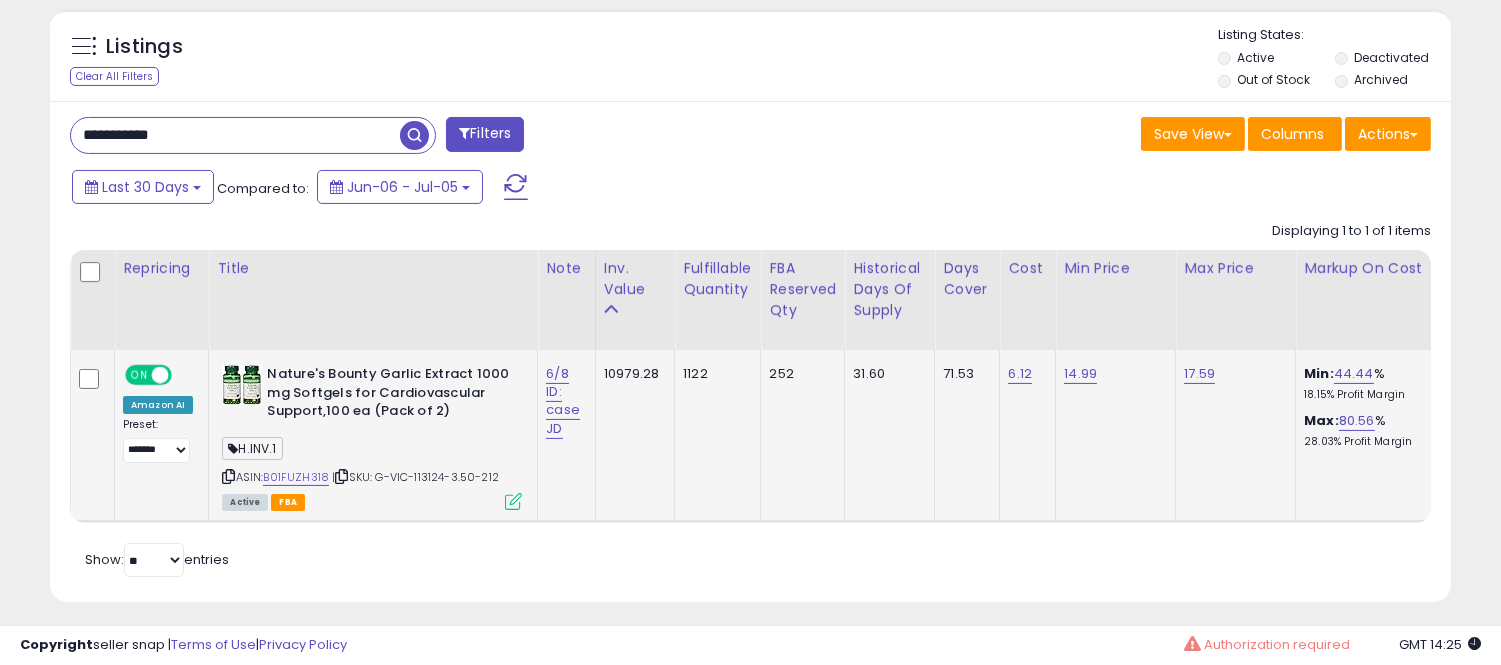 click on "6/8 ID: case JD" 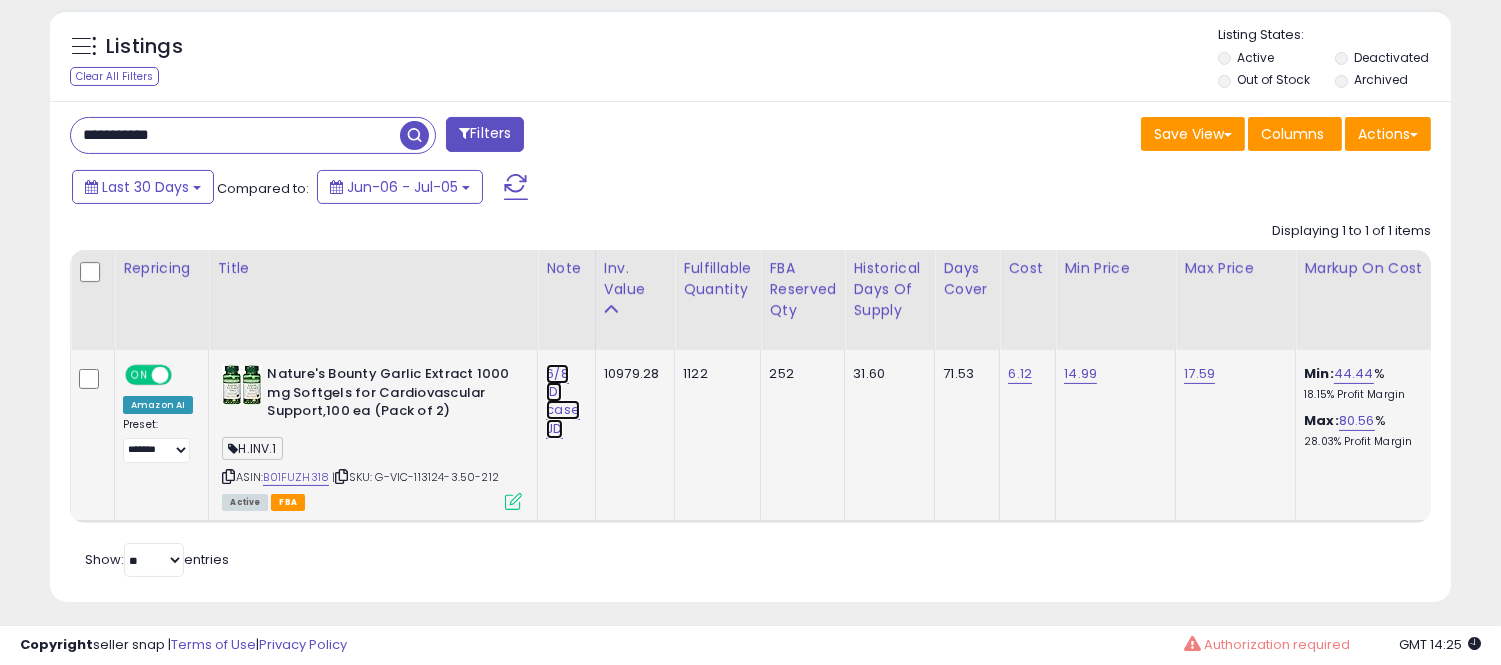 click on "6/8 ID: case JD" at bounding box center (563, 401) 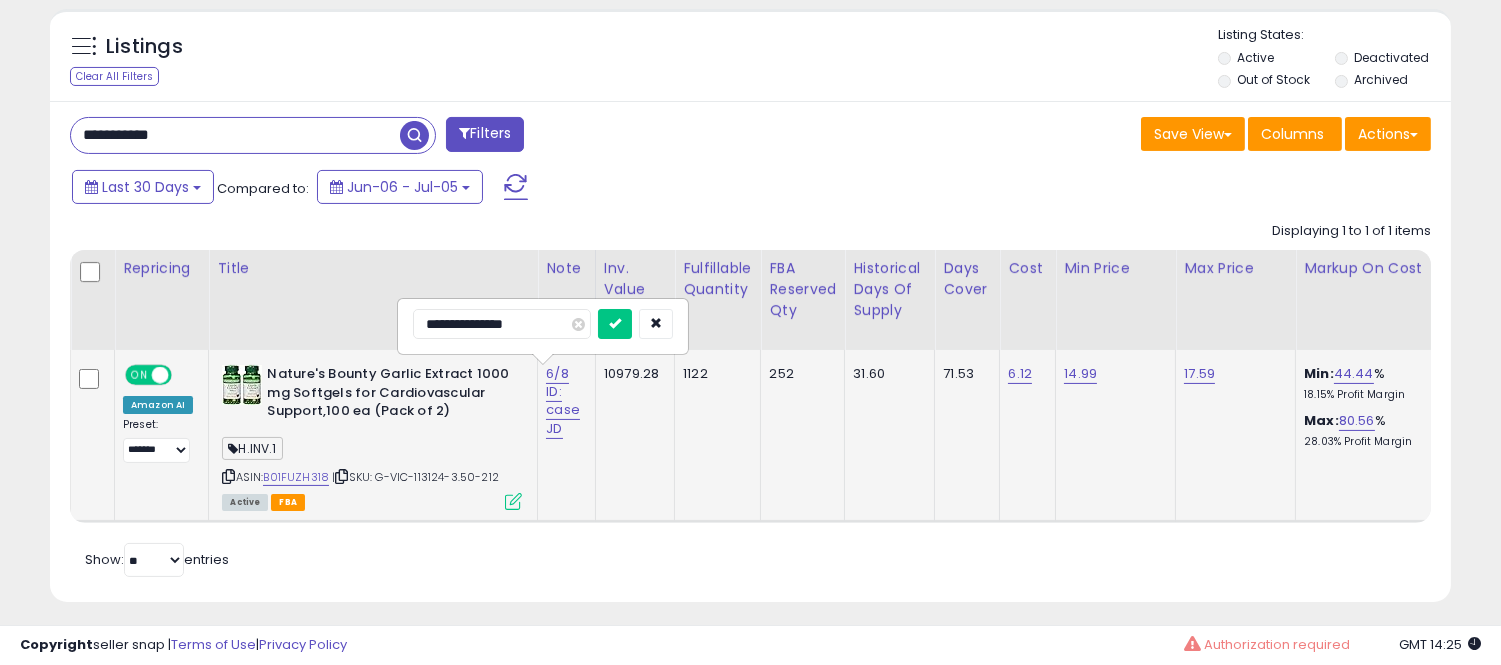 click on "**********" at bounding box center [502, 324] 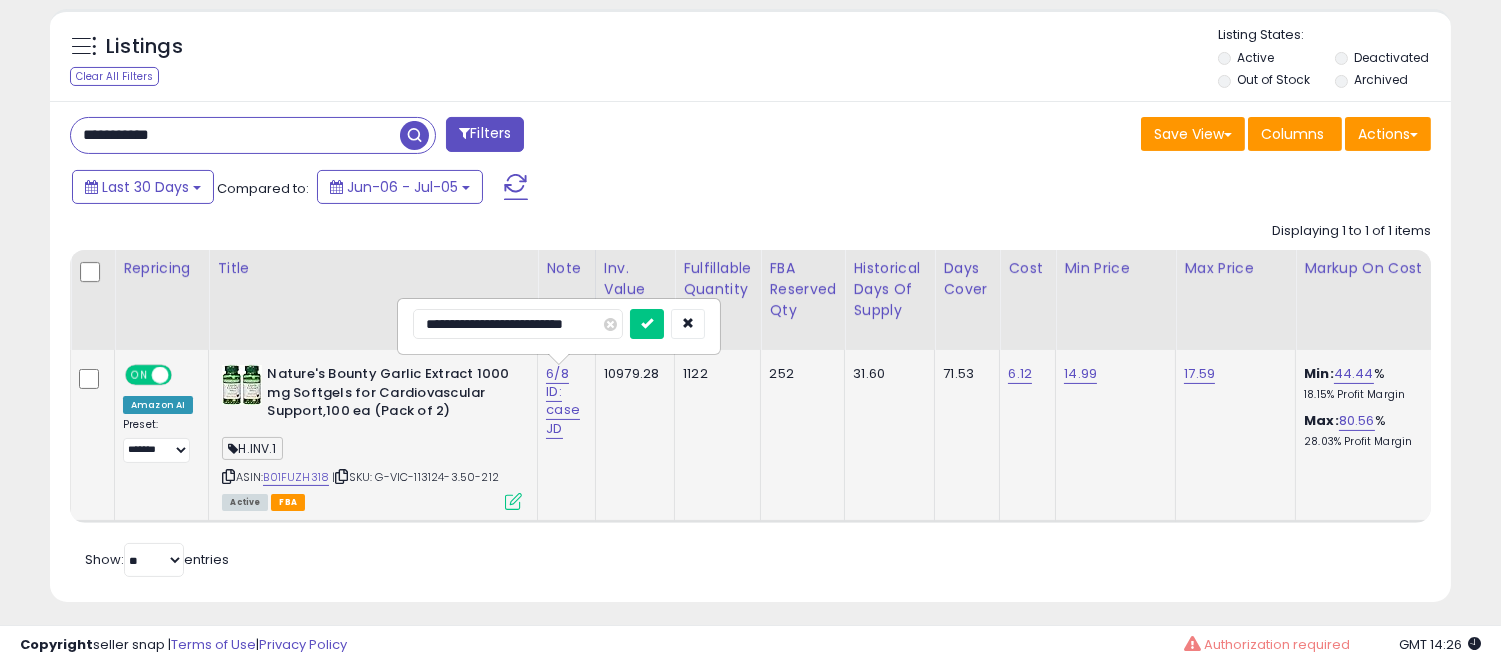 scroll, scrollTop: 0, scrollLeft: 3, axis: horizontal 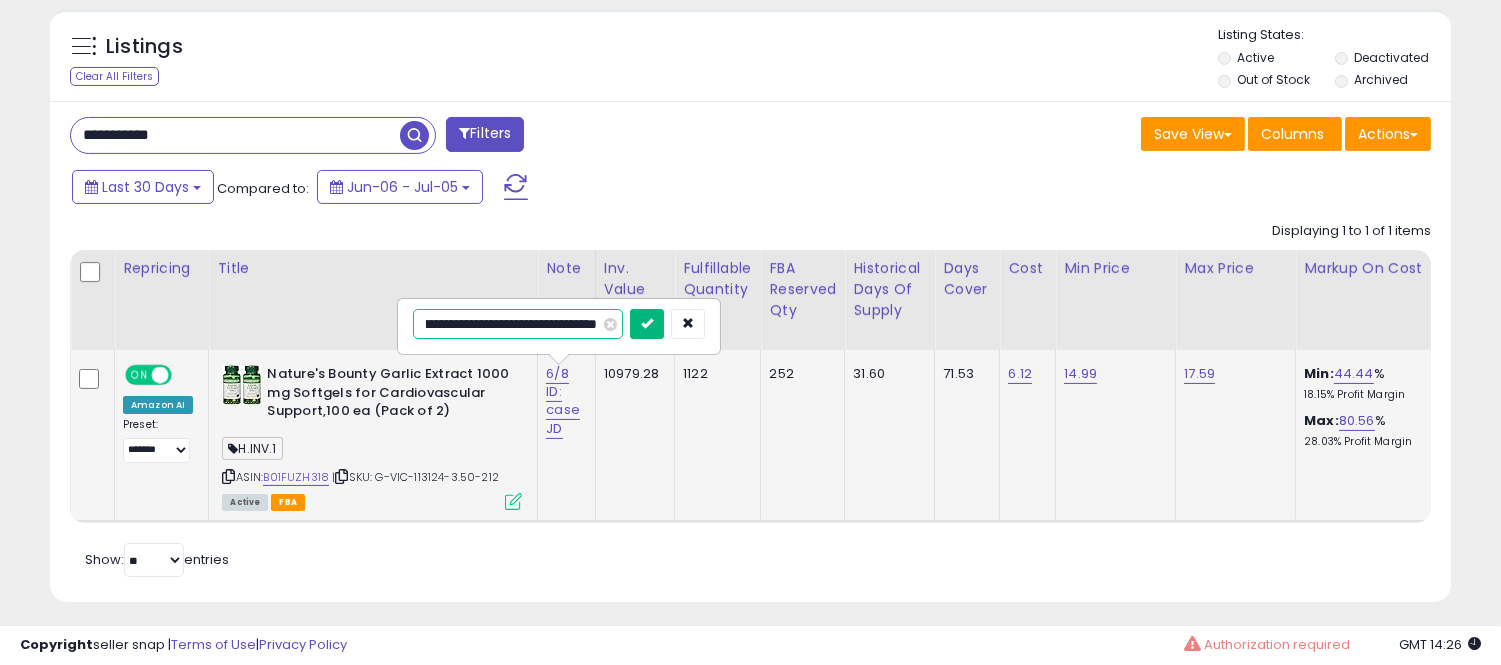 type on "**********" 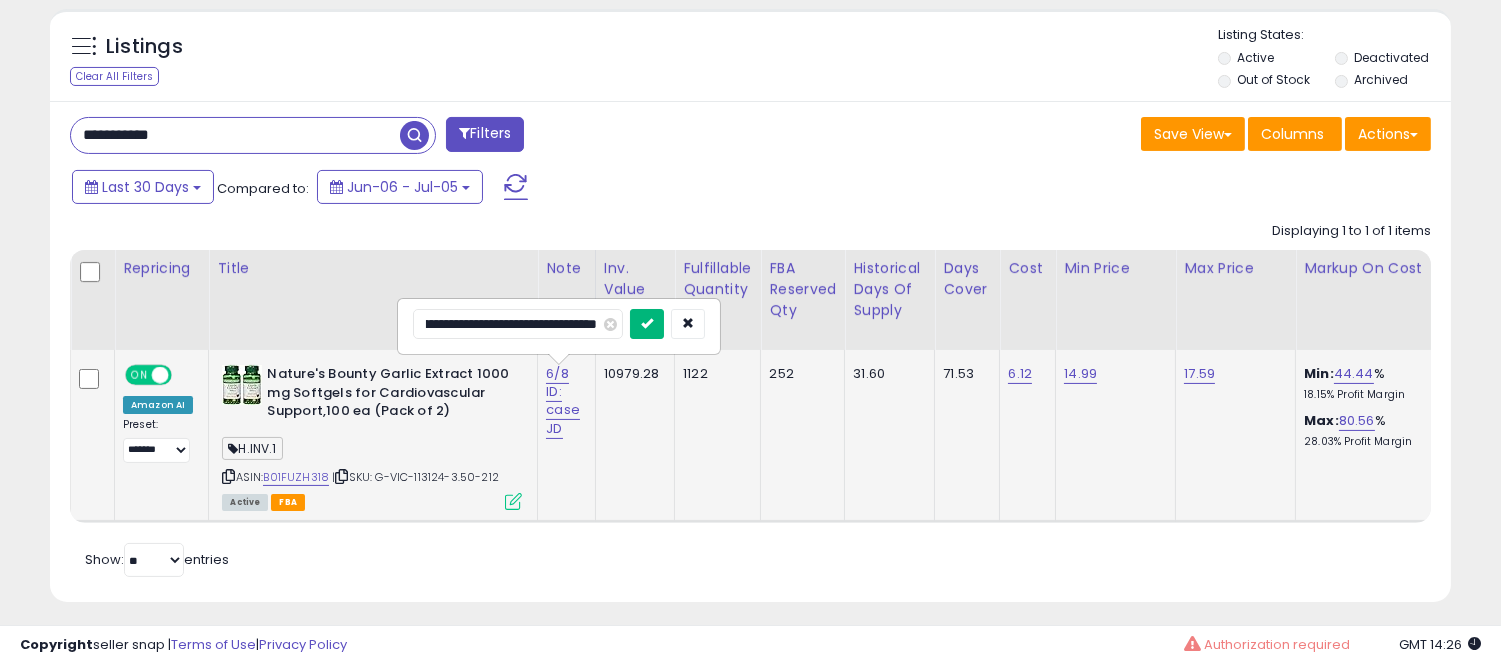 click at bounding box center (647, 323) 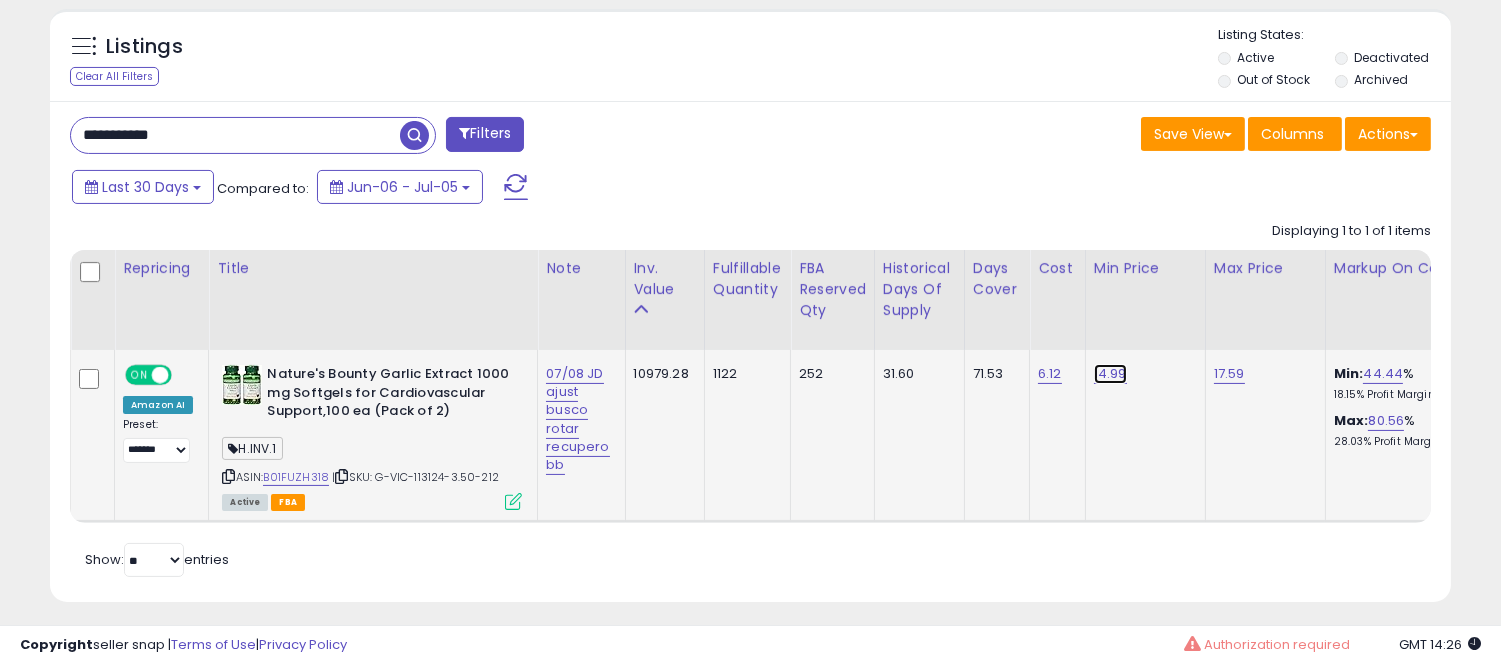 click on "14.99" at bounding box center [1110, 374] 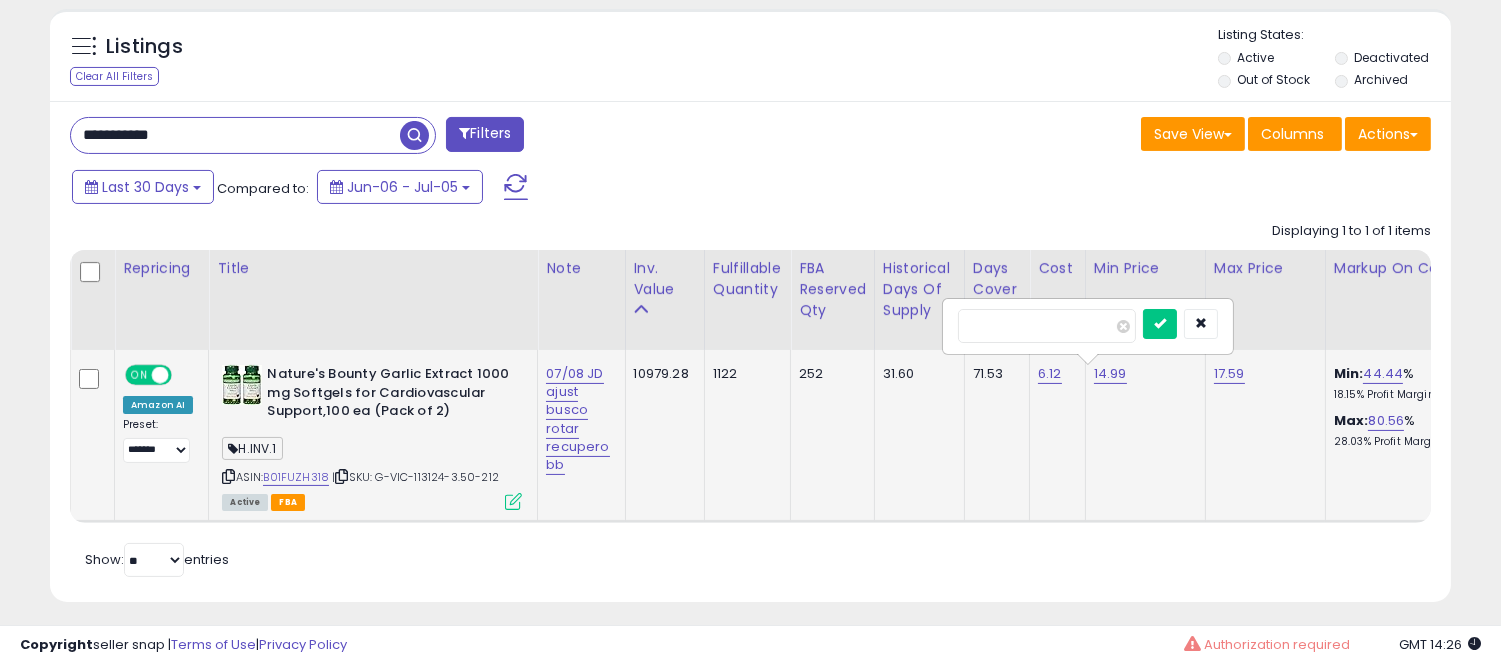 click on "*****" at bounding box center [1047, 326] 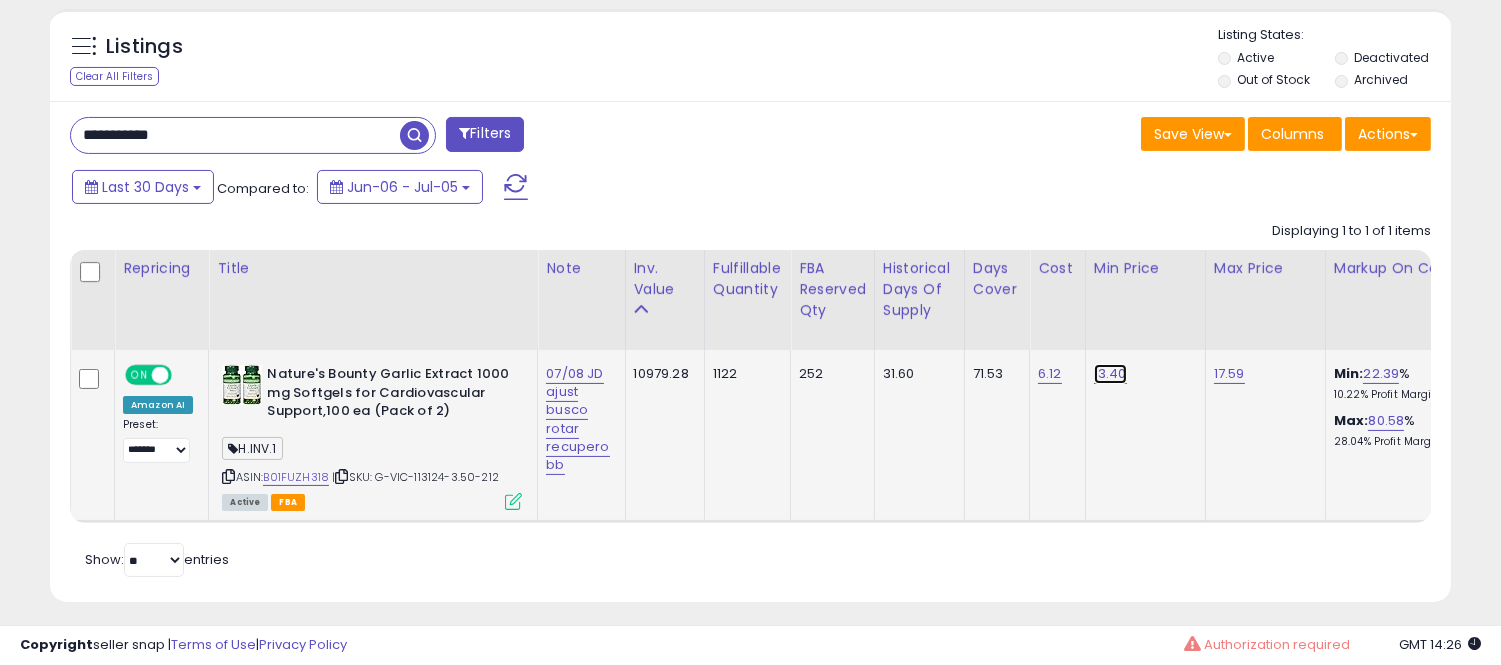 click on "13.40" at bounding box center [1110, 374] 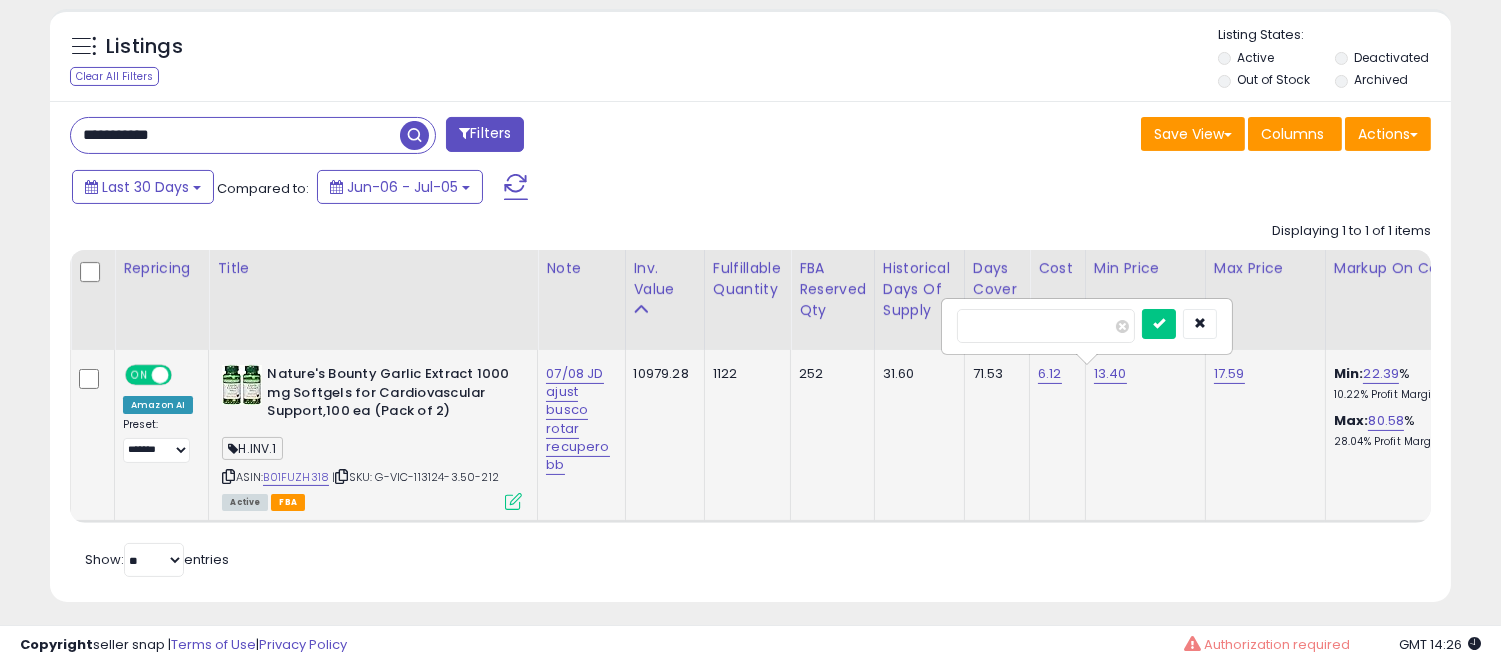 click on "*****" at bounding box center (1046, 326) 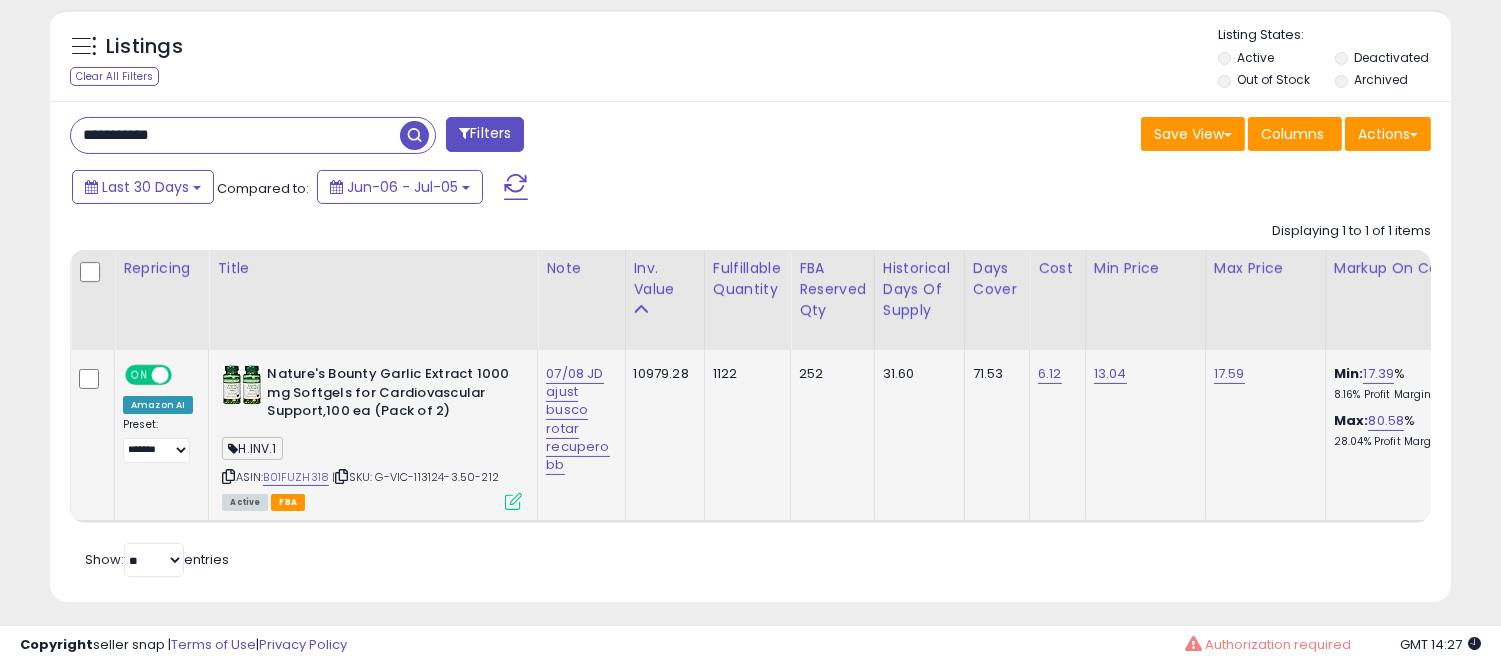 click on "**********" at bounding box center (235, 135) 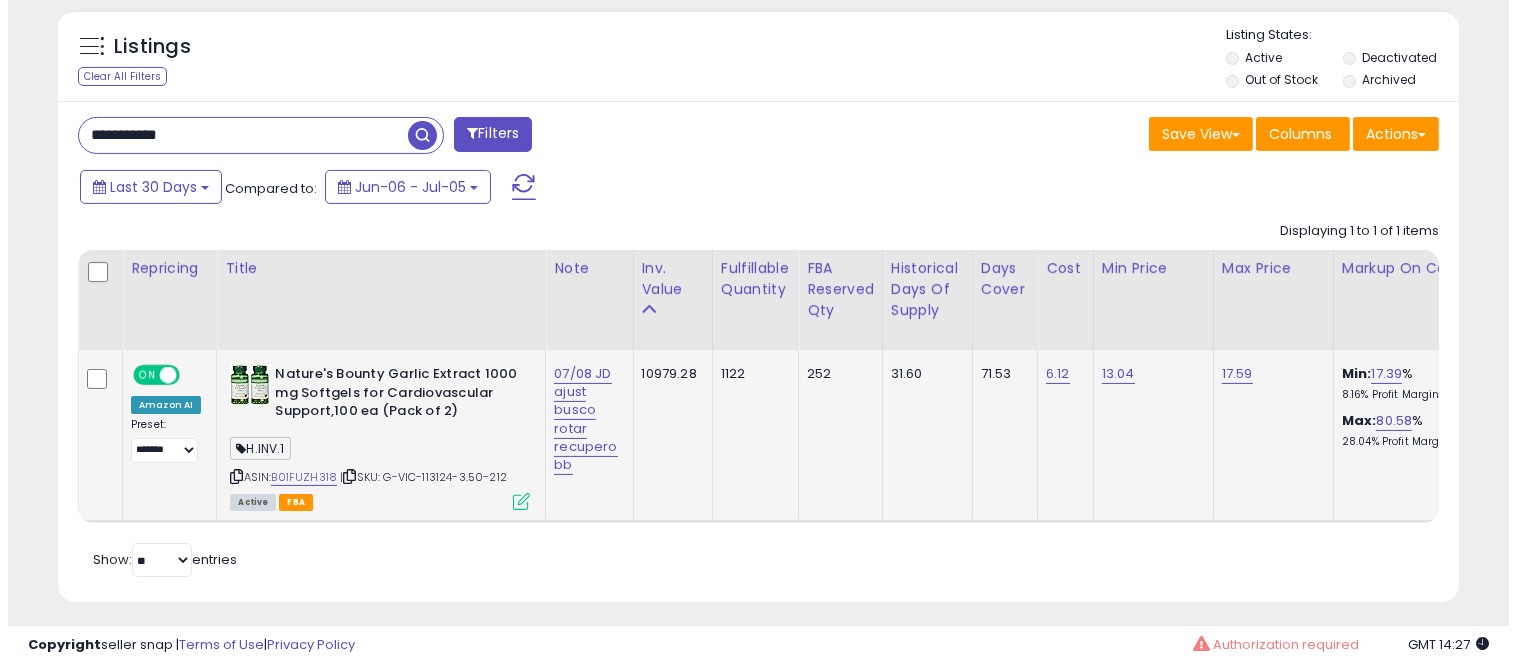 scroll, scrollTop: 578, scrollLeft: 0, axis: vertical 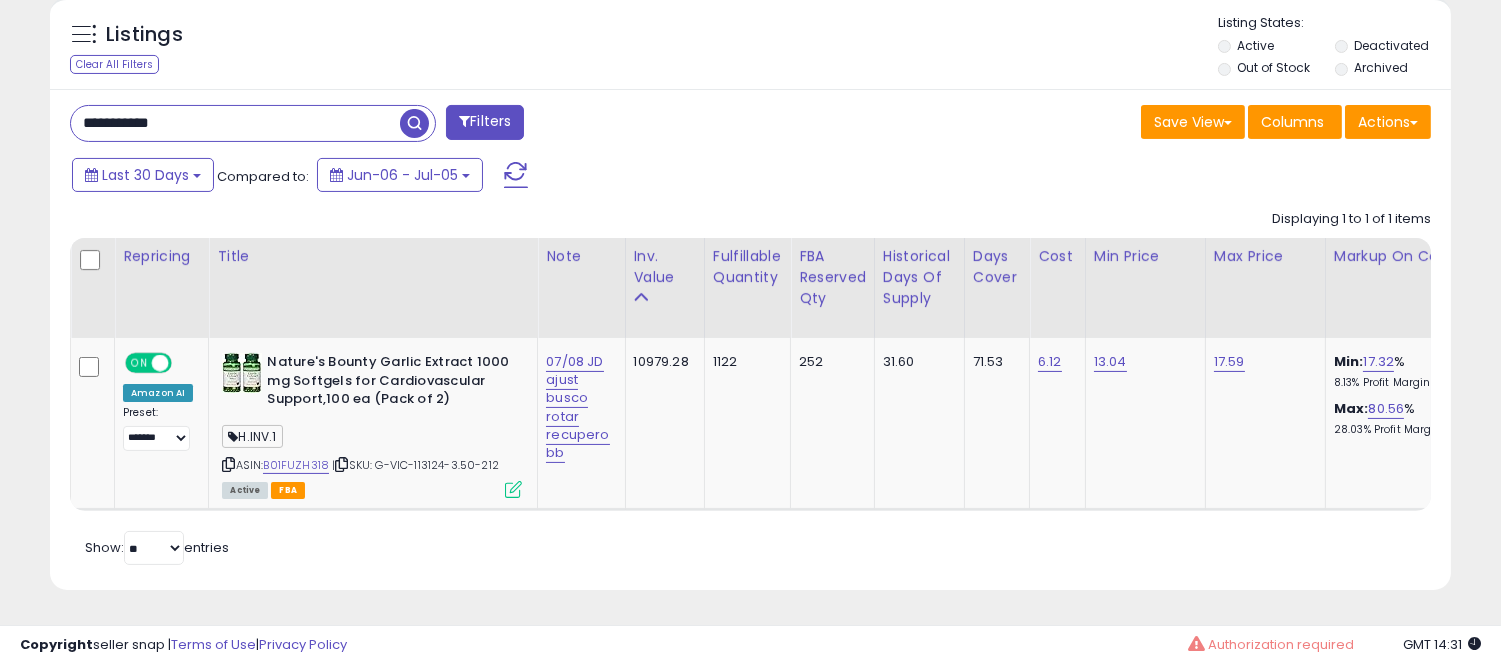 click on "**********" at bounding box center (235, 123) 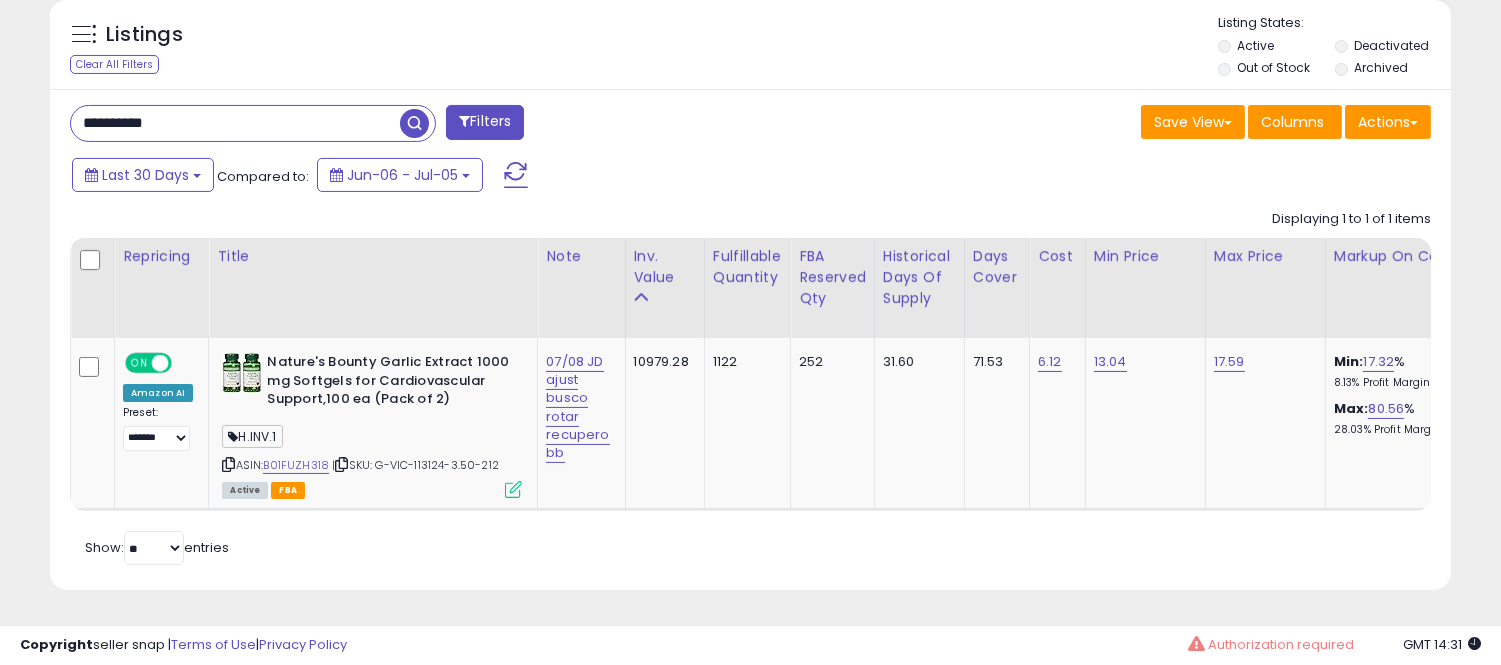 type on "**********" 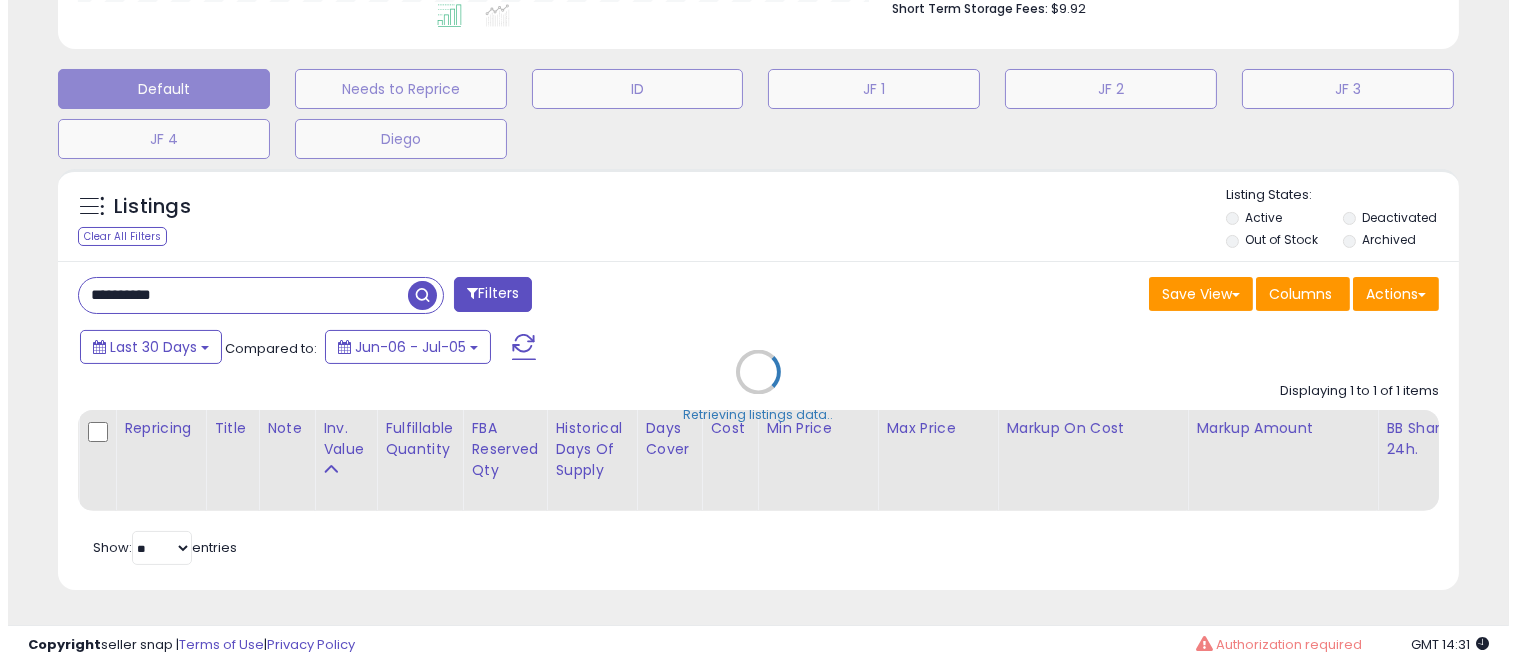 scroll, scrollTop: 578, scrollLeft: 0, axis: vertical 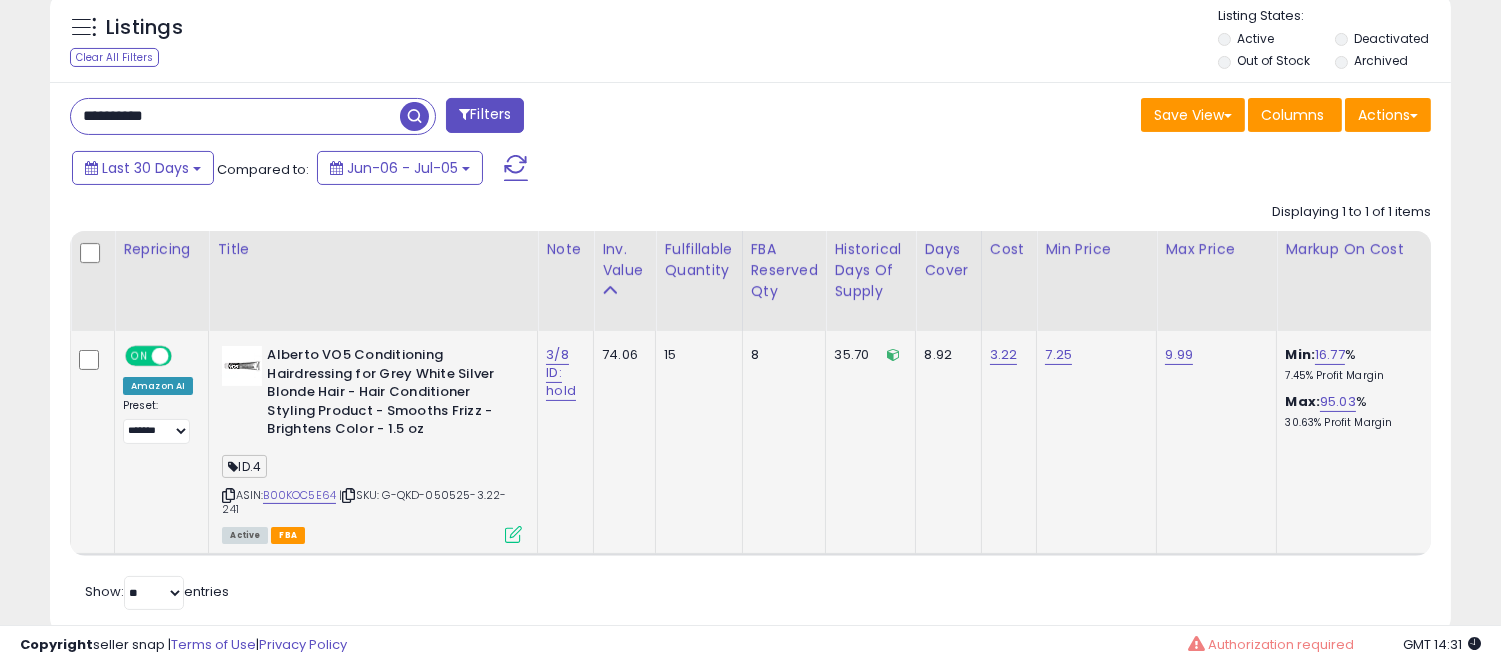 click at bounding box center (513, 534) 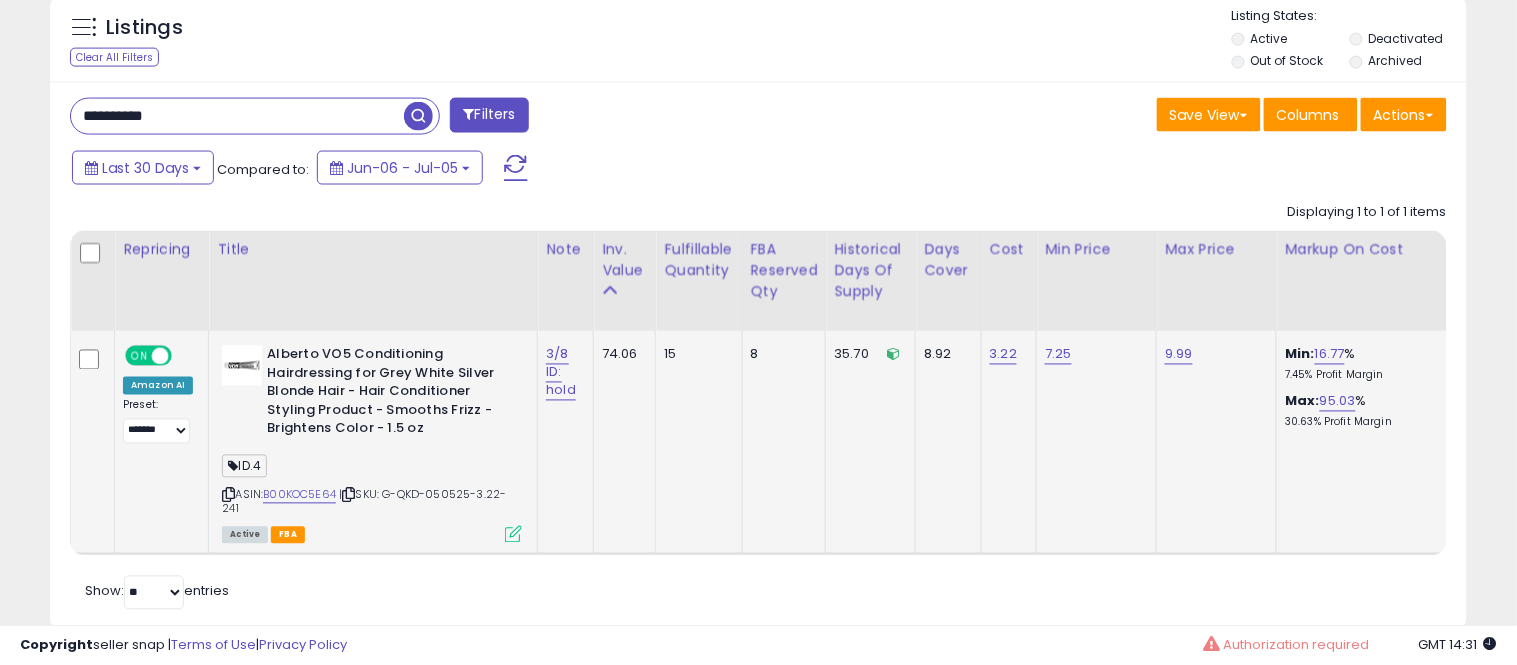scroll, scrollTop: 999590, scrollLeft: 999178, axis: both 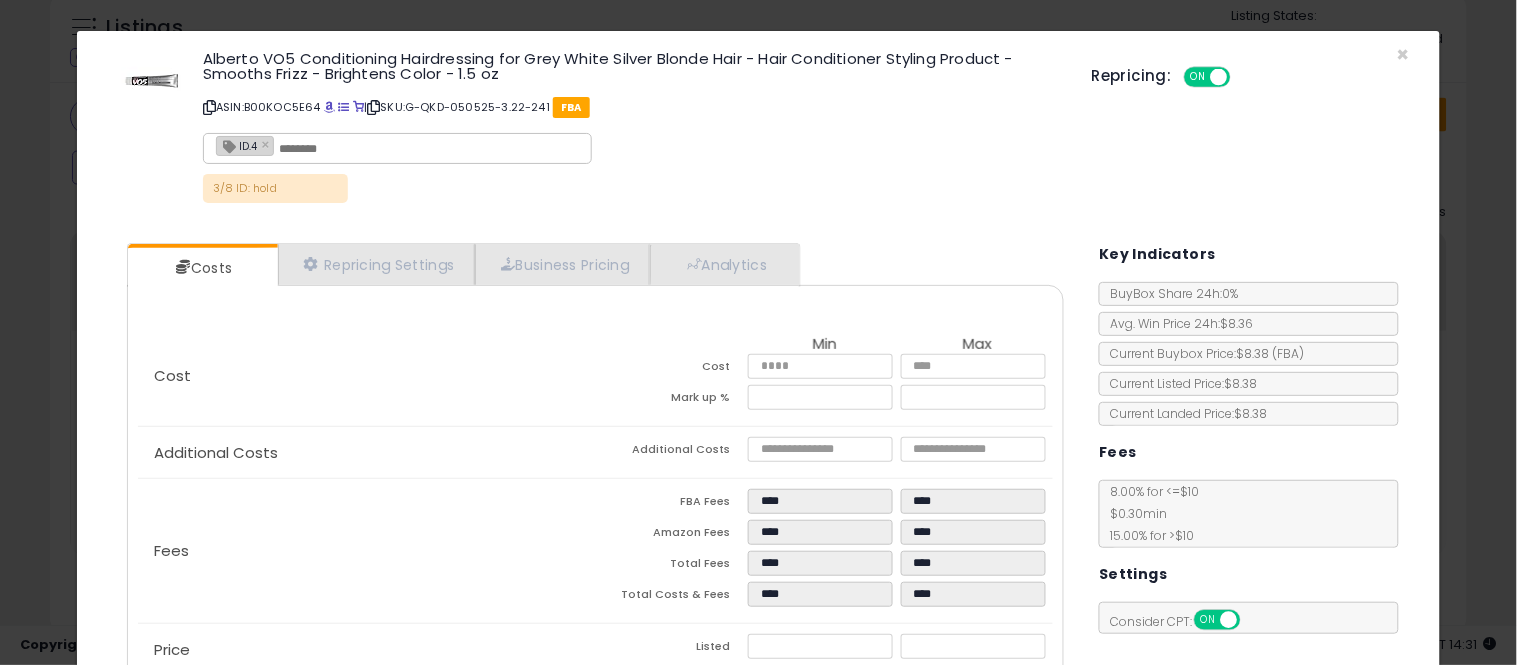 click on "Costs
Repricing Settings
Business Pricing
Analytics" at bounding box center [464, 265] 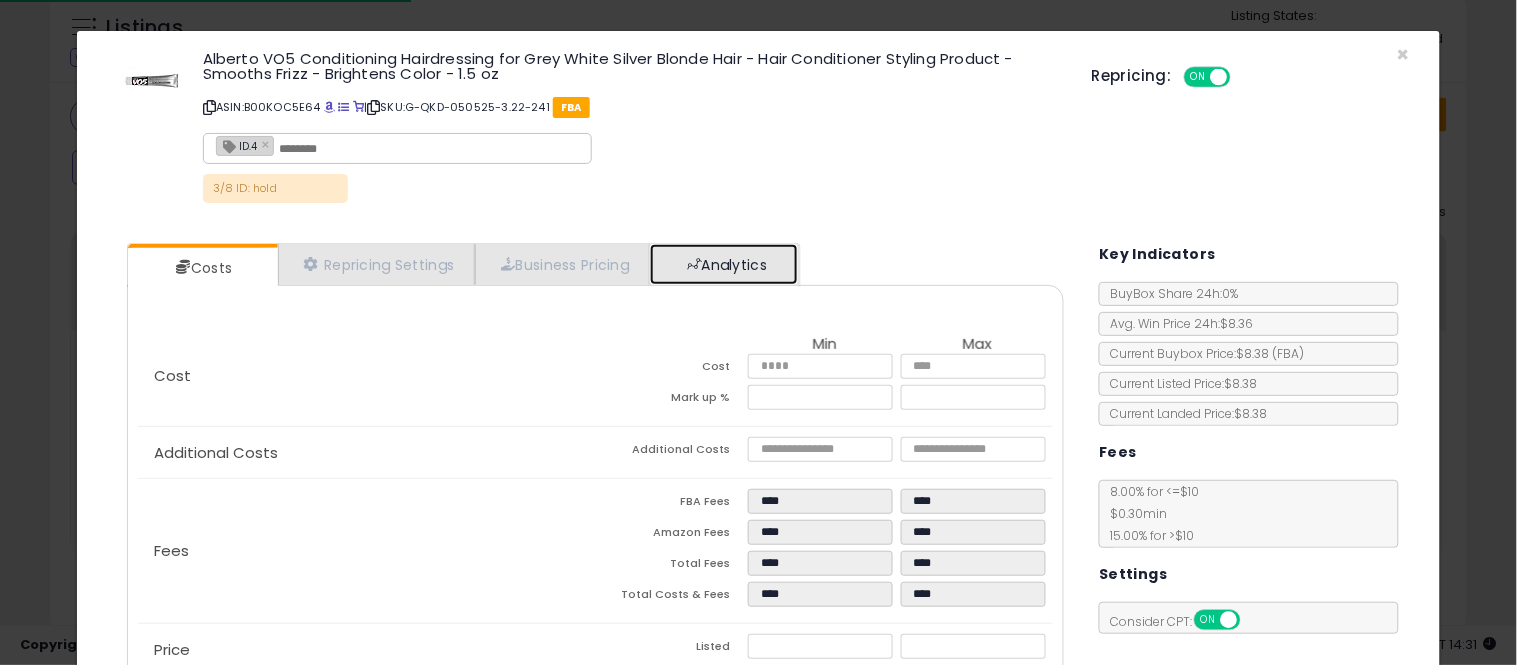 click on "Analytics" at bounding box center [724, 264] 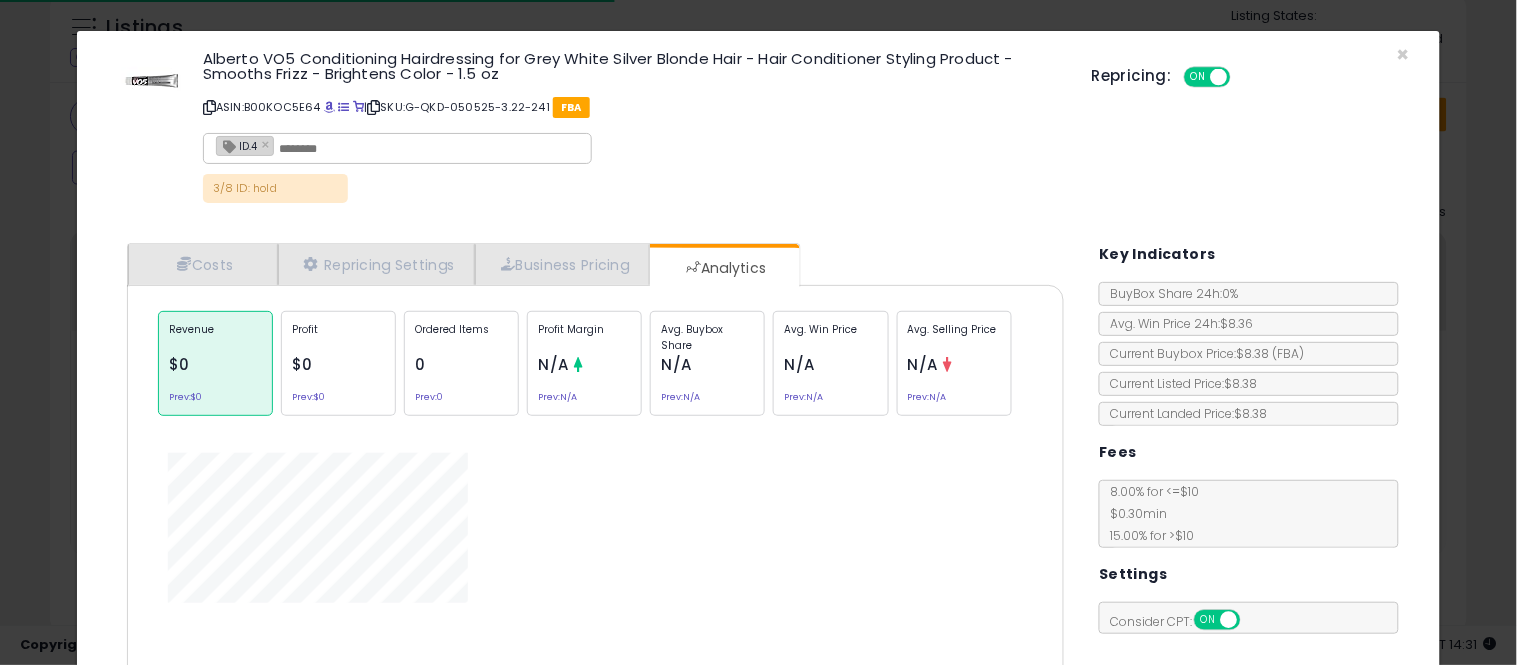 click on "Cost
Min
Max
Cost
****
****
Mark up %
*****
*****
Additional Costs
Additional Costs" at bounding box center (595, 554) 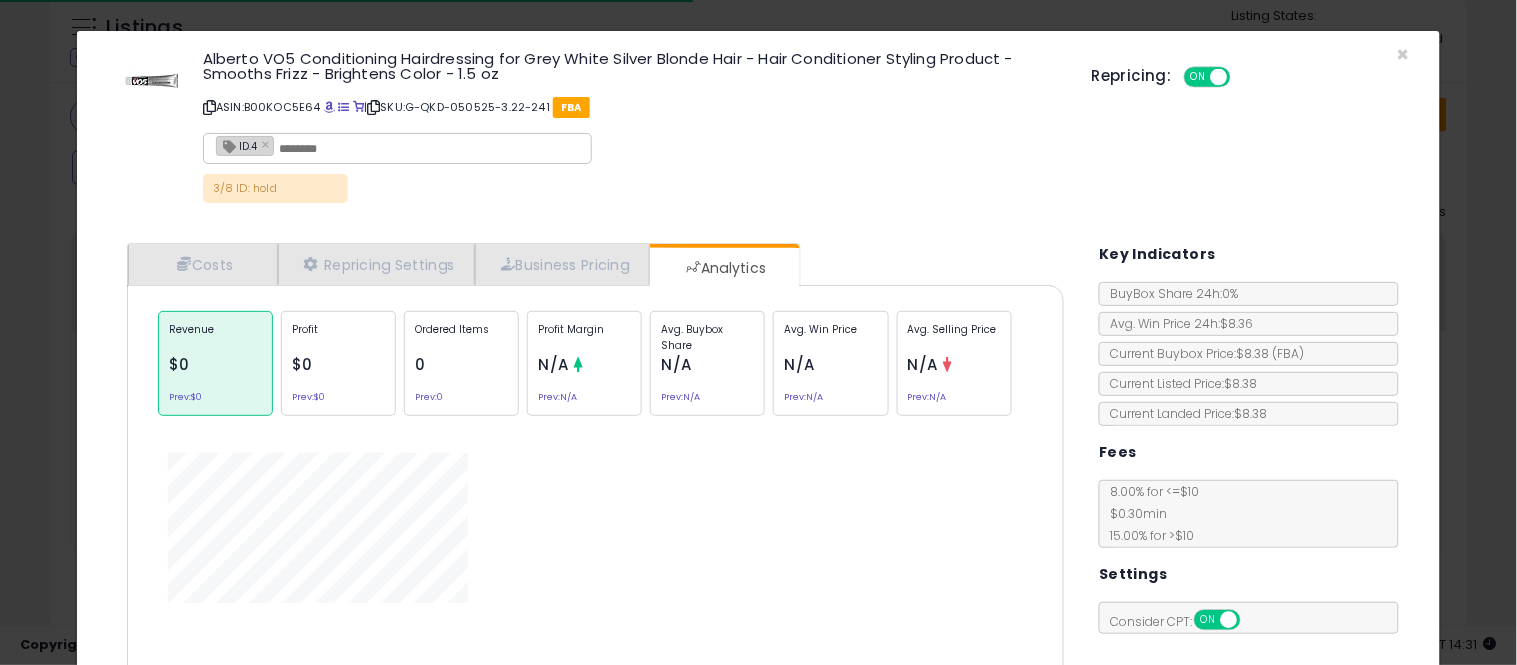 click on "Avg. Buybox Share
N/A
Prev:  N/A" 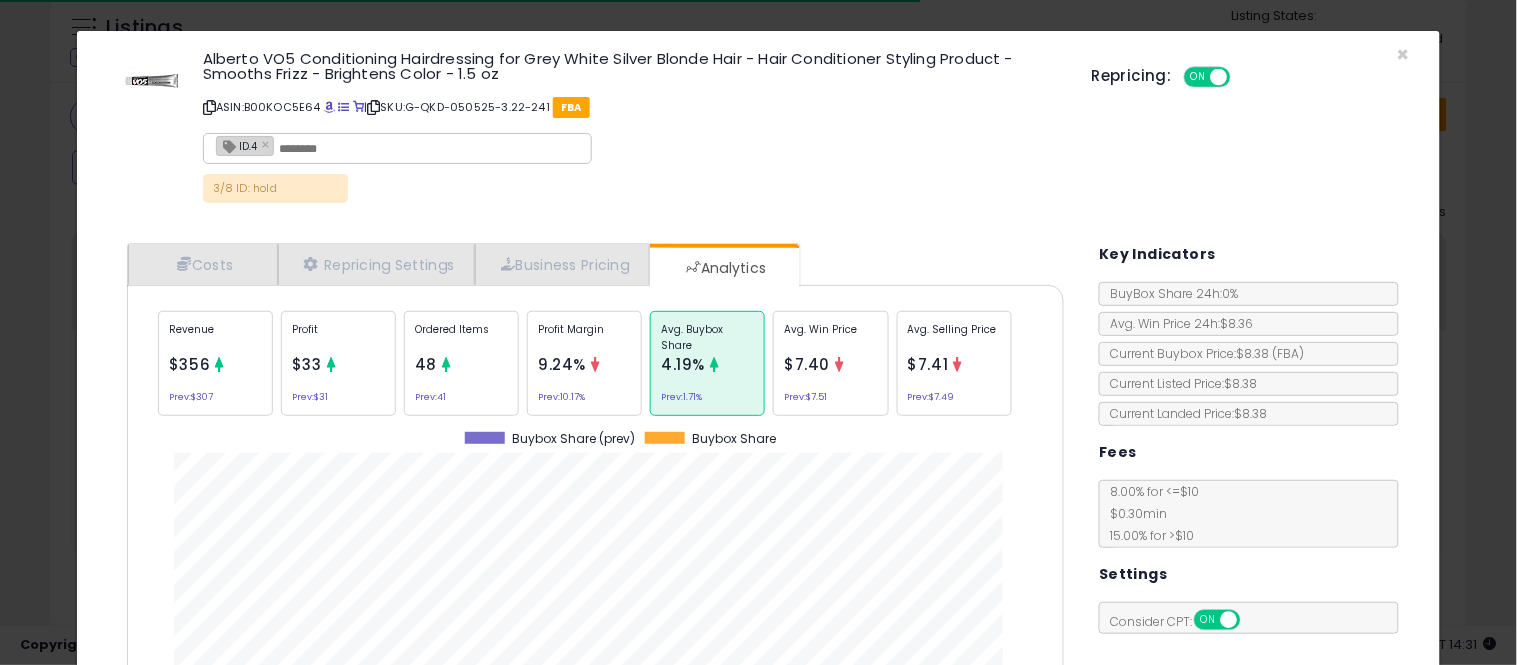 scroll, scrollTop: 999384, scrollLeft: 999033, axis: both 